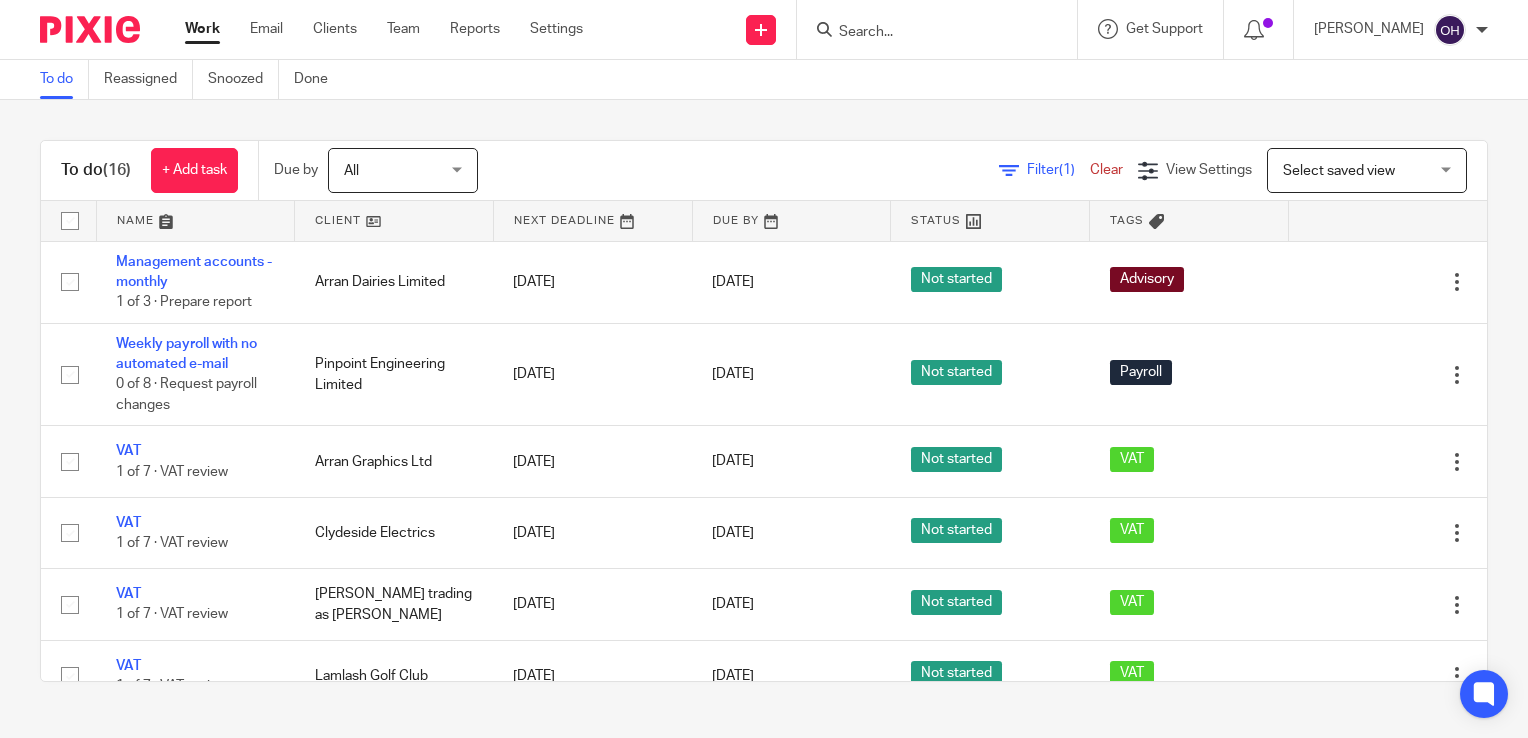 scroll, scrollTop: 0, scrollLeft: 0, axis: both 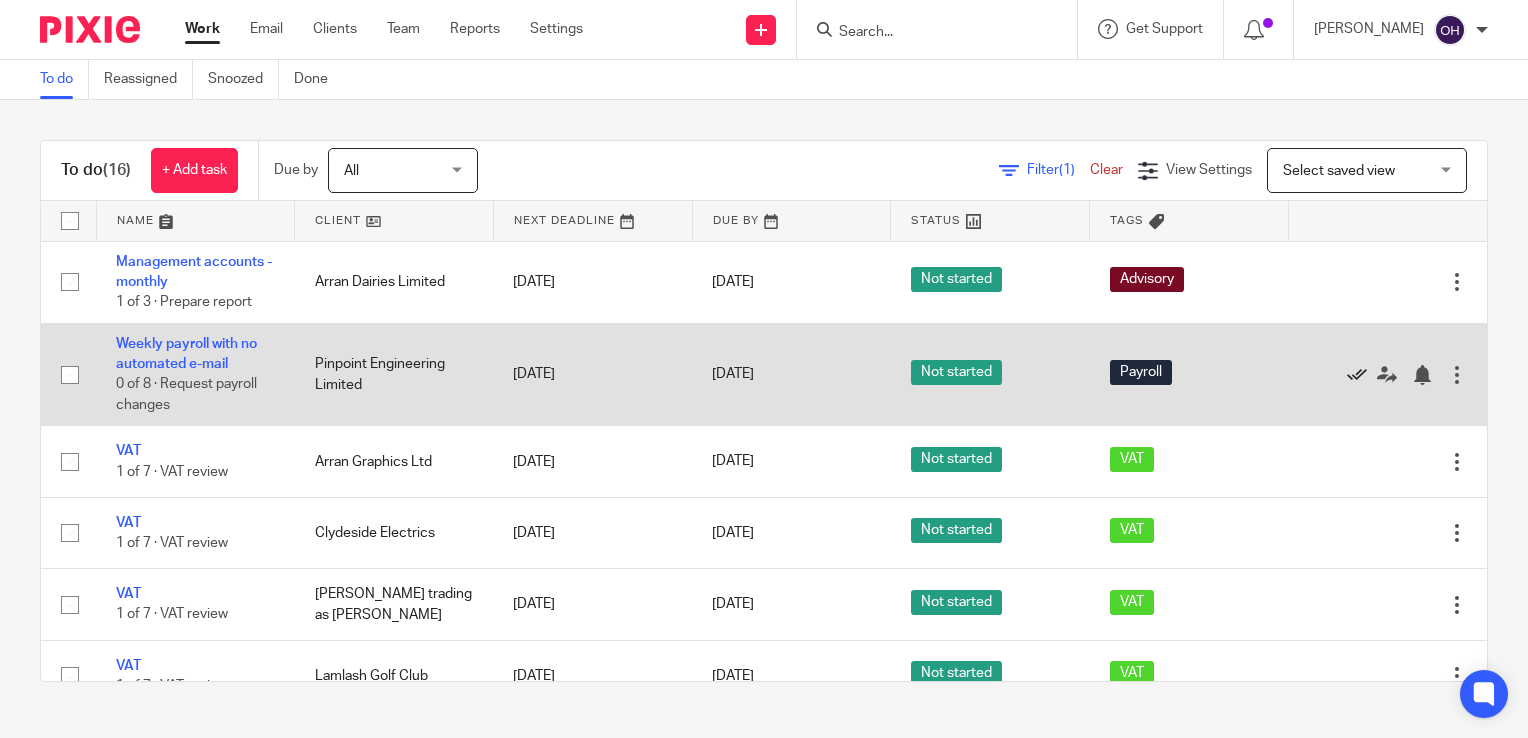click at bounding box center [1357, 375] 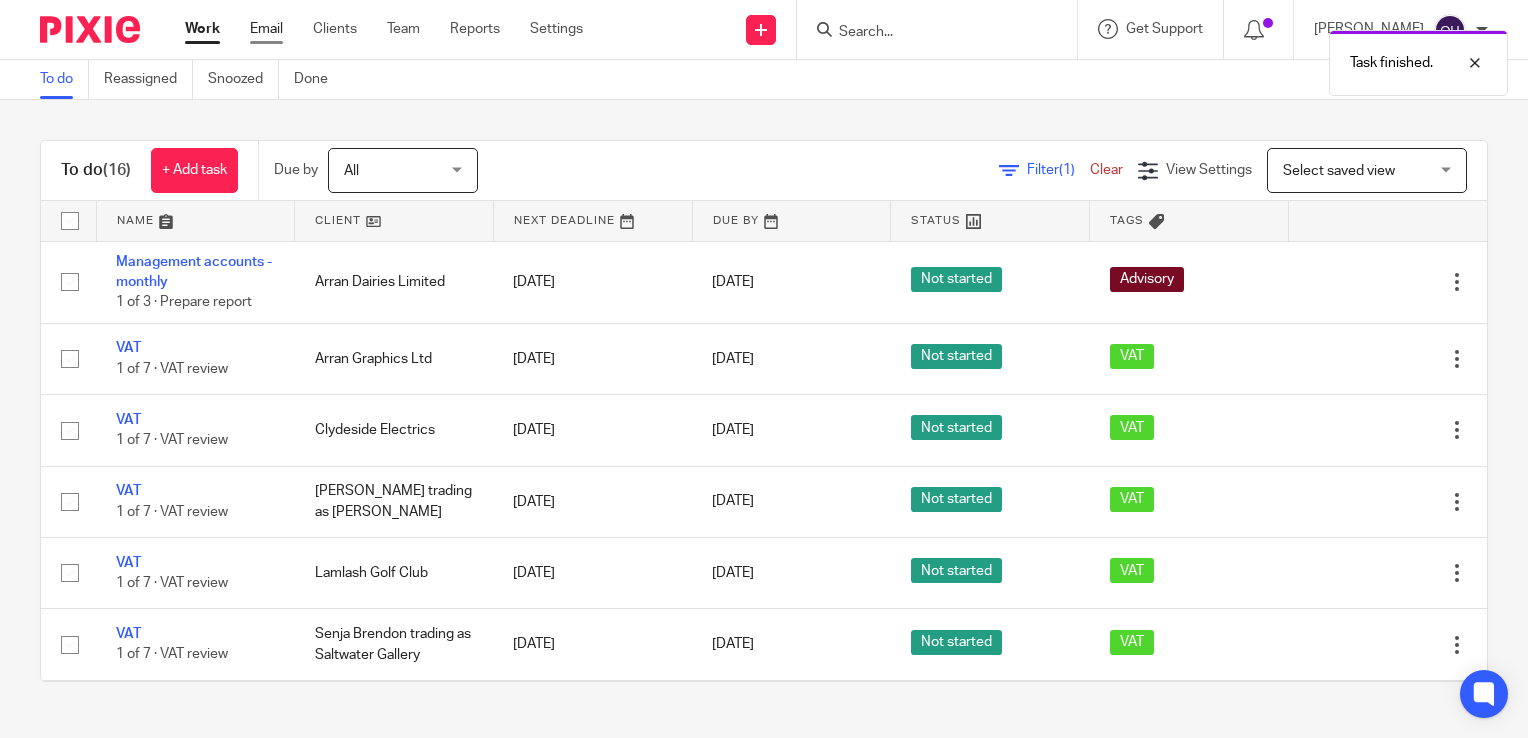 click on "Email" at bounding box center [266, 29] 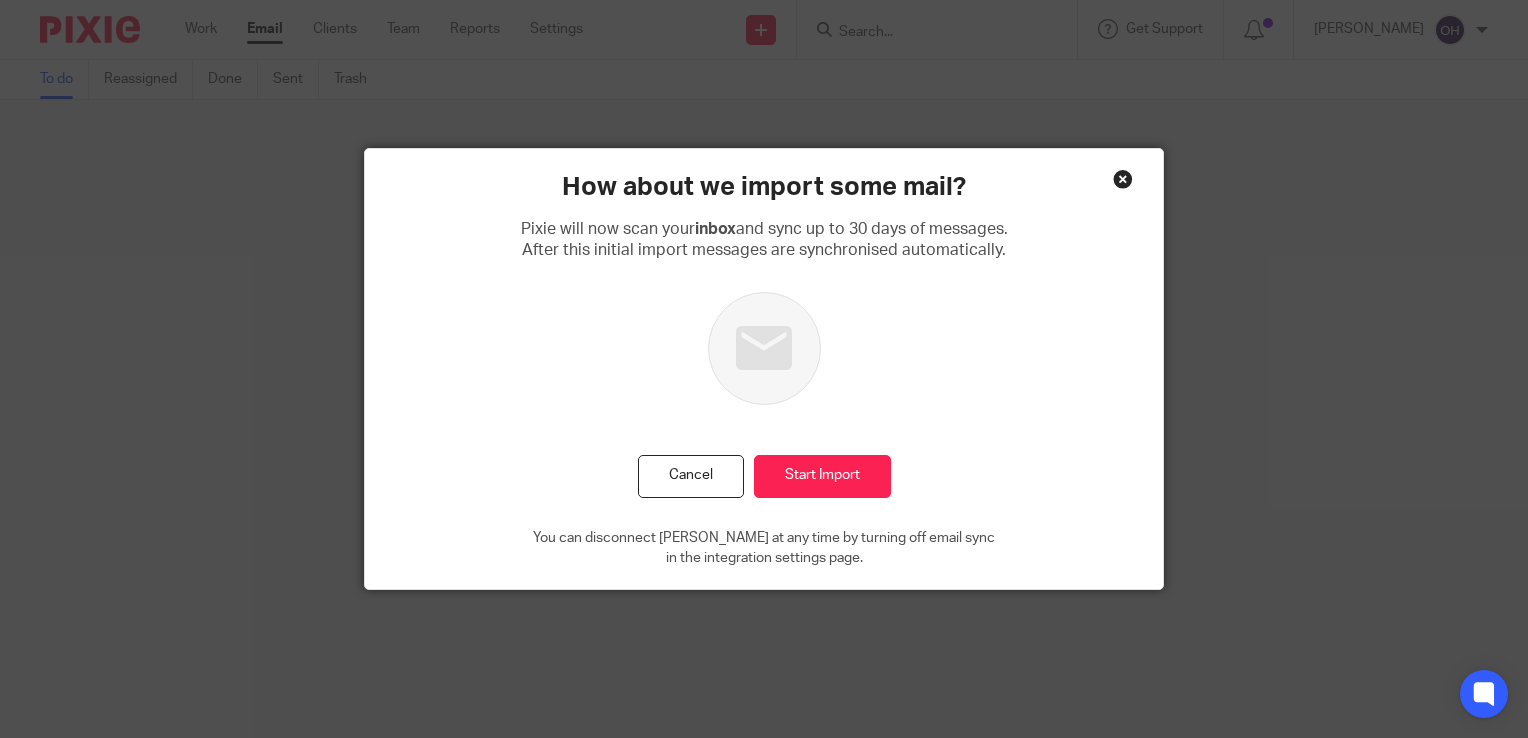 scroll, scrollTop: 0, scrollLeft: 0, axis: both 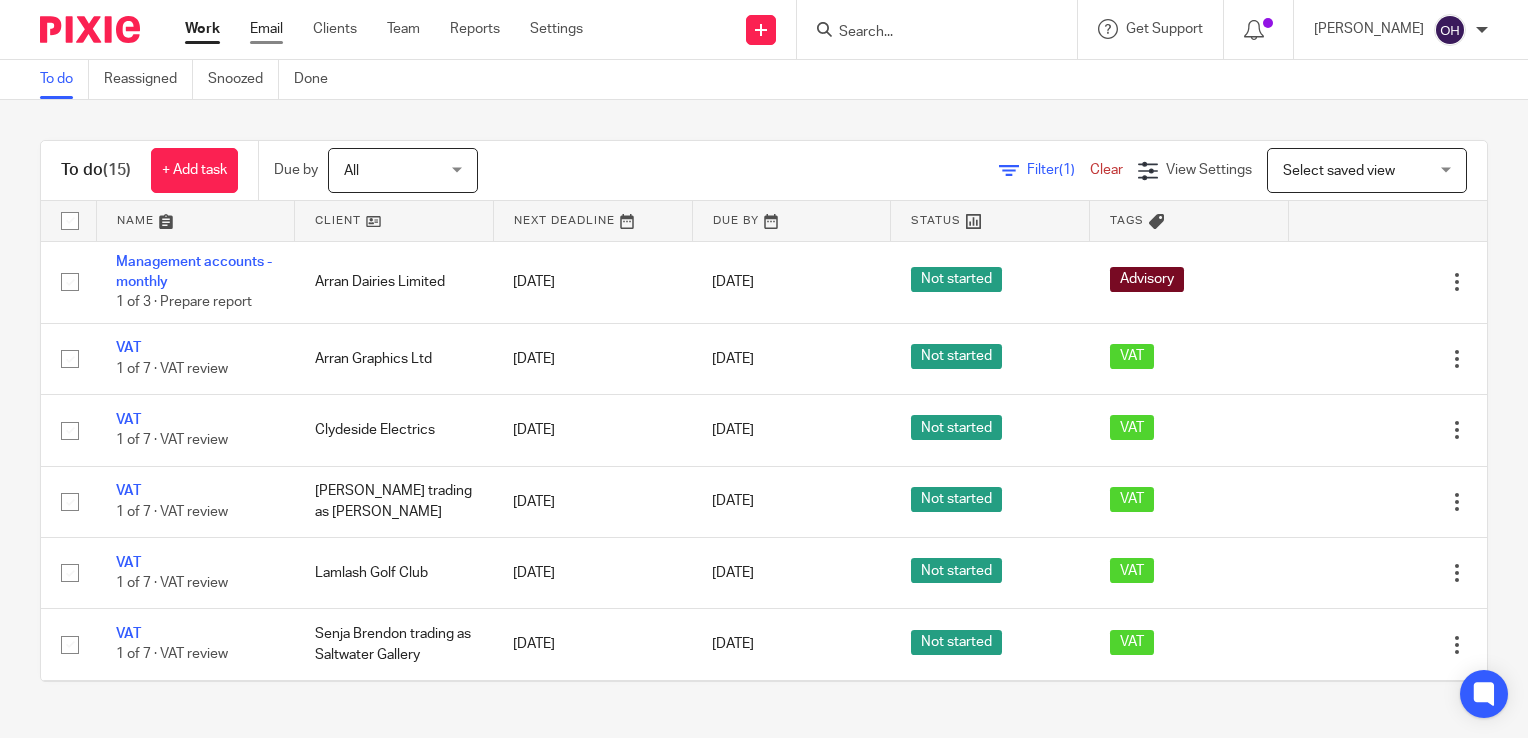click on "Email" at bounding box center (266, 29) 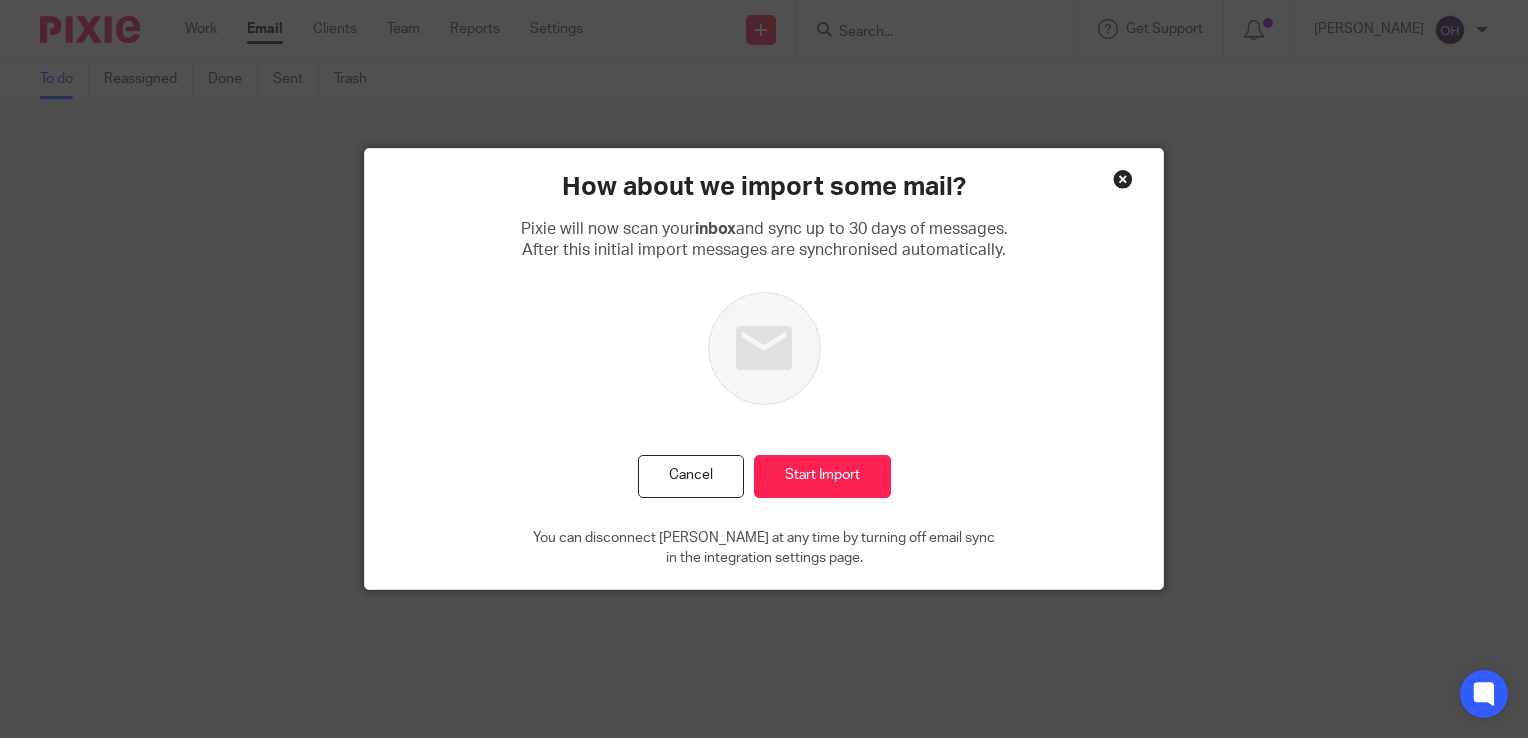 scroll, scrollTop: 0, scrollLeft: 0, axis: both 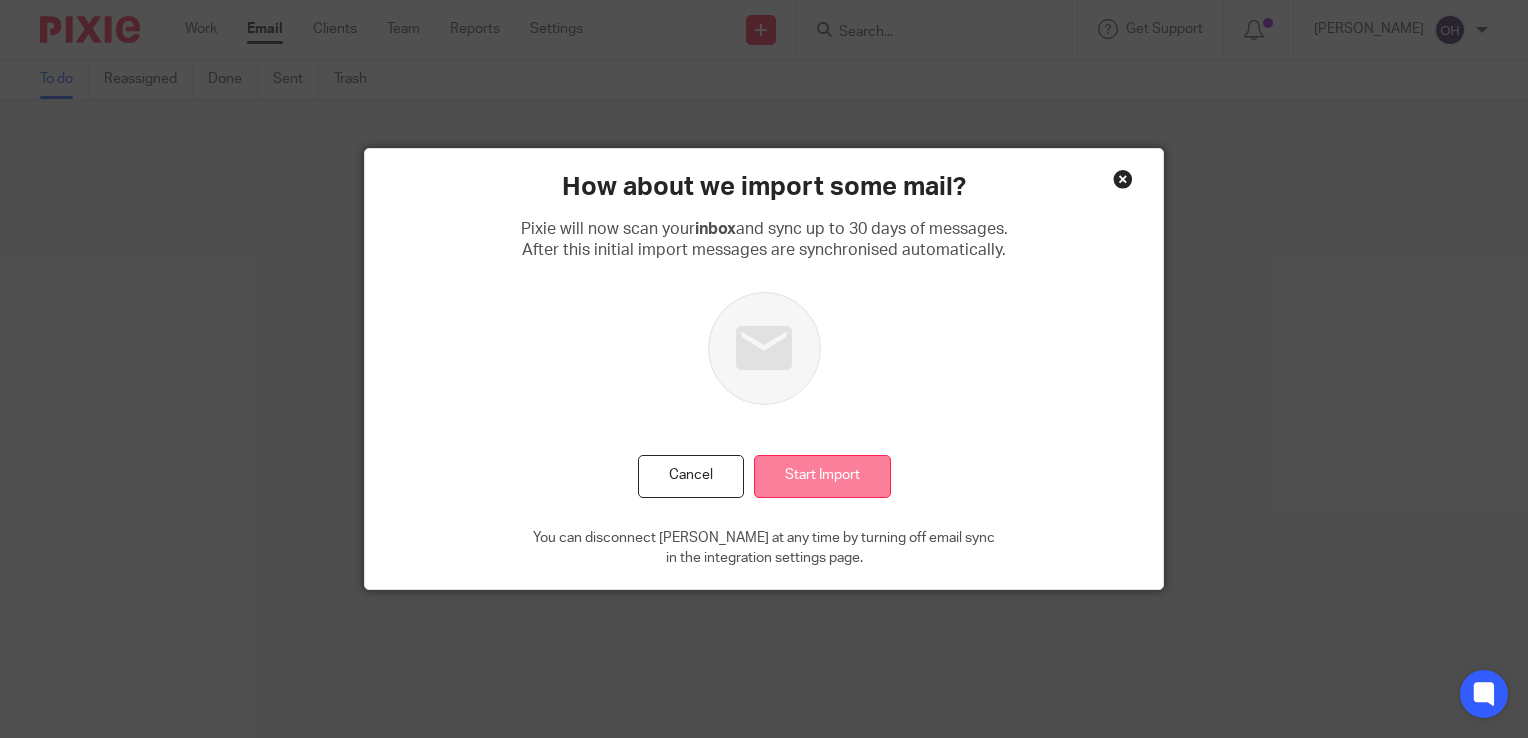 click on "Start Import" at bounding box center (822, 476) 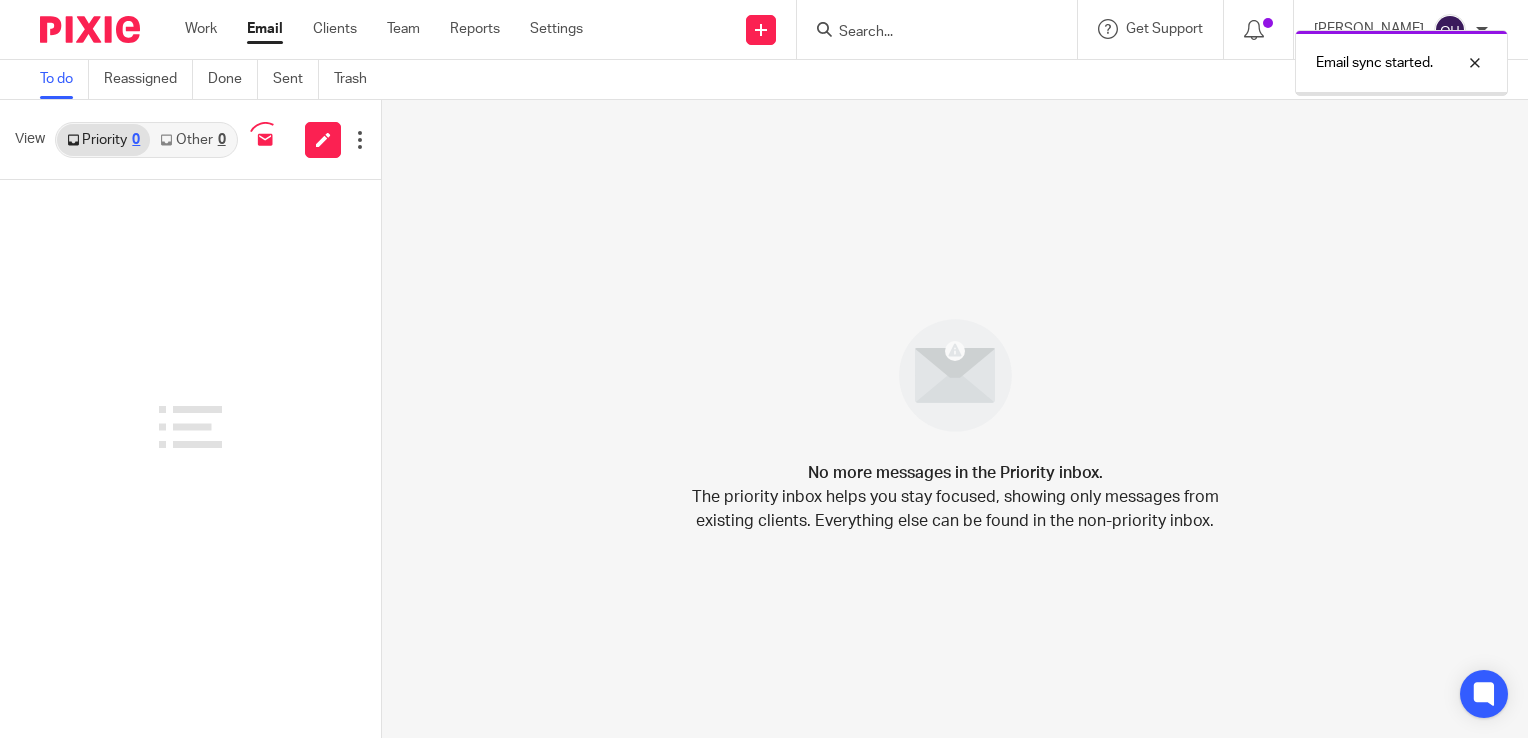 scroll, scrollTop: 0, scrollLeft: 0, axis: both 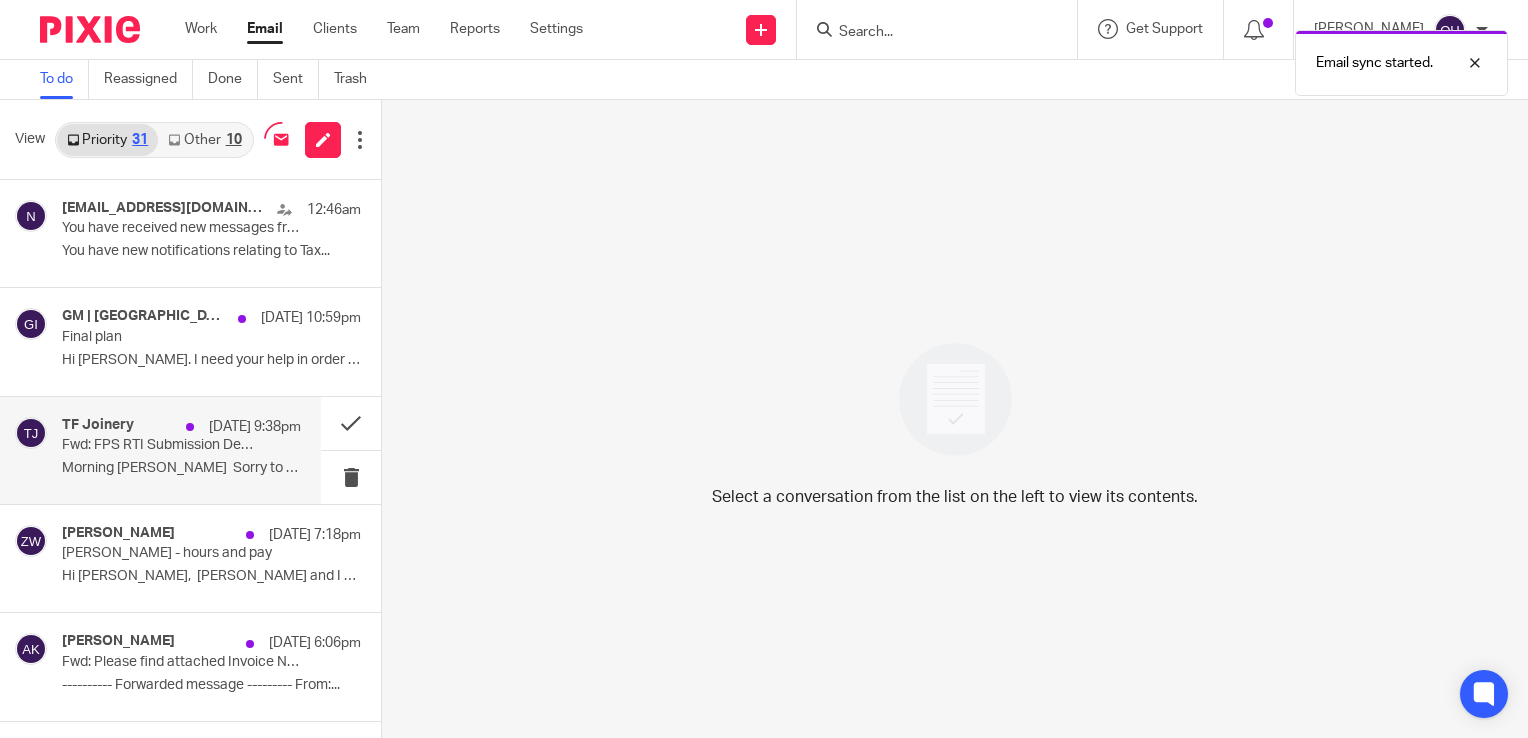 click on "Morning [PERSON_NAME]     Sorry to bother you 1st..." at bounding box center (181, 468) 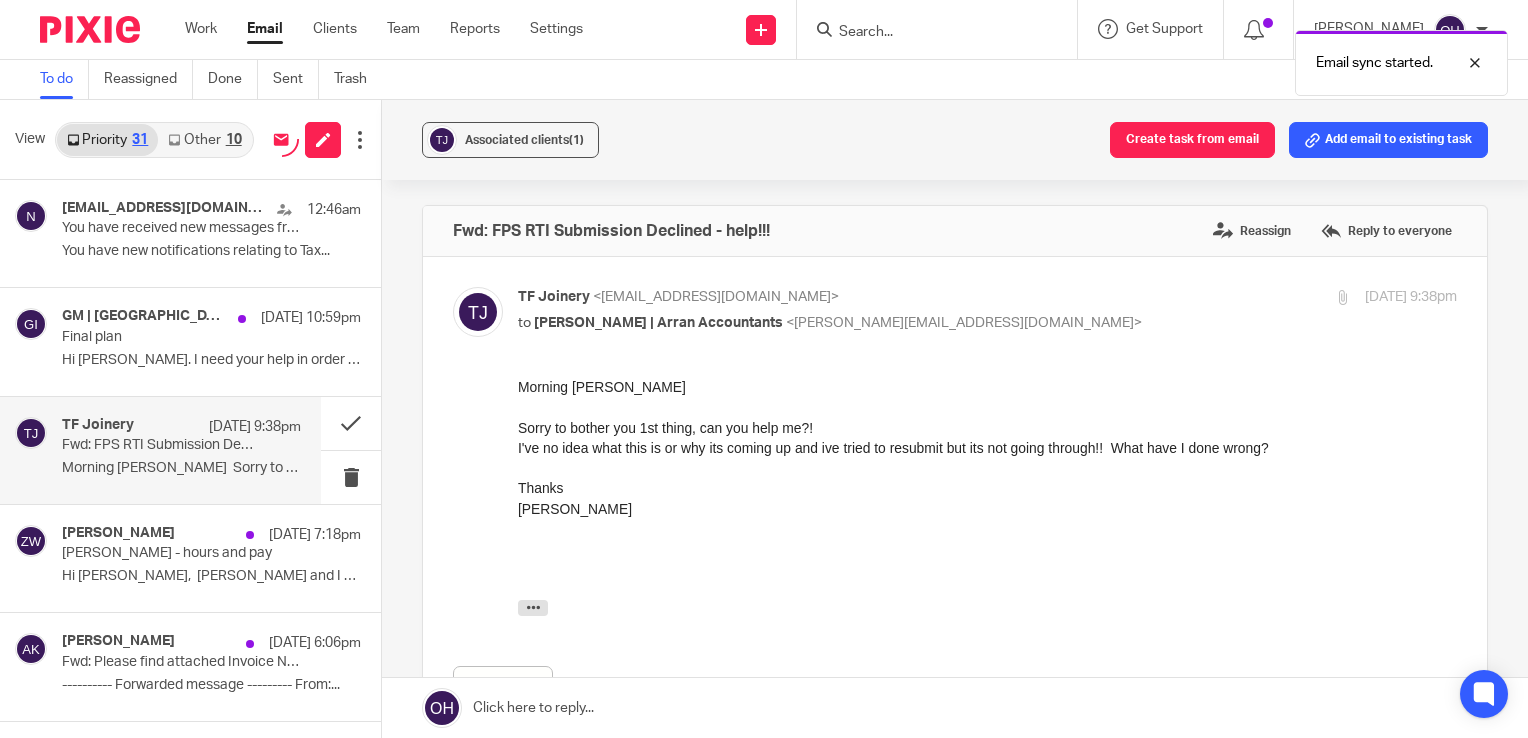 scroll, scrollTop: 0, scrollLeft: 0, axis: both 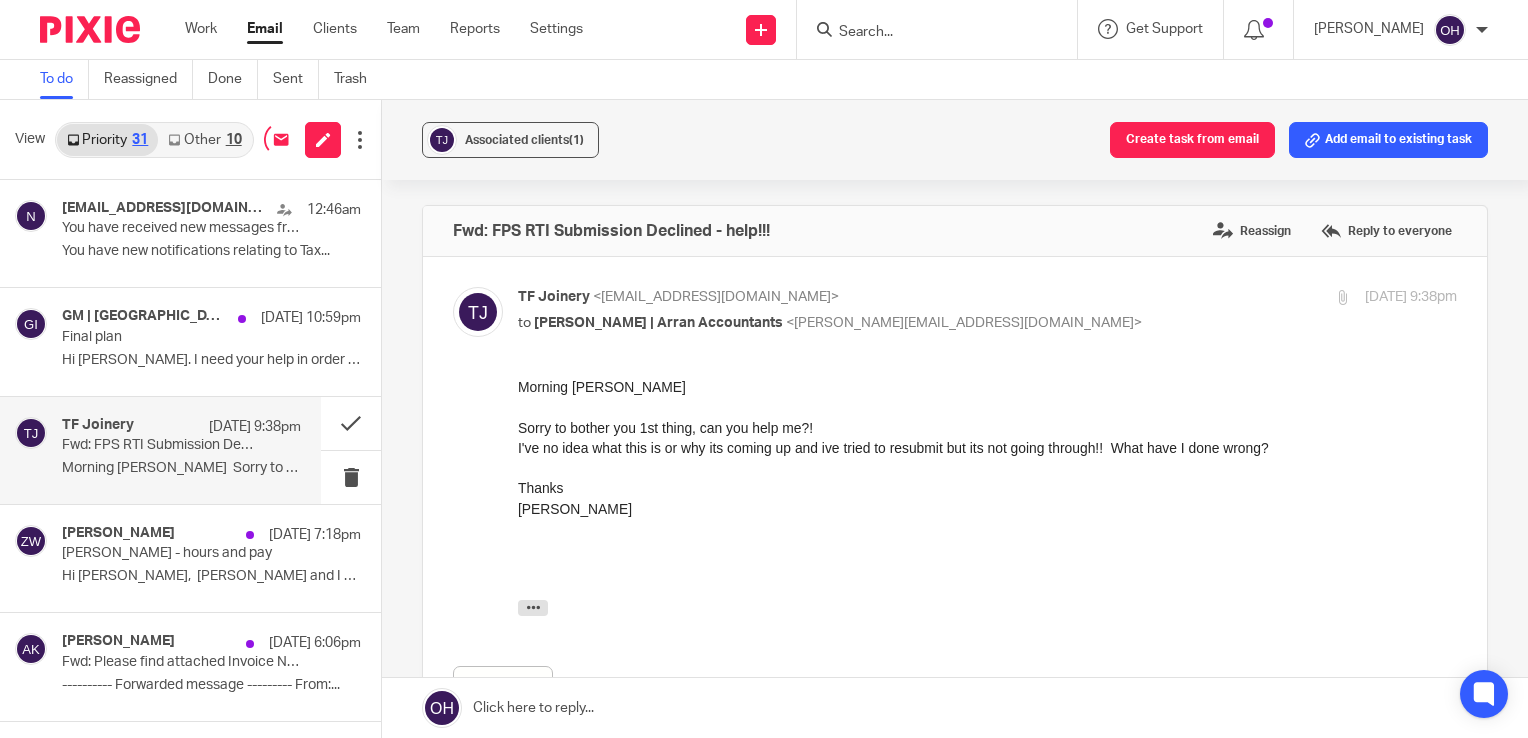 click on "Other
10" at bounding box center [204, 140] 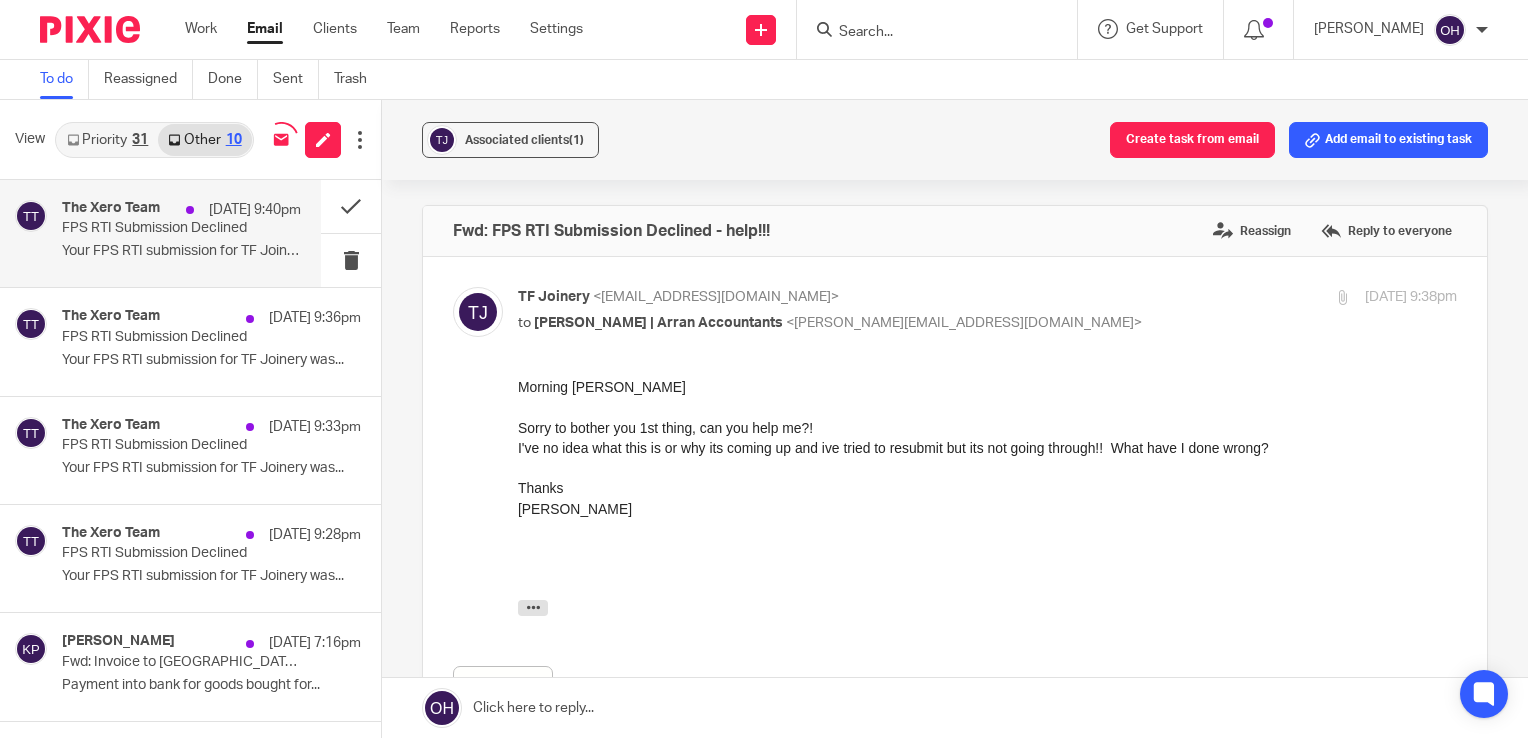 click on "FPS RTI Submission Declined" at bounding box center [157, 228] 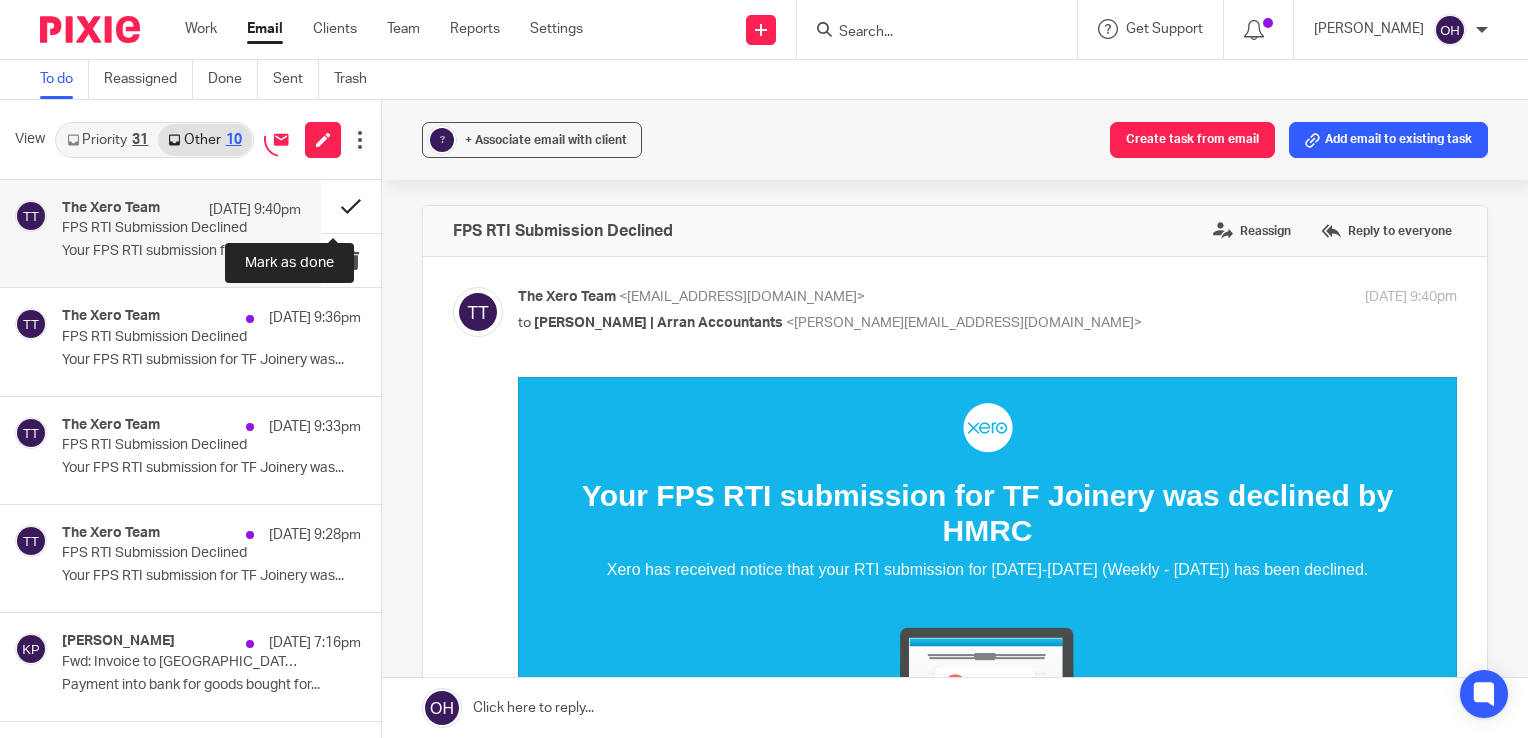 scroll, scrollTop: 0, scrollLeft: 0, axis: both 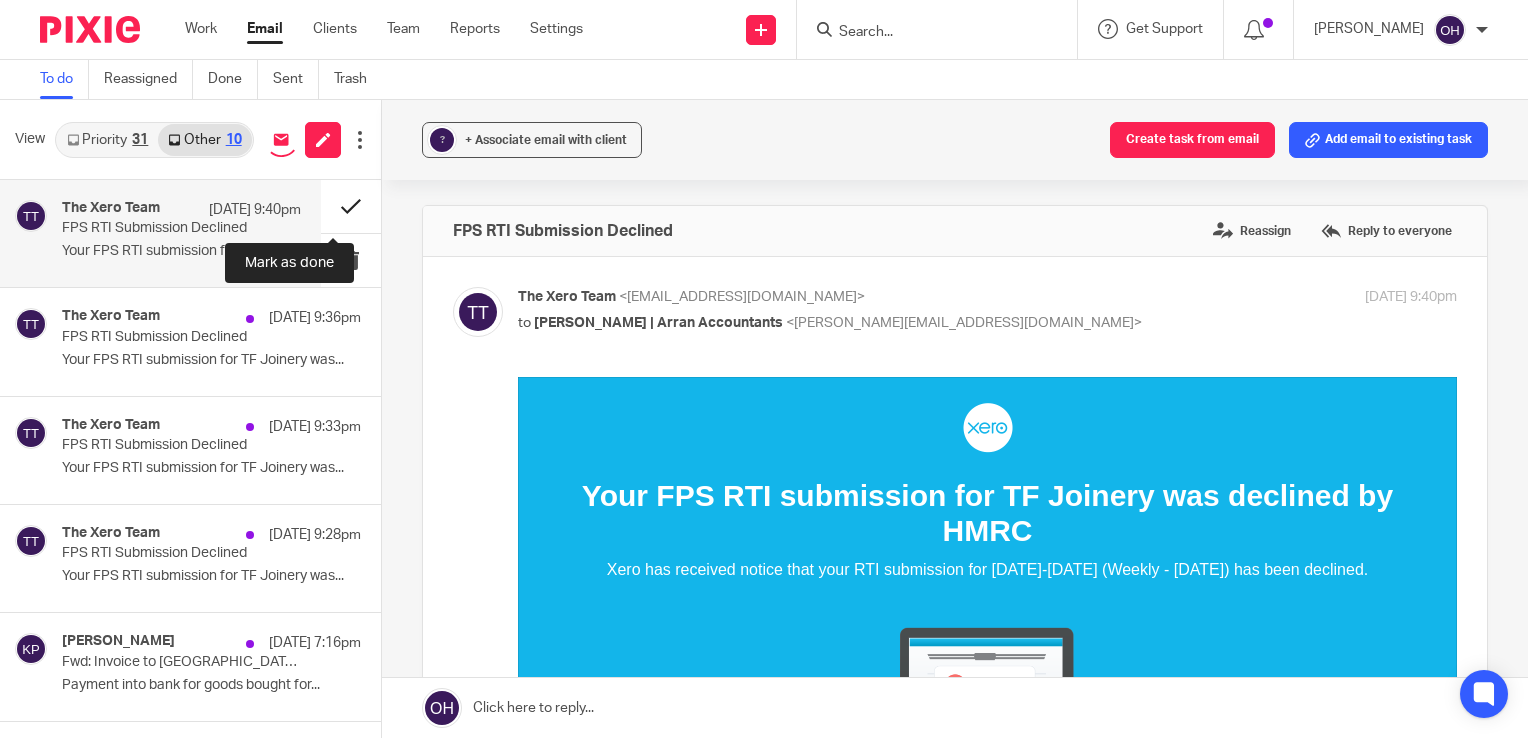 click at bounding box center [351, 206] 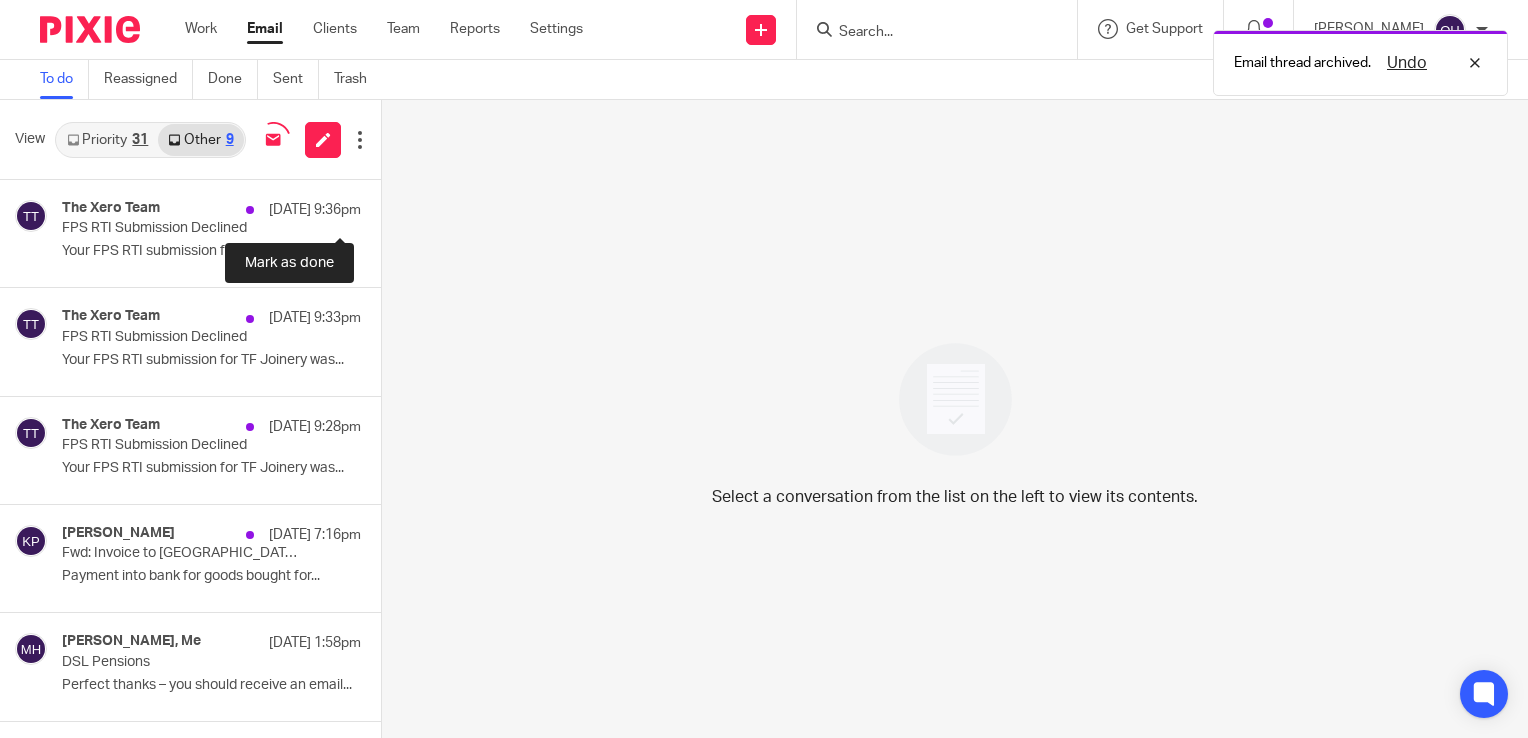click at bounding box center (389, 206) 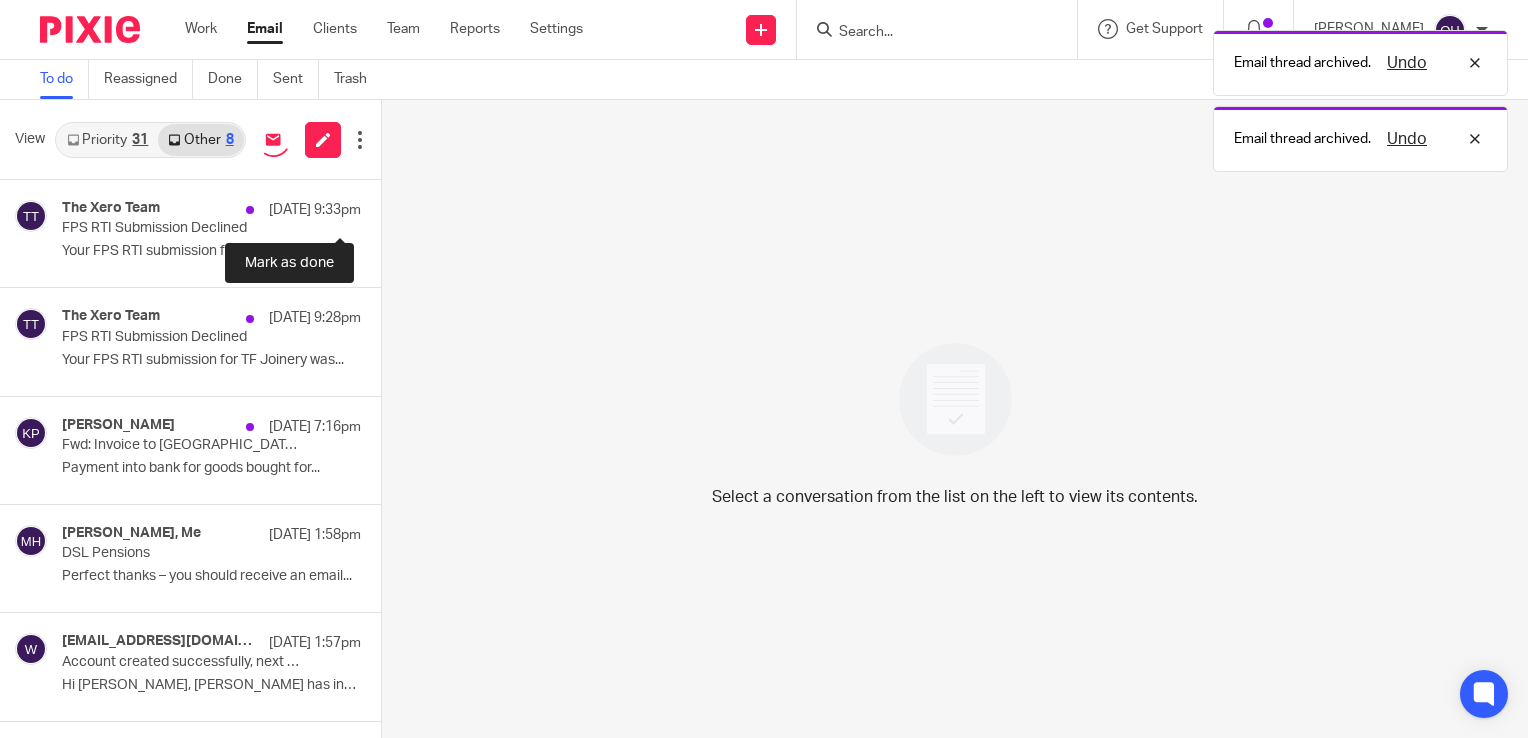 click at bounding box center (389, 206) 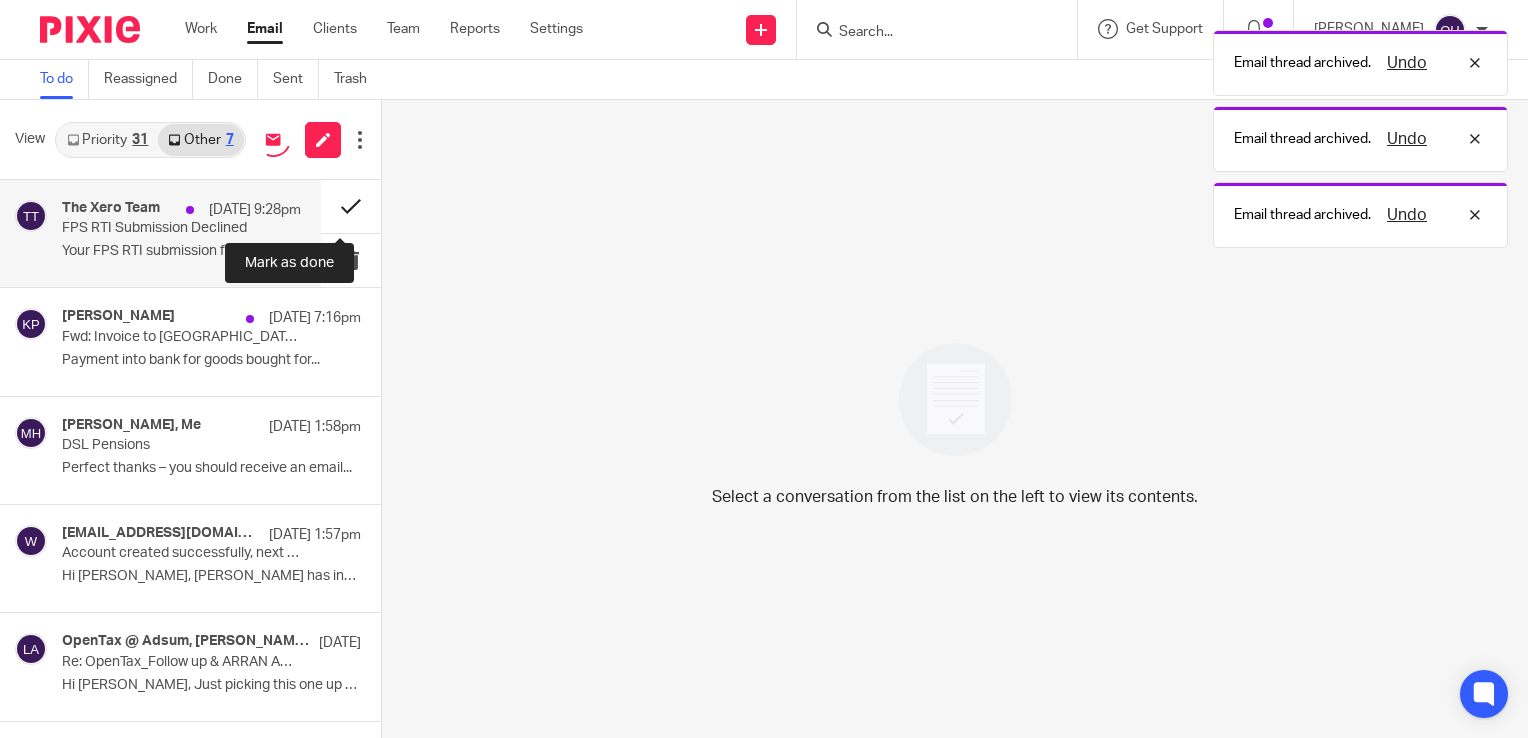 click at bounding box center [351, 206] 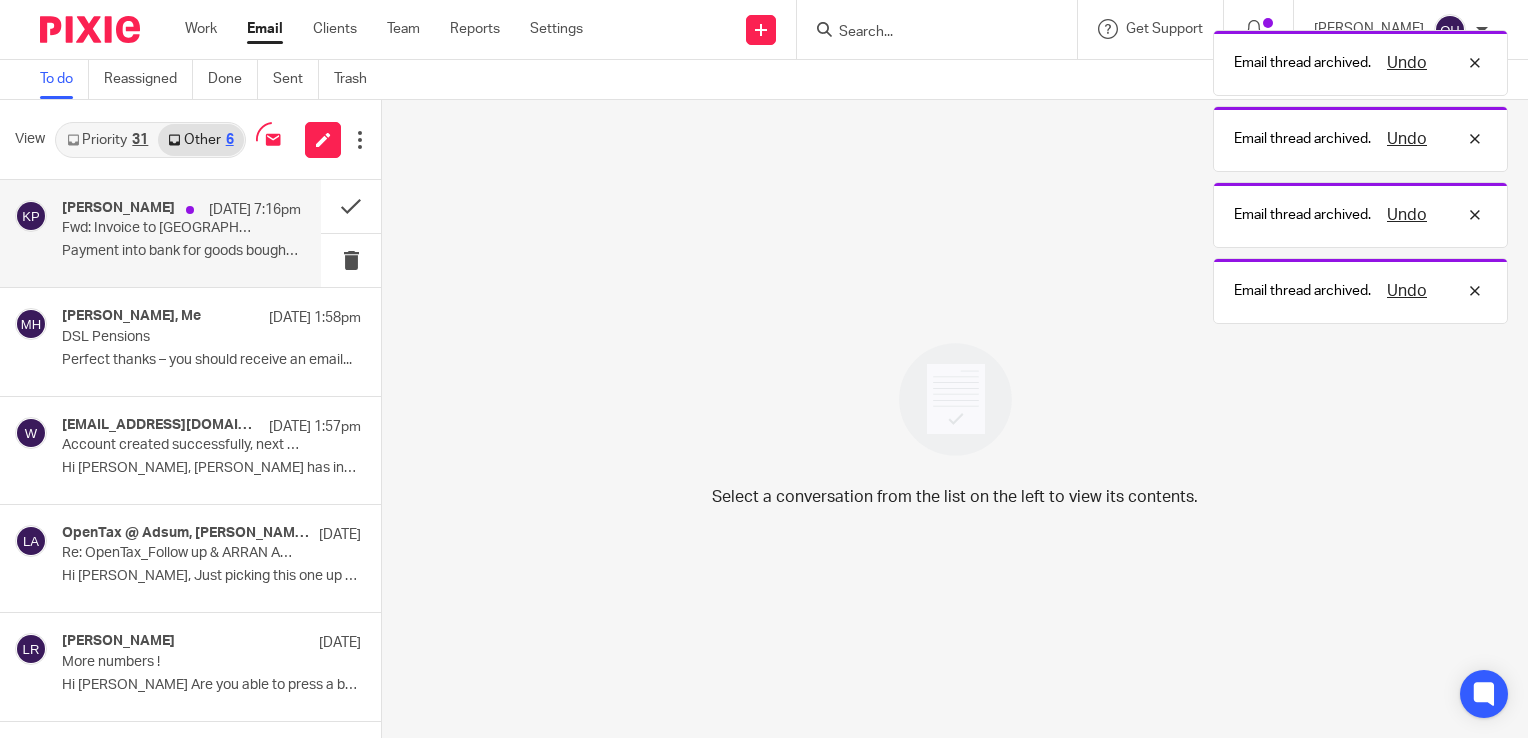 click on "Payment into bank for goods bought for..." at bounding box center [181, 251] 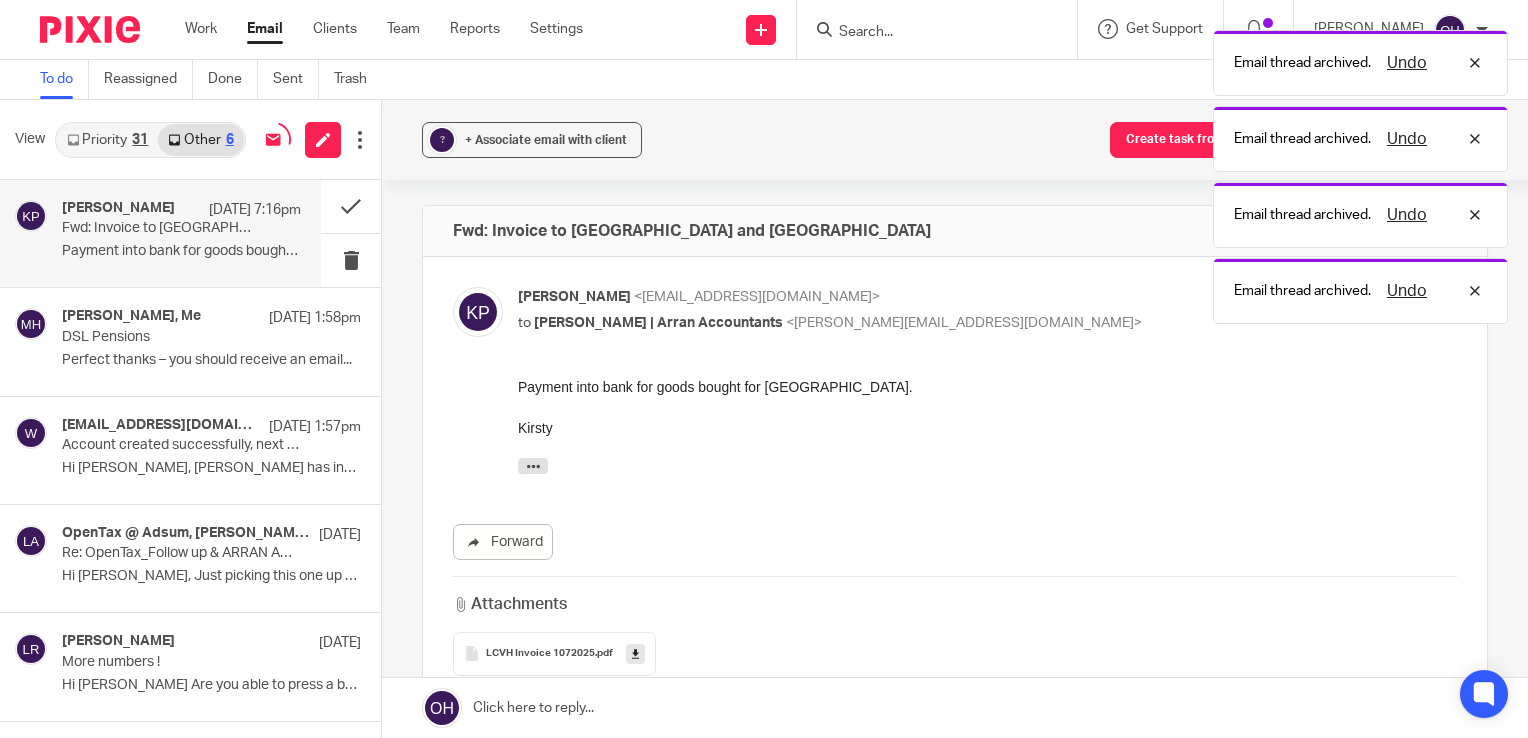 scroll, scrollTop: 0, scrollLeft: 0, axis: both 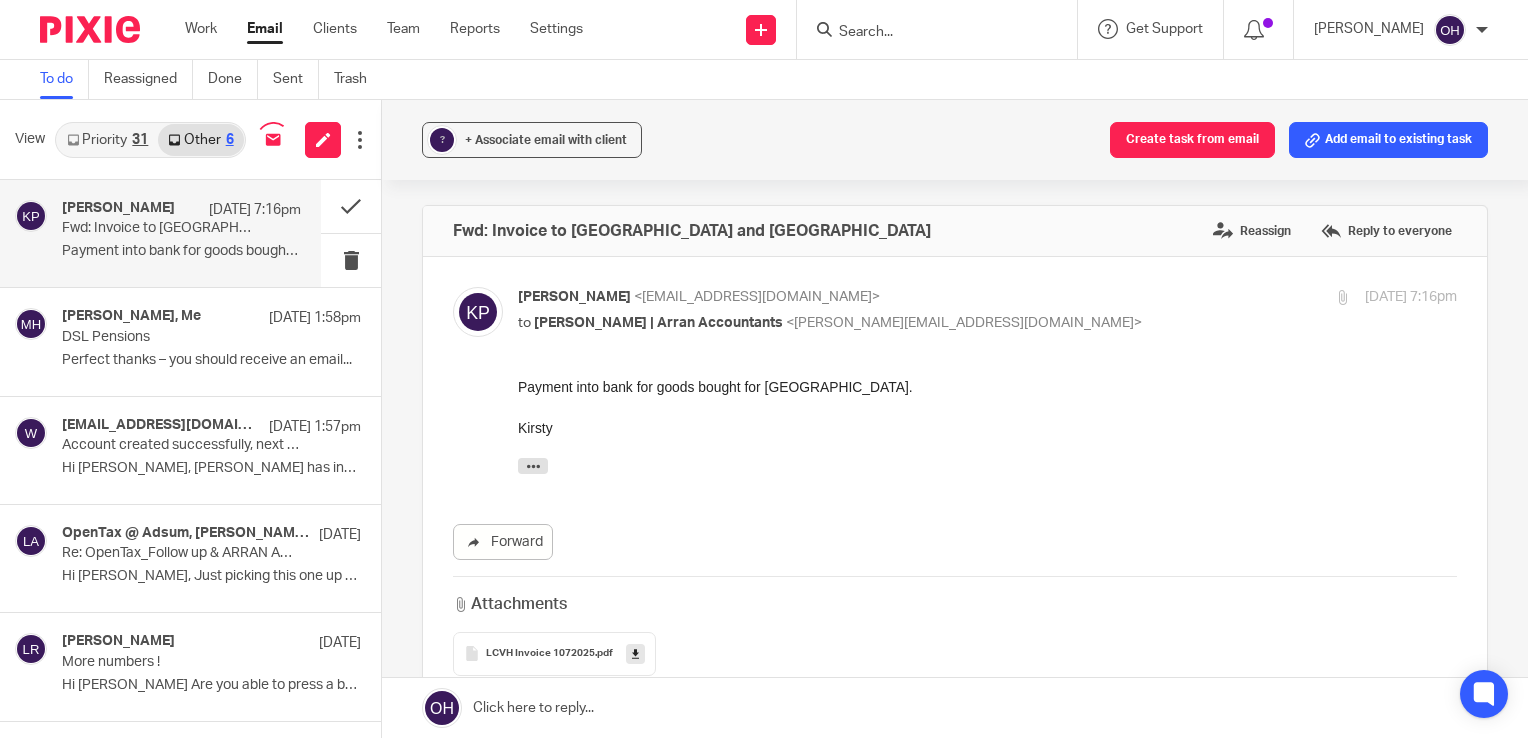 click on "Priority
31" at bounding box center (107, 140) 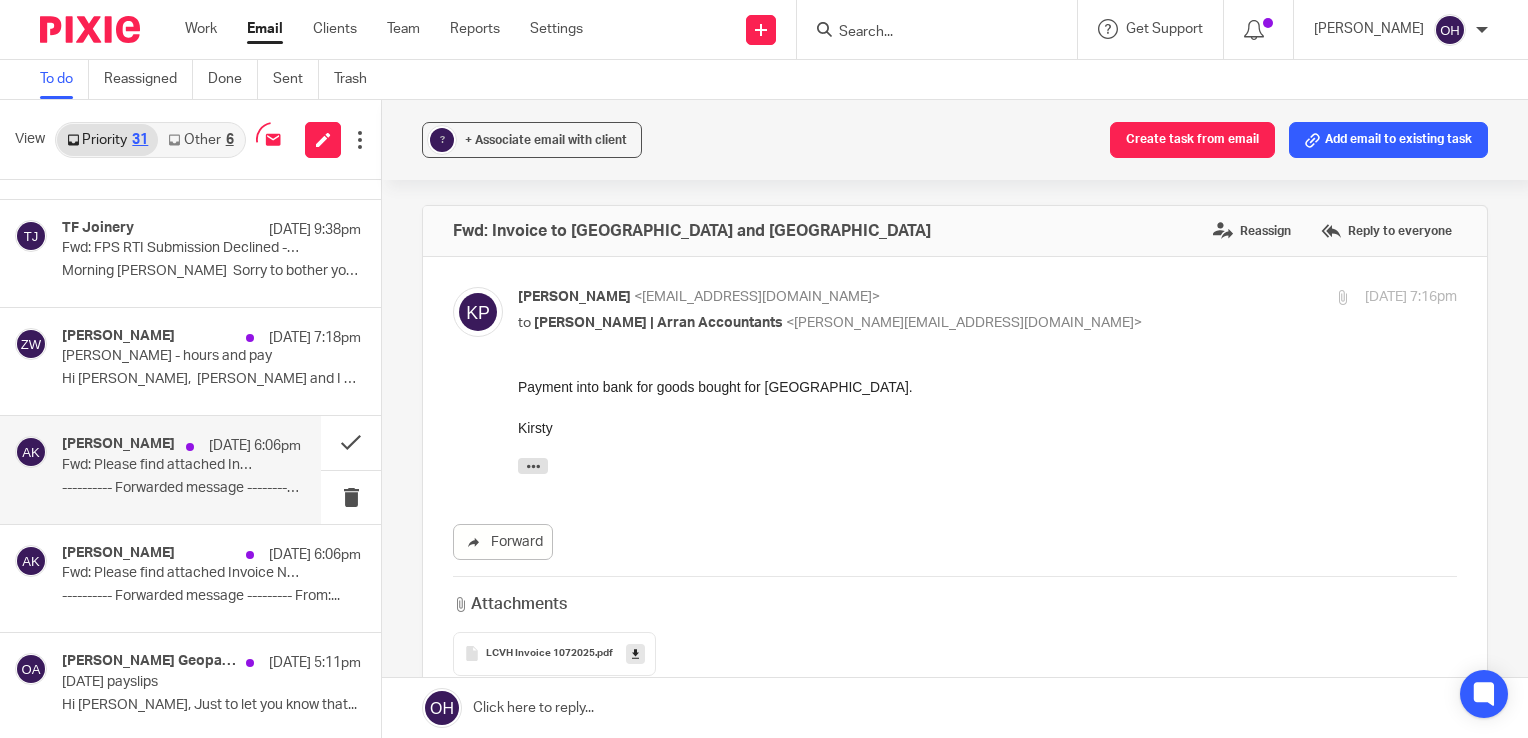 scroll, scrollTop: 200, scrollLeft: 0, axis: vertical 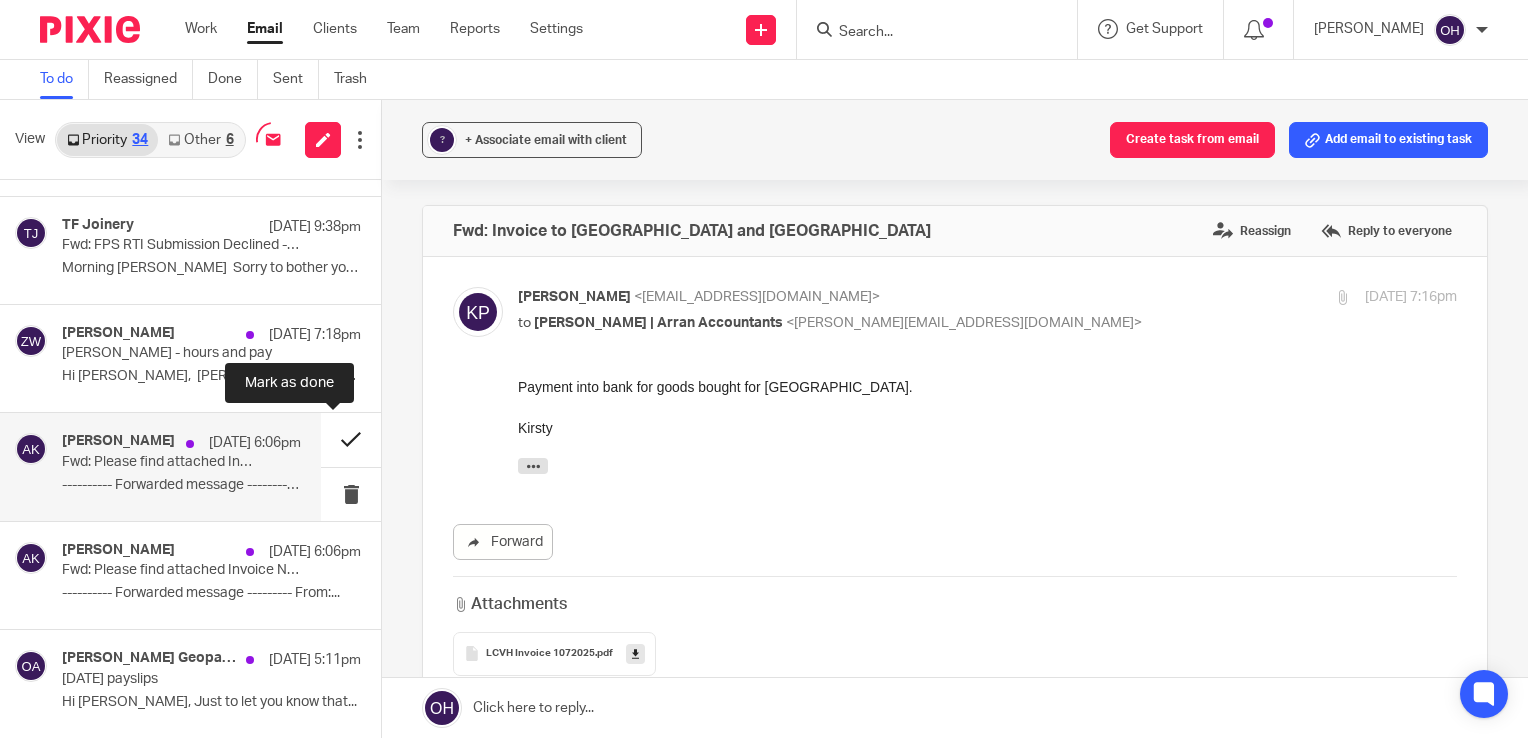 click at bounding box center [351, 439] 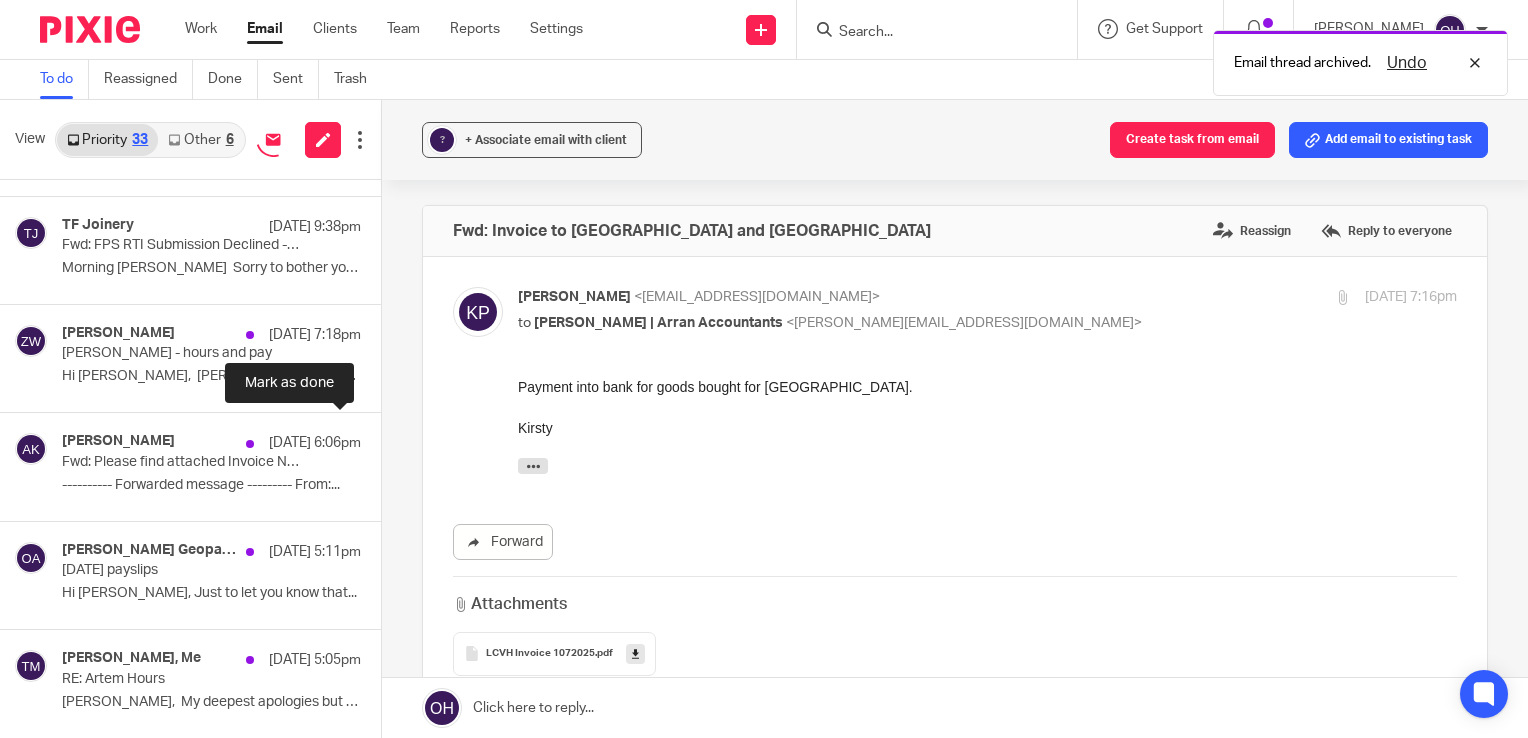 click at bounding box center (389, 439) 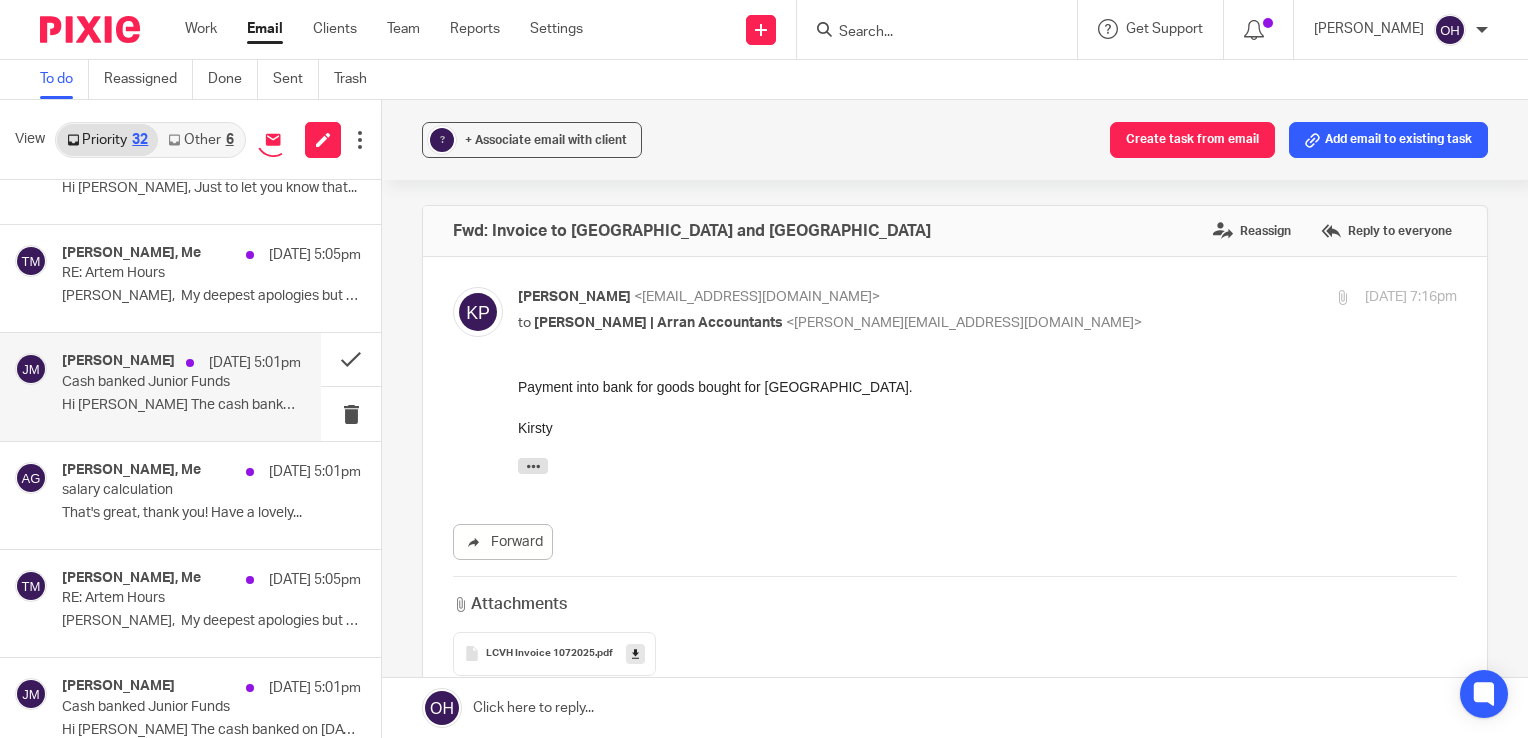 scroll, scrollTop: 500, scrollLeft: 0, axis: vertical 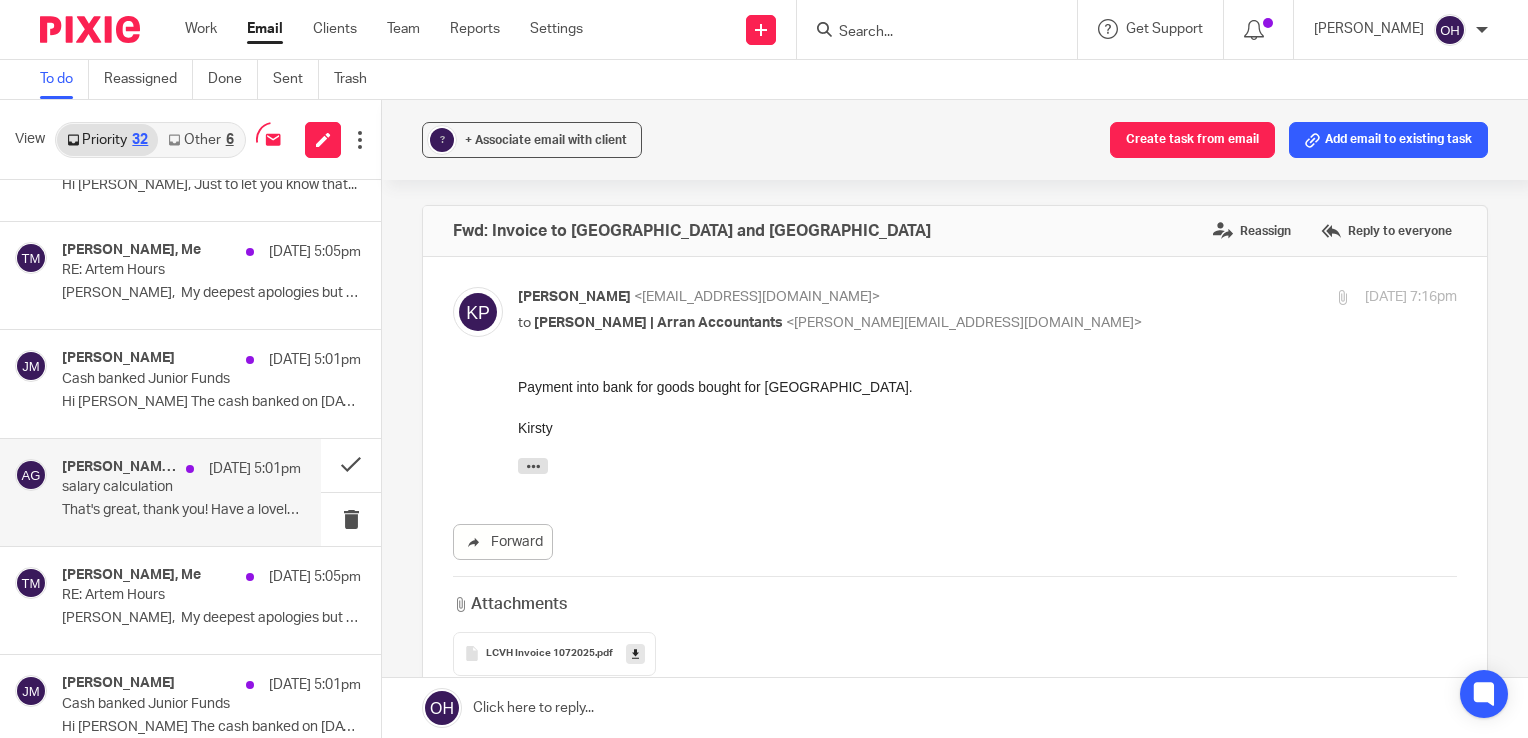 click on "[DATE] 5:01pm" at bounding box center [238, 469] 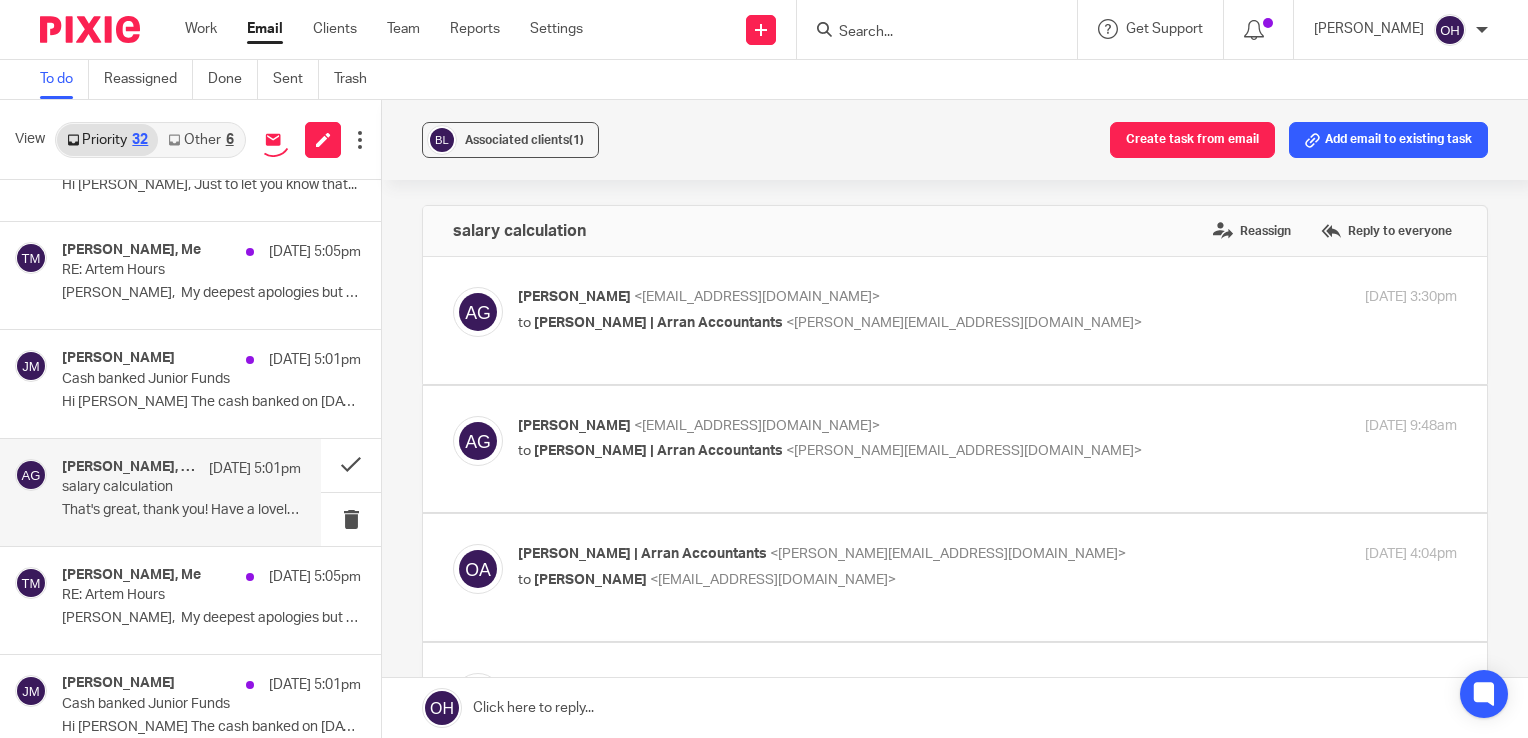 scroll, scrollTop: 0, scrollLeft: 0, axis: both 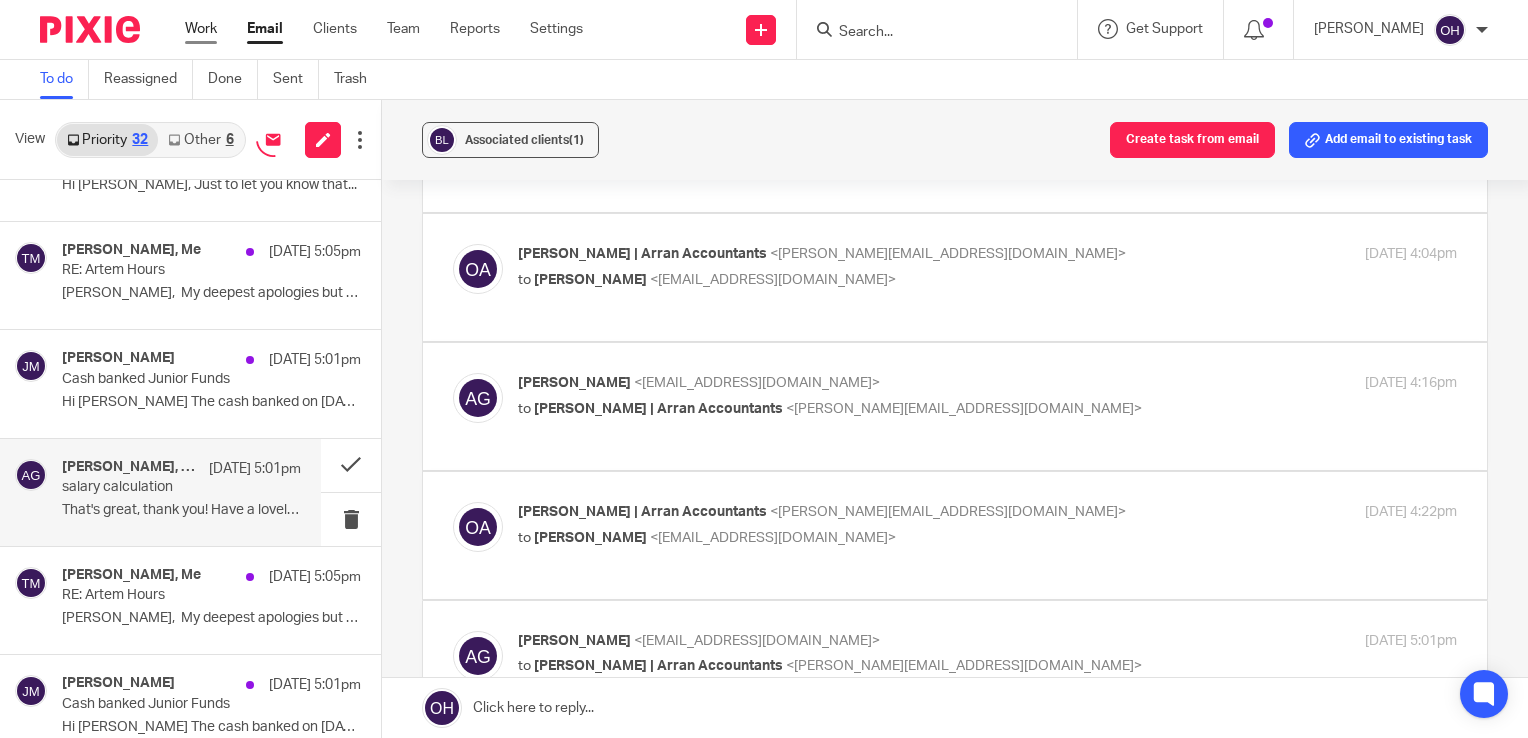 click on "Work" at bounding box center [201, 29] 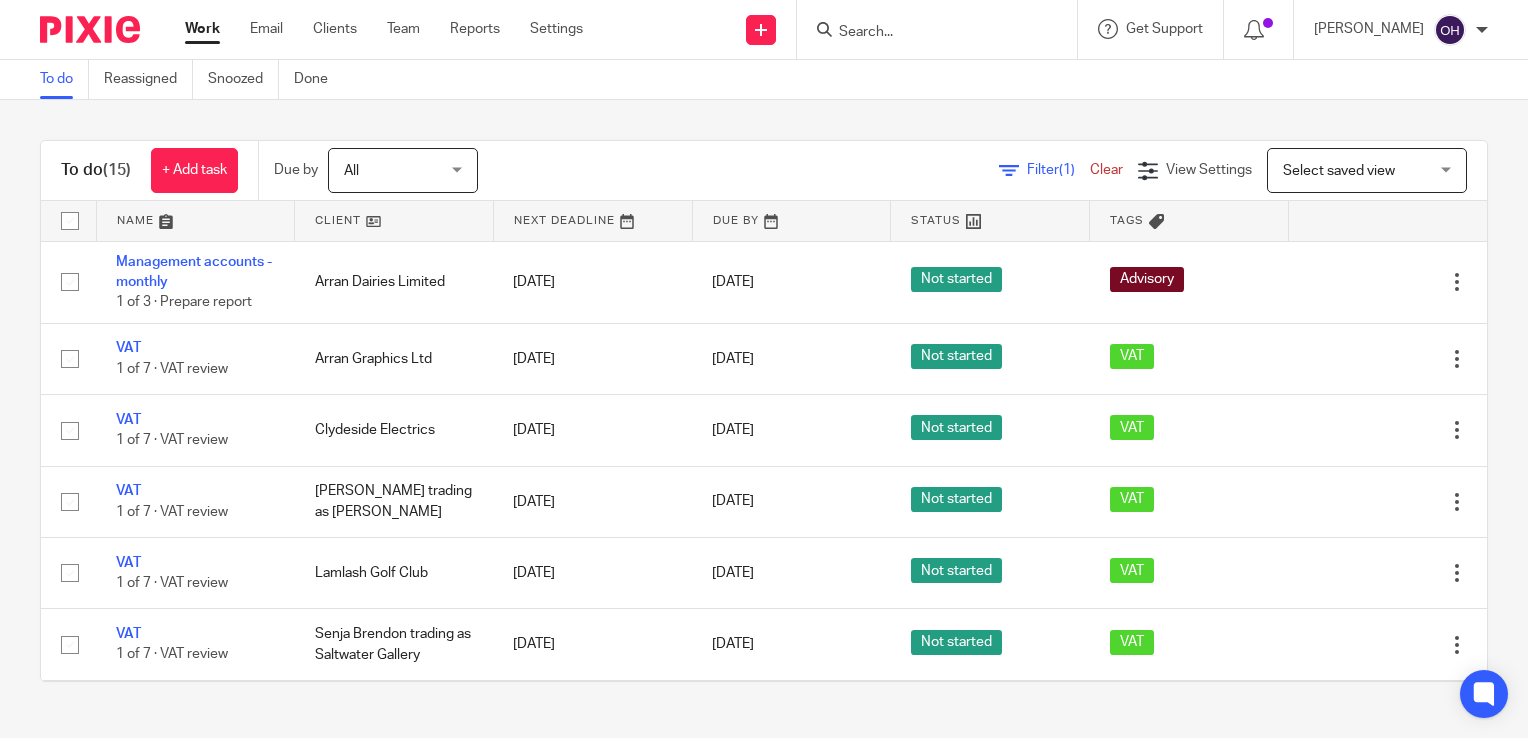 scroll, scrollTop: 0, scrollLeft: 0, axis: both 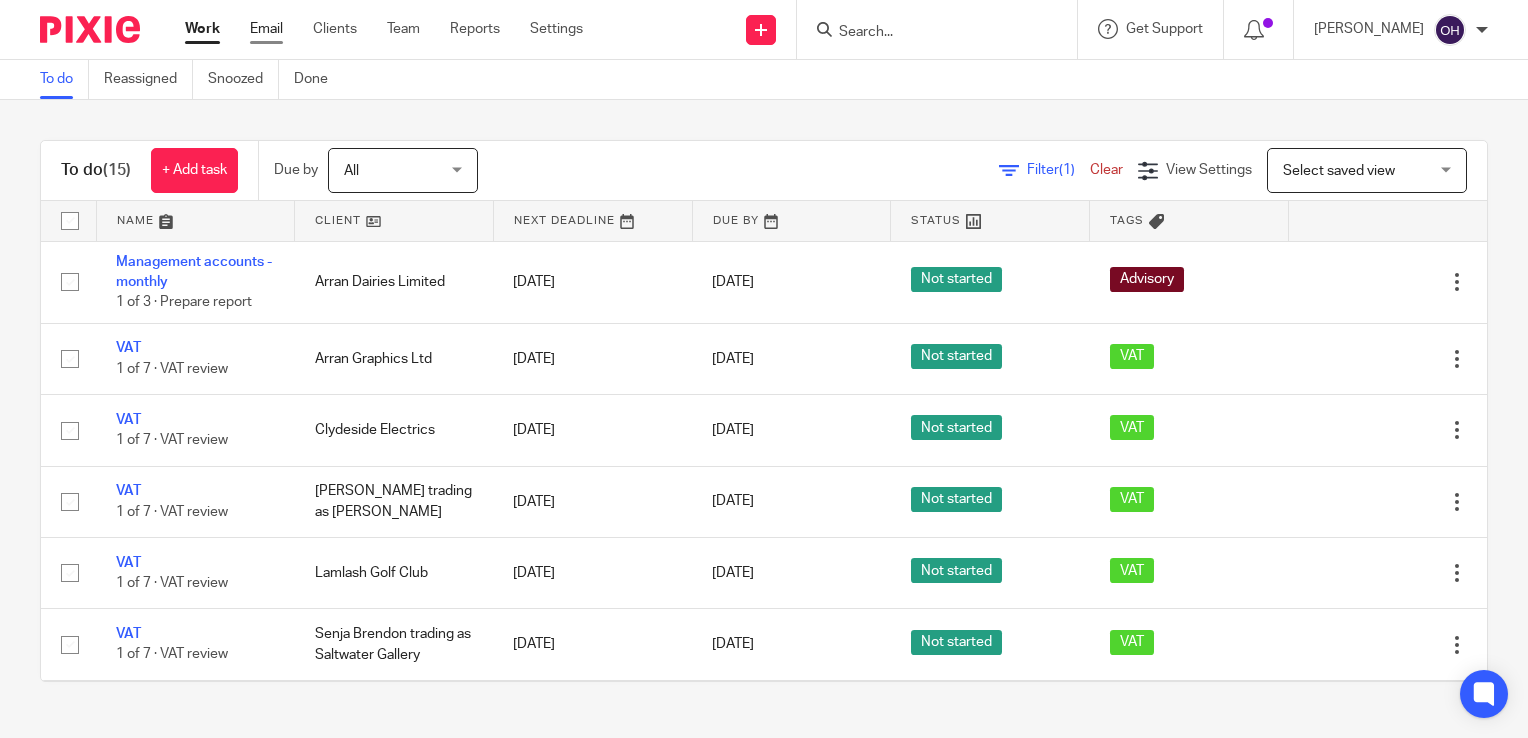 click on "Email" at bounding box center [266, 29] 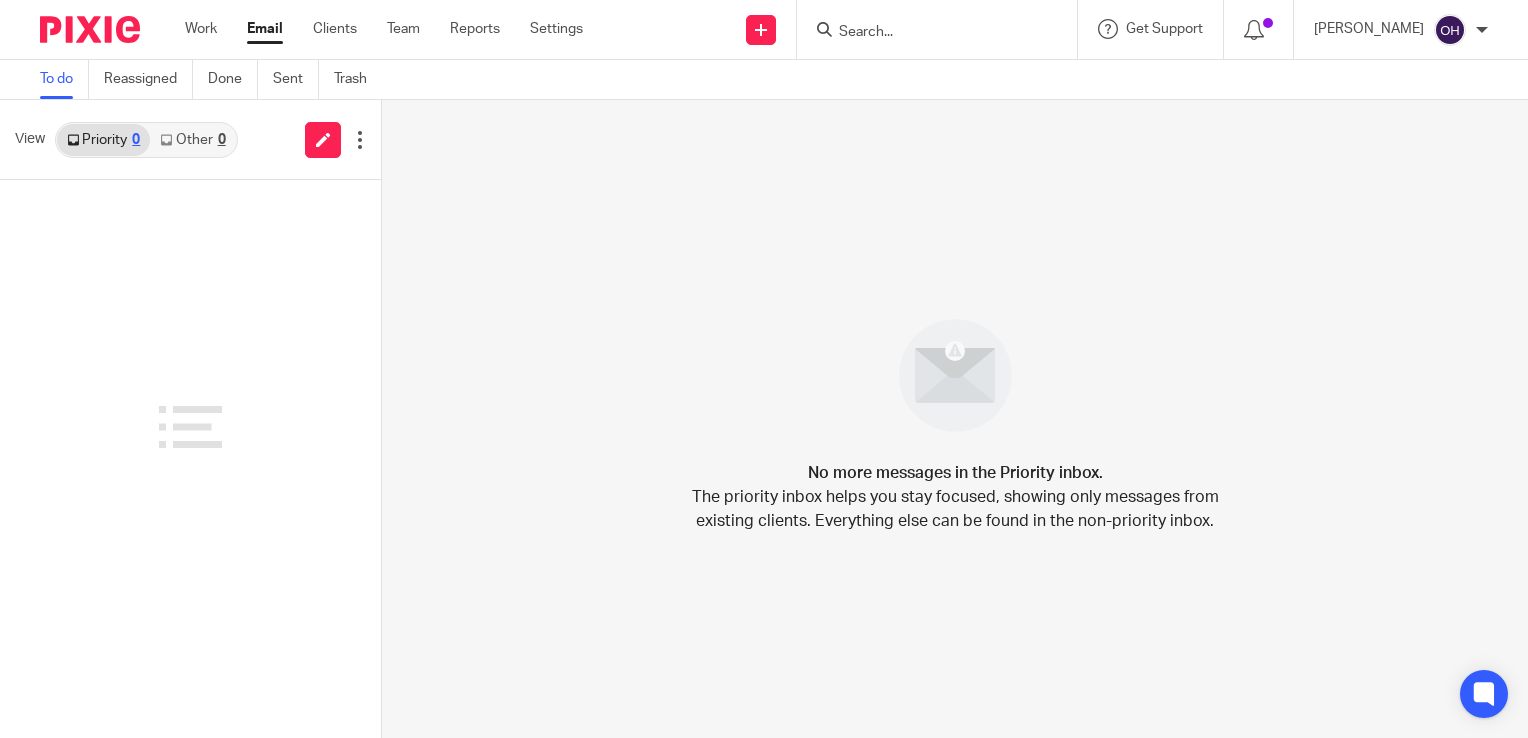 scroll, scrollTop: 0, scrollLeft: 0, axis: both 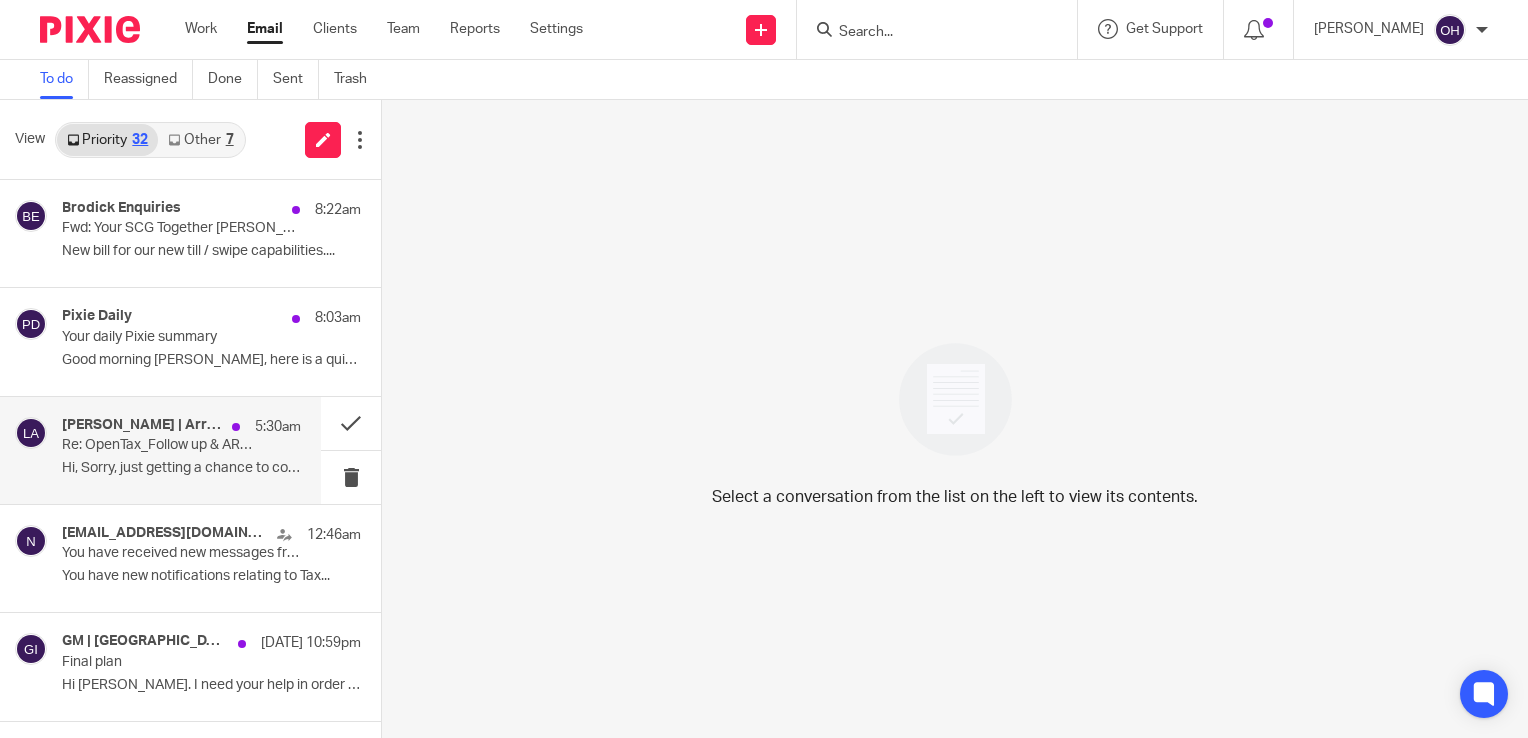 click on "[PERSON_NAME] | Arran Accountants, OpenTax @ Adsum
5:30am   Re: OpenTax_Follow up & ARRAN ACCOUNTANTS   Hi,    Sorry, just getting a chance to come..." at bounding box center (181, 450) 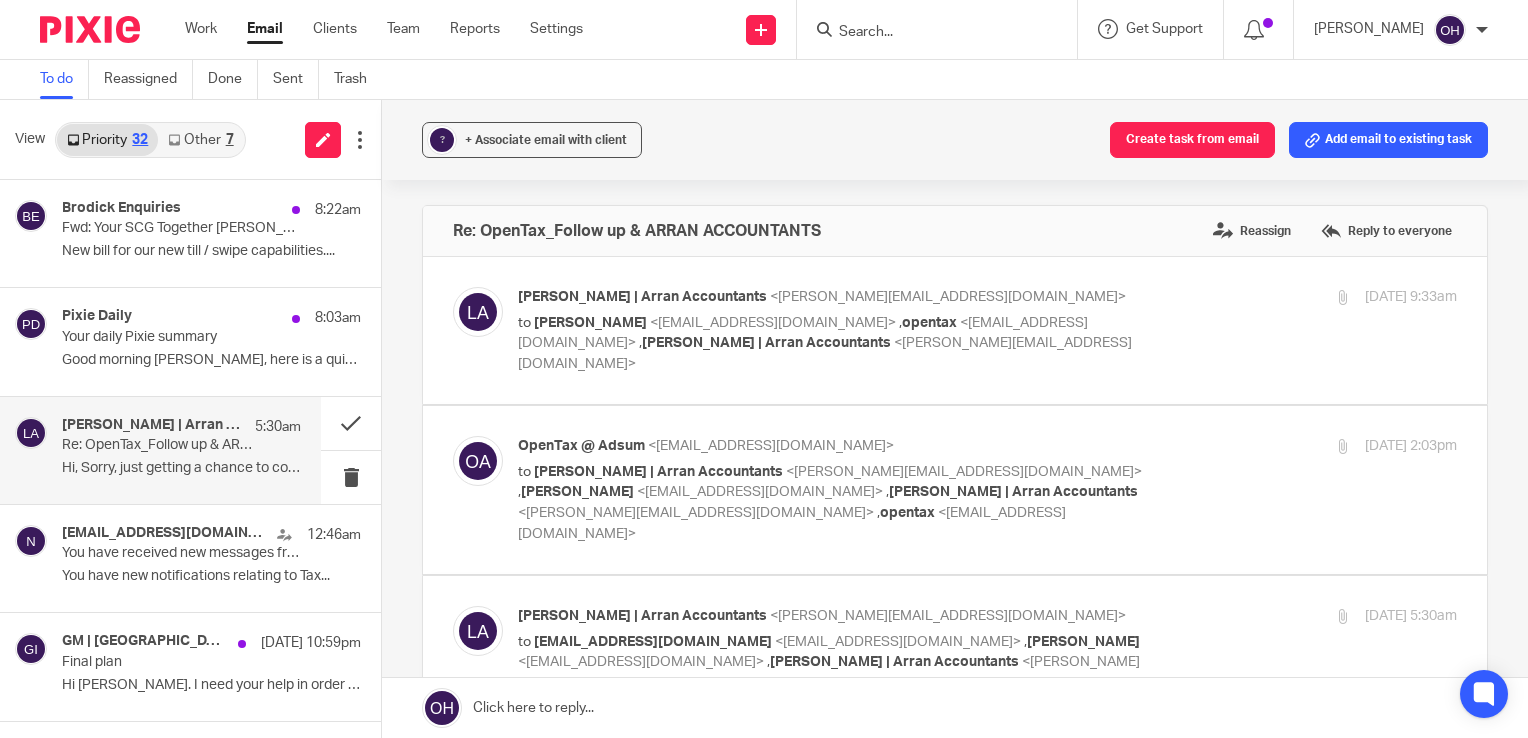 scroll, scrollTop: 0, scrollLeft: 0, axis: both 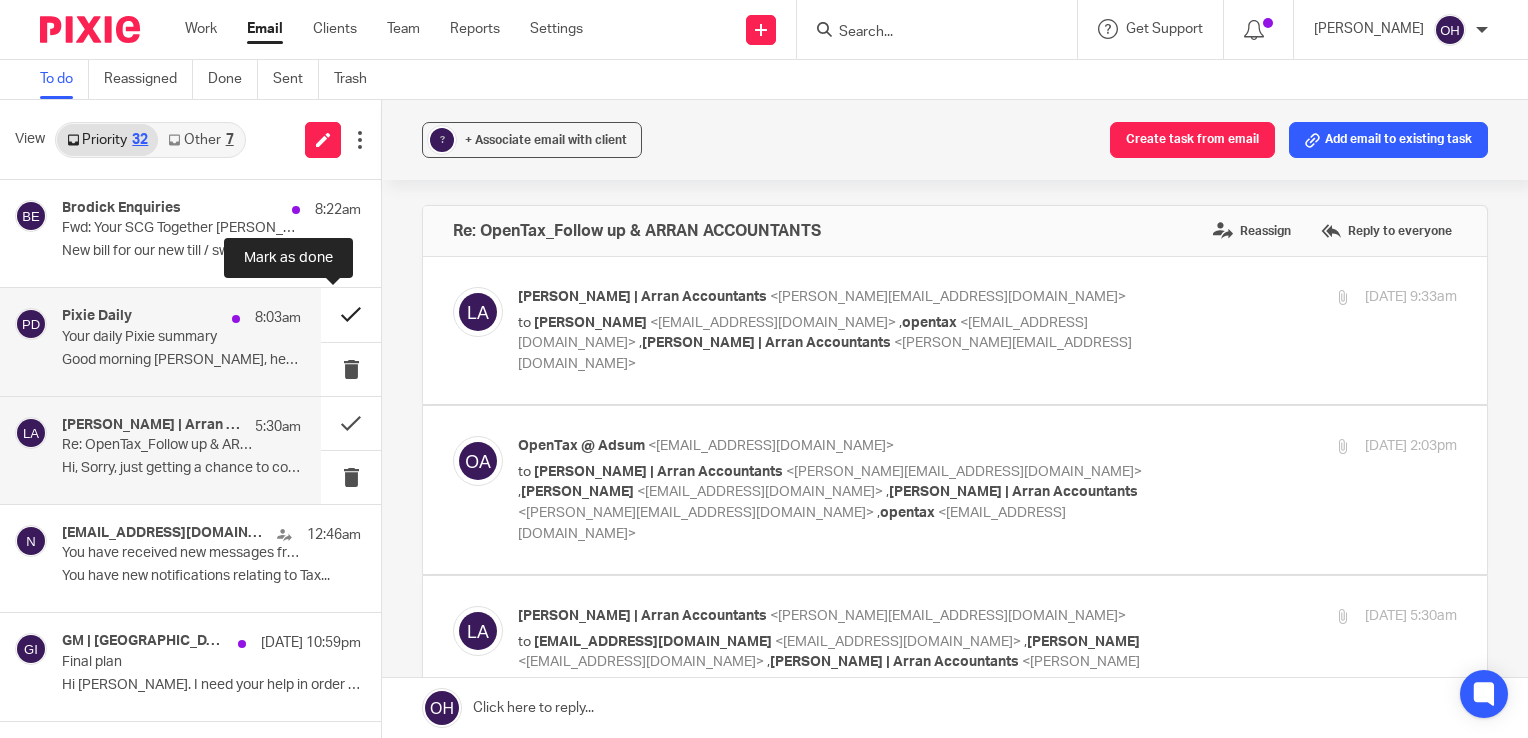 click at bounding box center (351, 314) 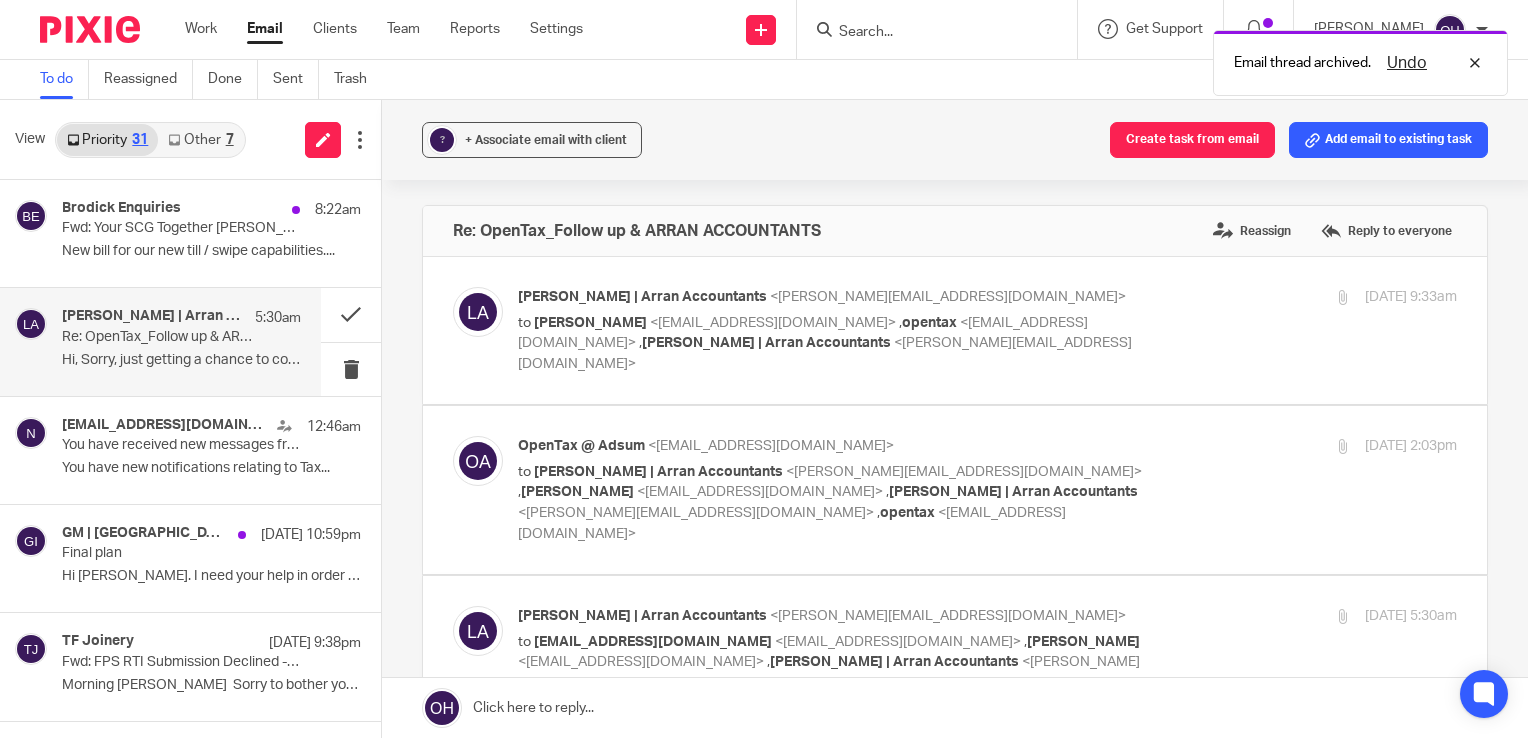 click on "Hi,    Sorry, just getting a chance to come..." at bounding box center (181, 360) 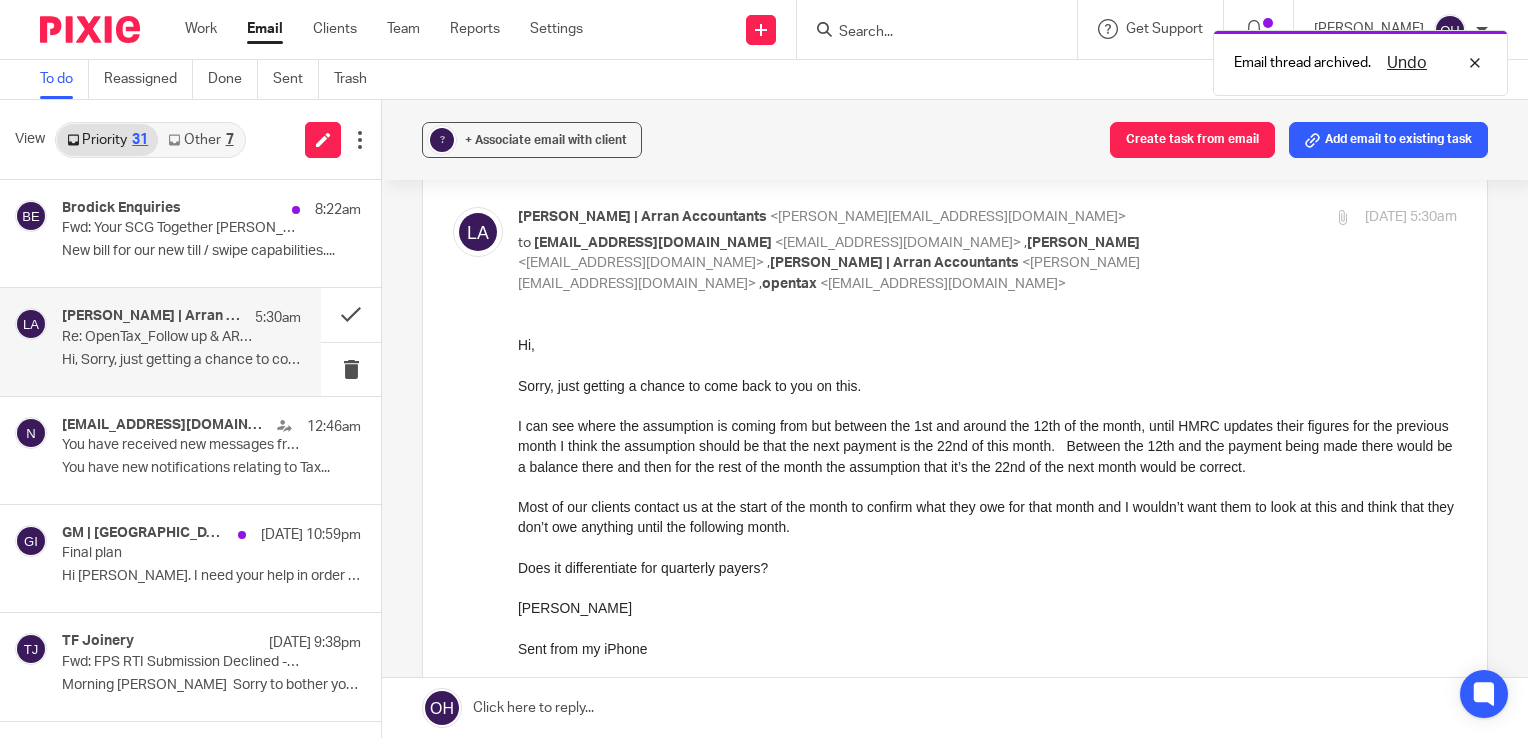 scroll, scrollTop: 400, scrollLeft: 0, axis: vertical 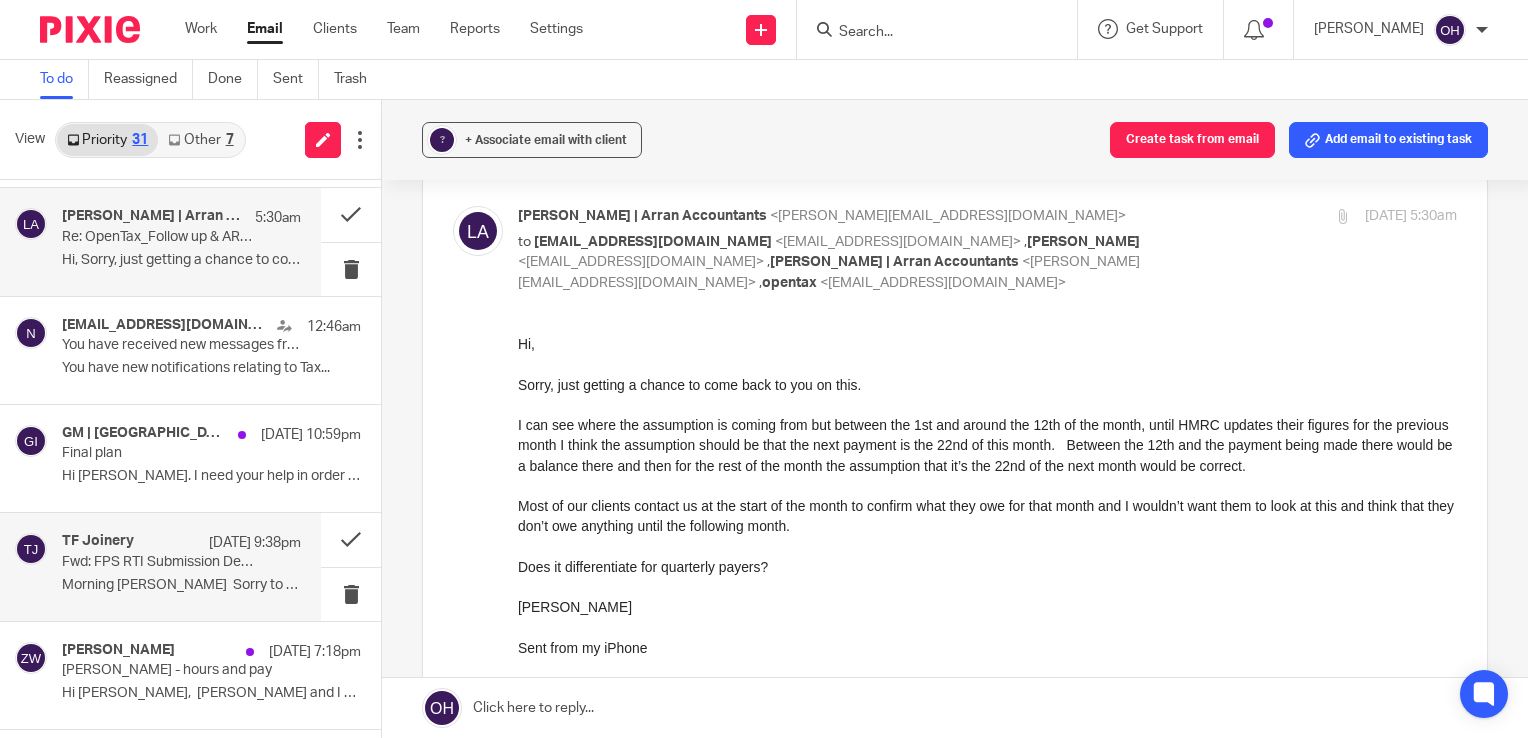 click on "10 Jul 9:38pm" at bounding box center (255, 543) 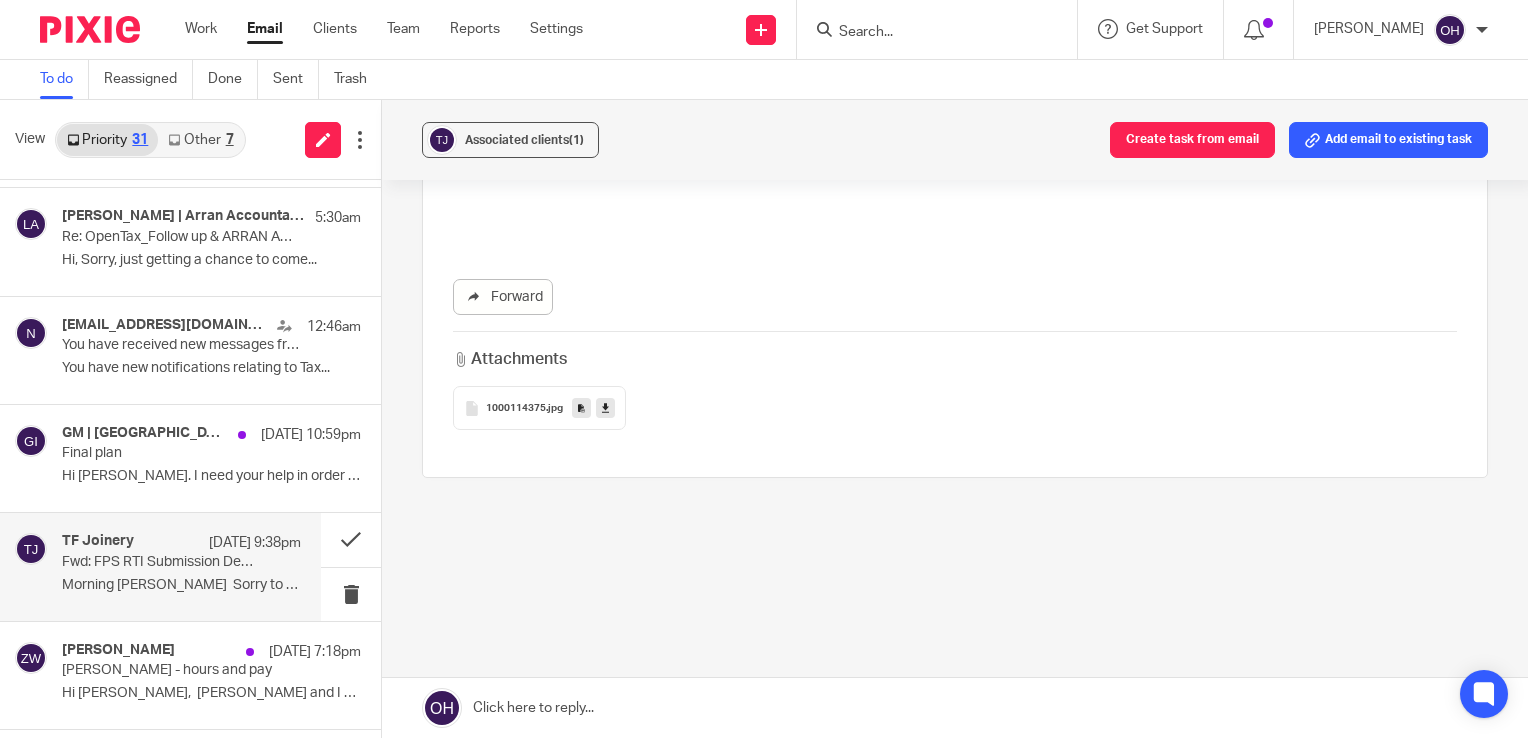 scroll, scrollTop: 0, scrollLeft: 0, axis: both 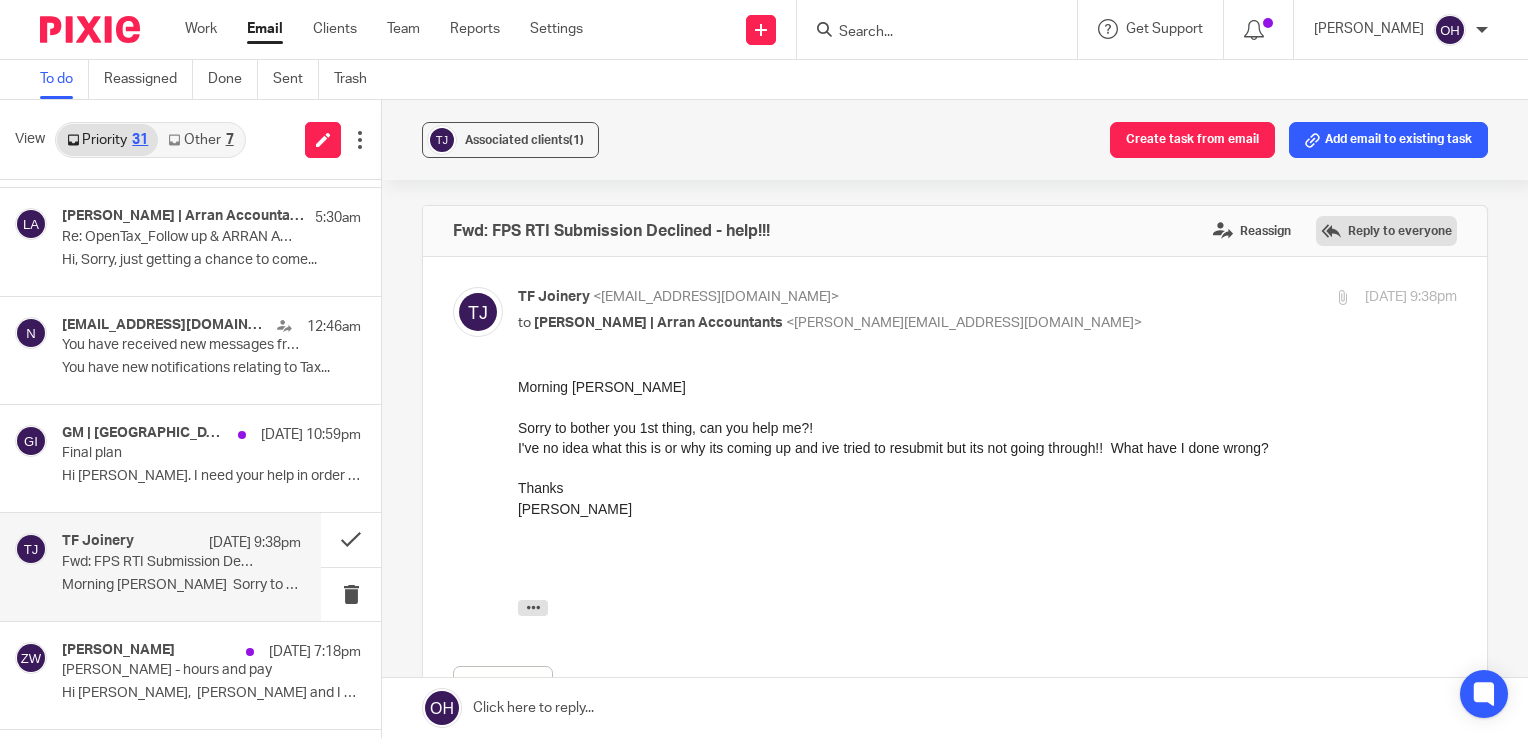 click on "Reply to everyone" at bounding box center [1386, 231] 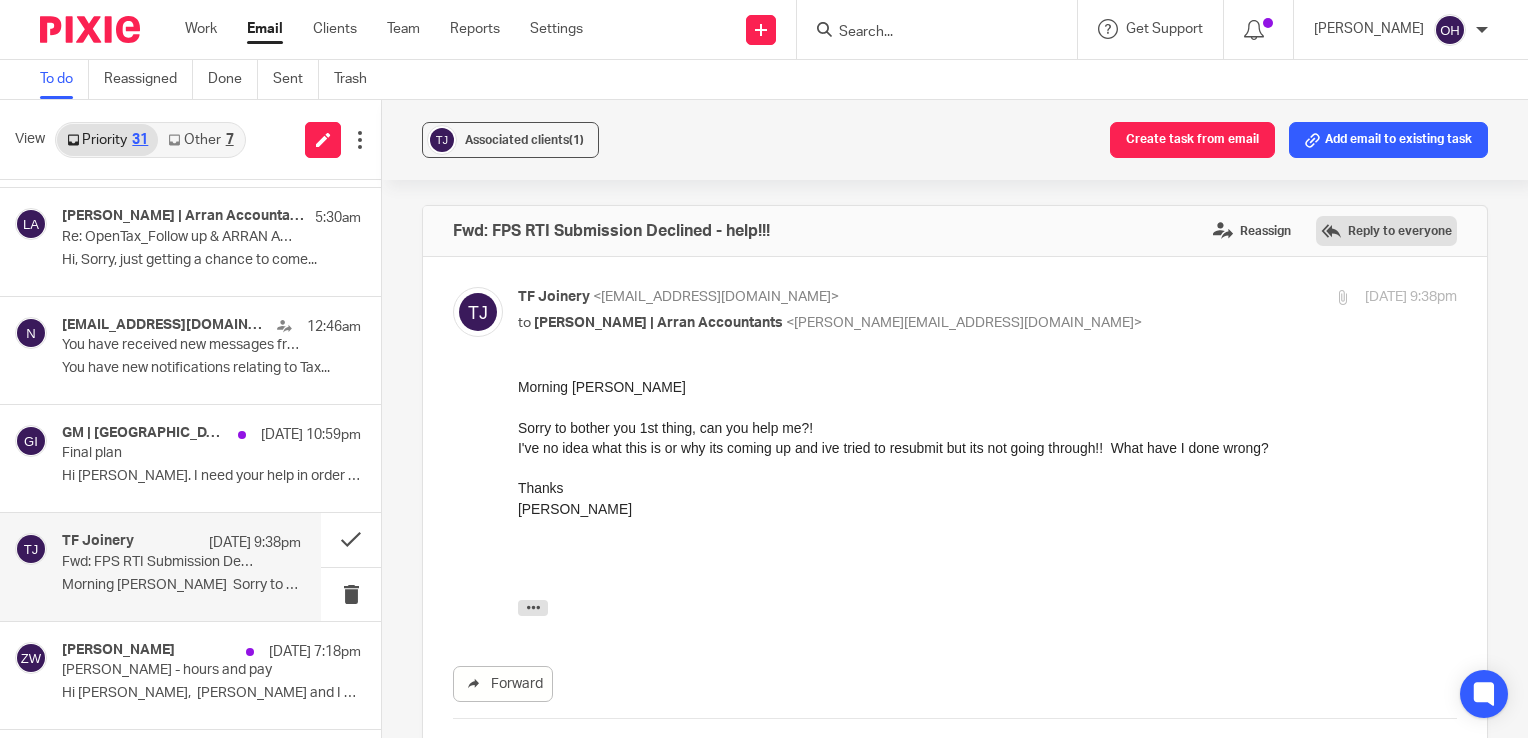 scroll, scrollTop: 0, scrollLeft: 0, axis: both 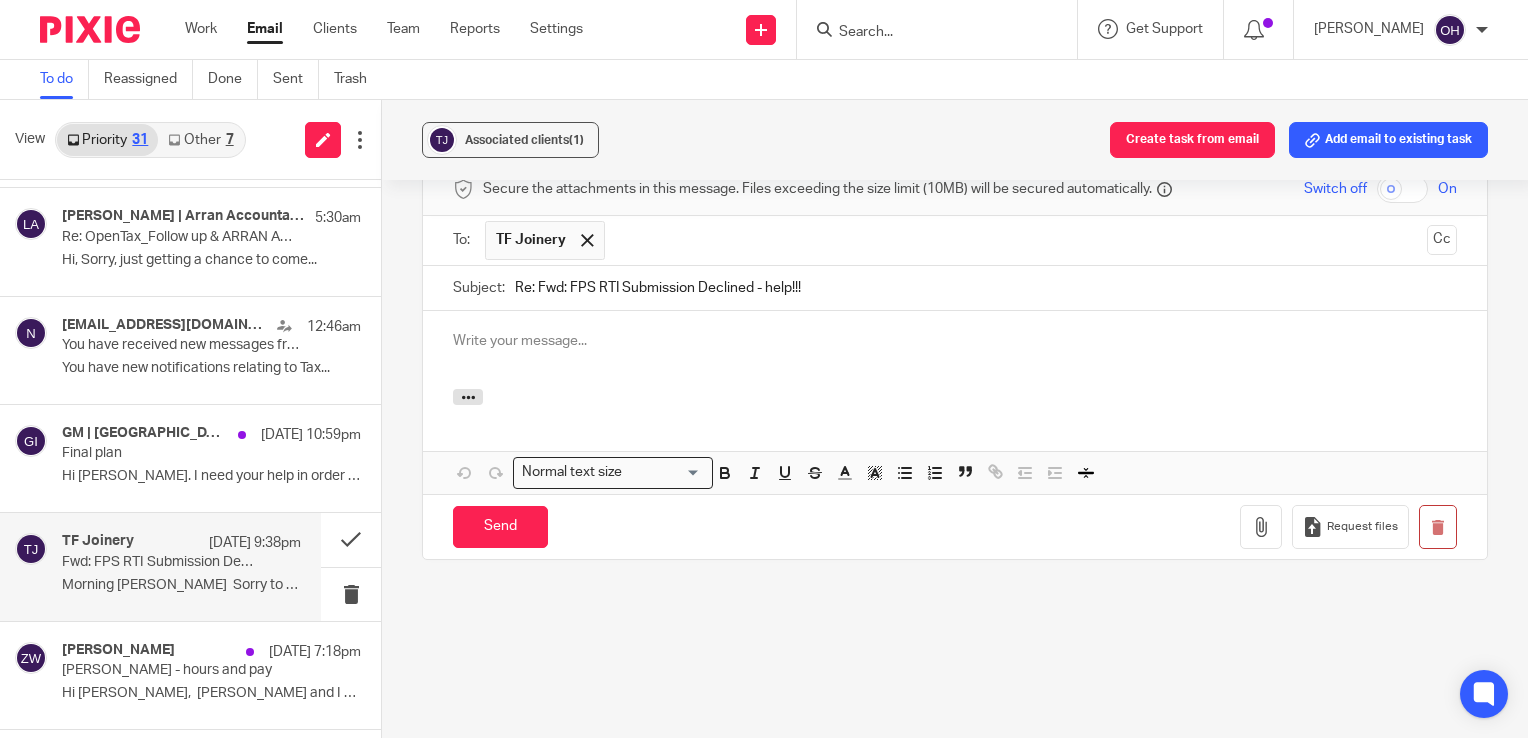 type 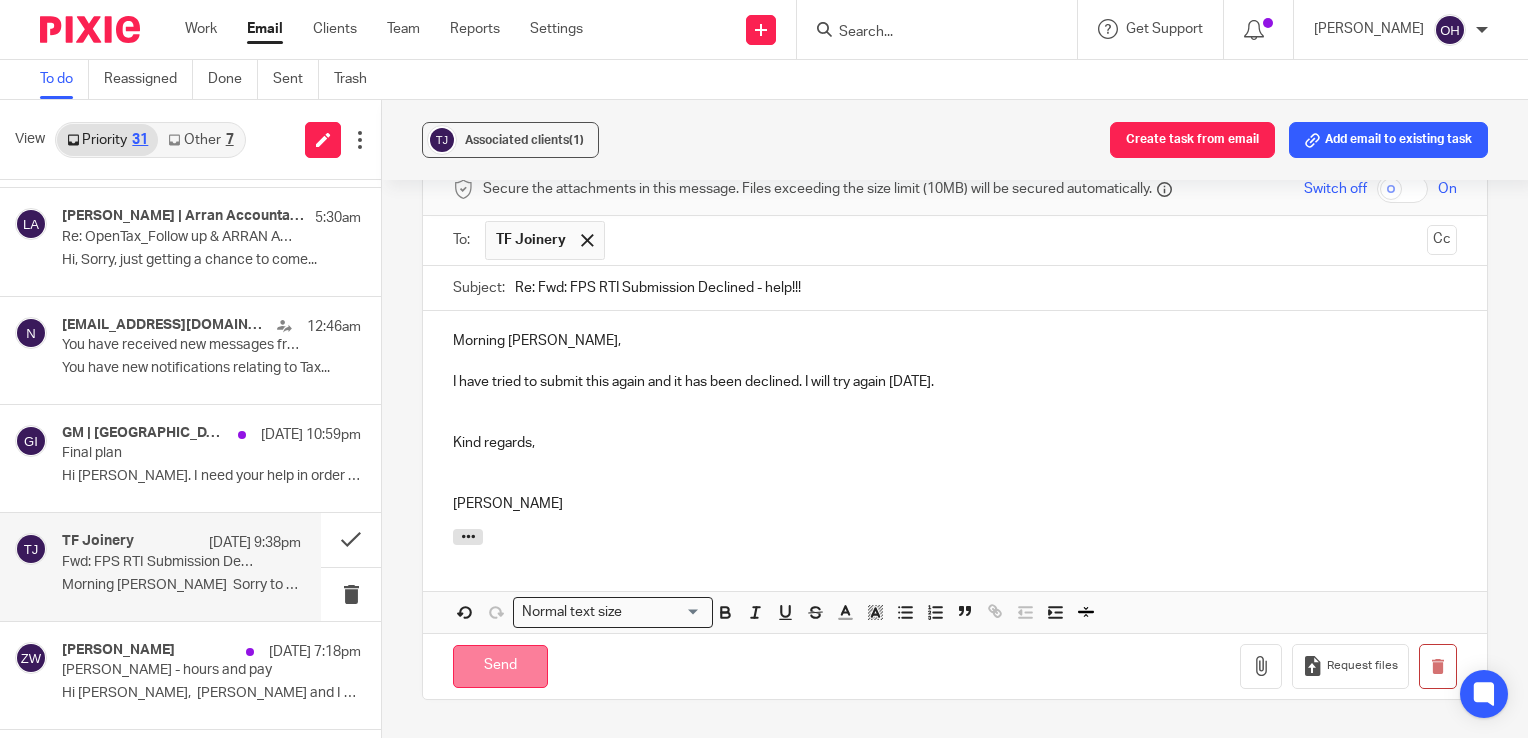 click on "Send" at bounding box center (500, 666) 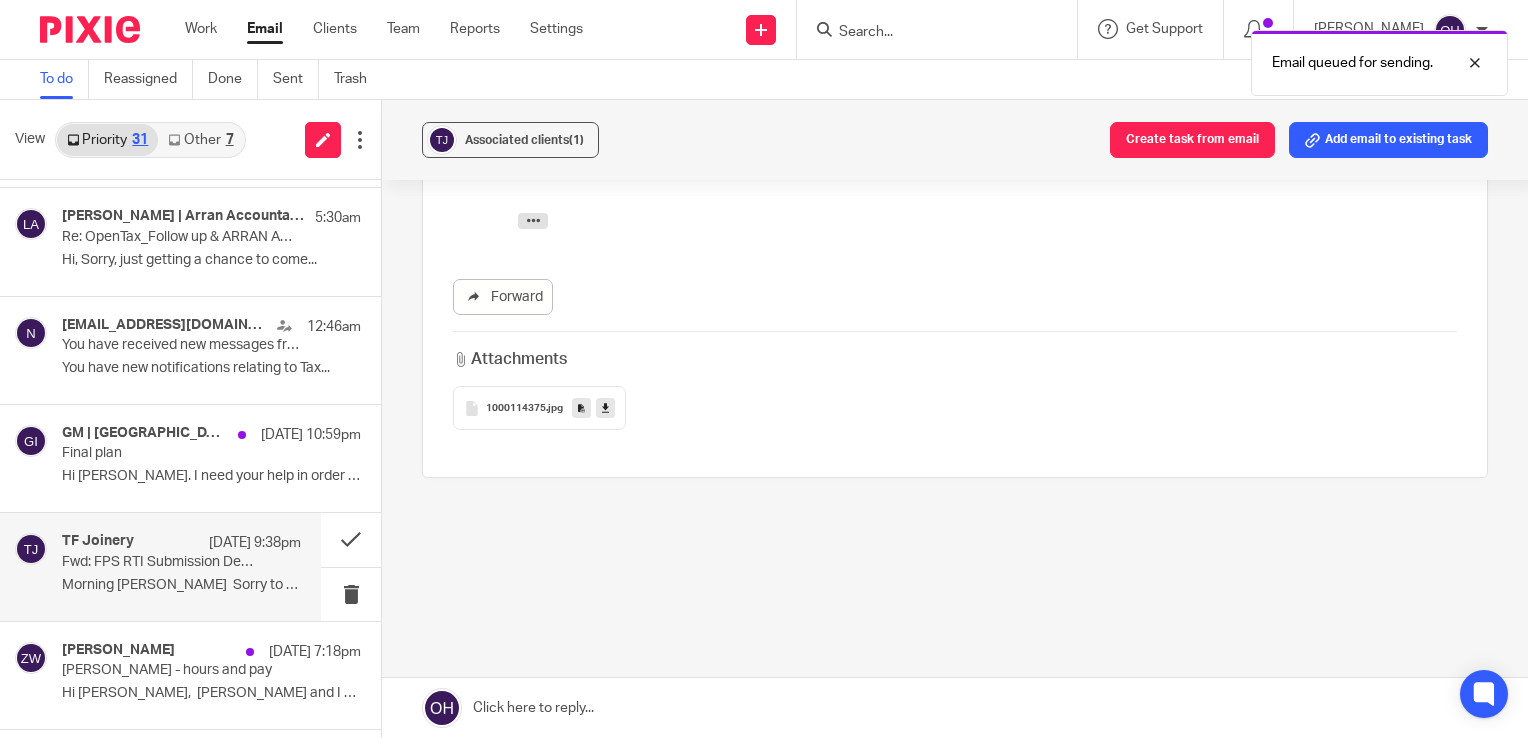 scroll, scrollTop: 385, scrollLeft: 0, axis: vertical 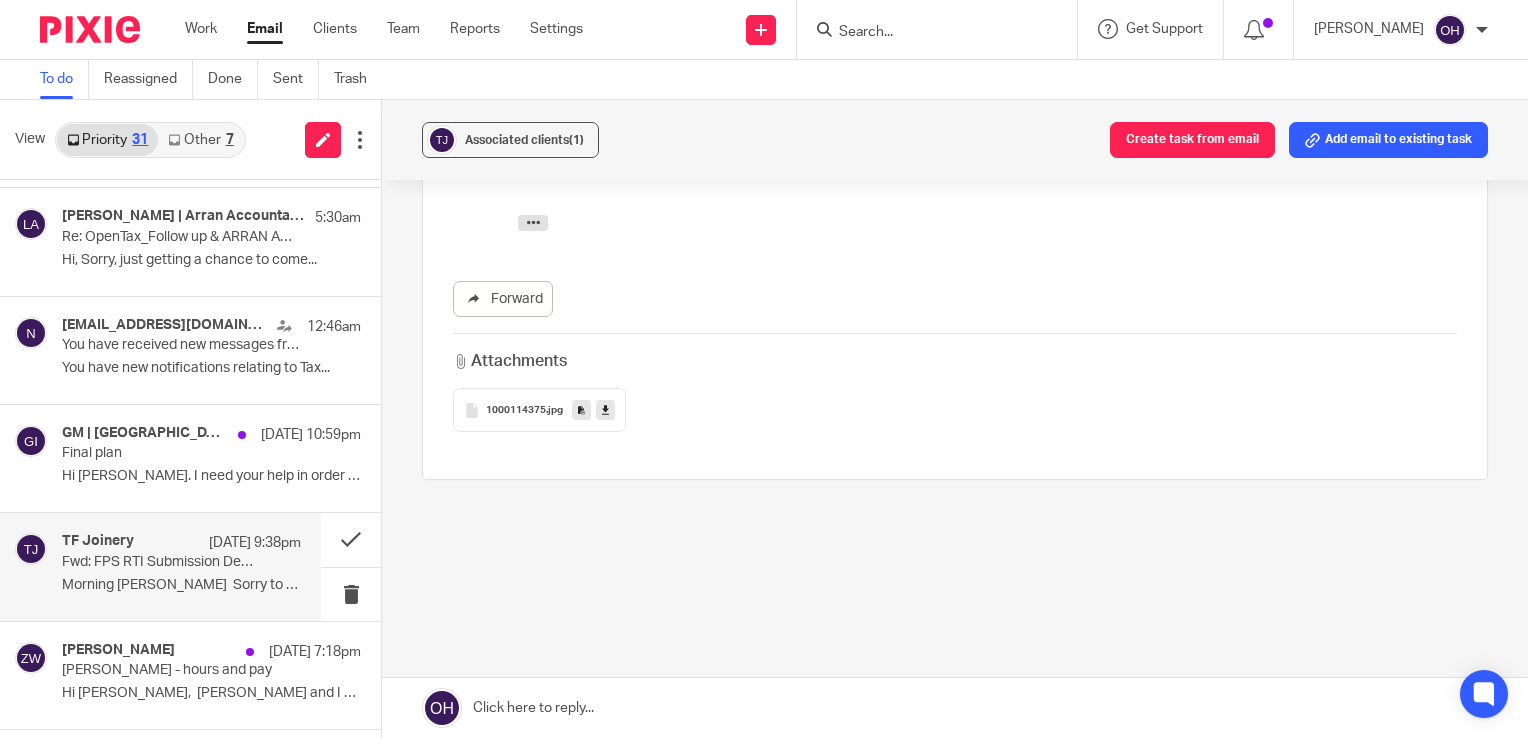 click on "Other
7" at bounding box center [200, 140] 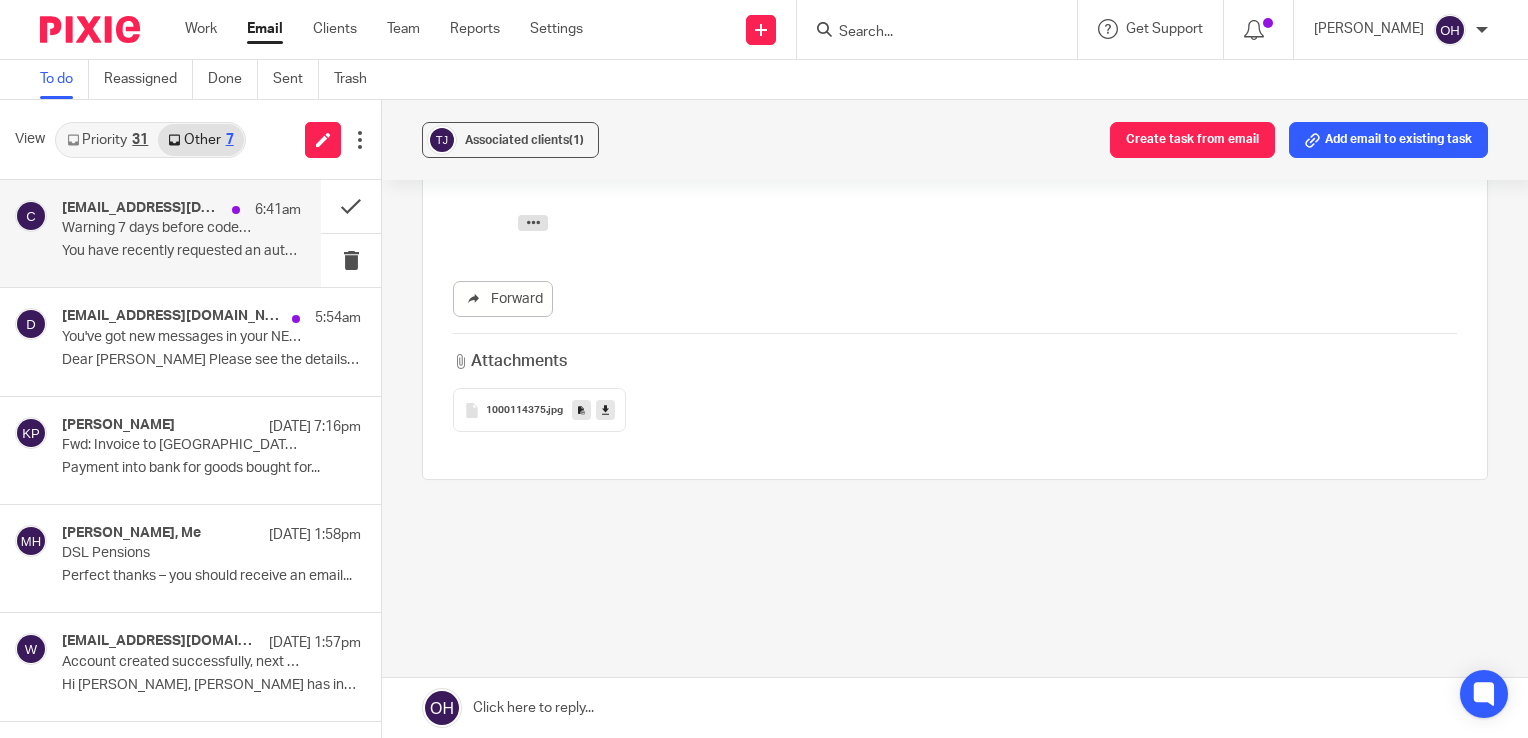 click on "caat@ir-efile.gov.uk
6:41am" at bounding box center (181, 210) 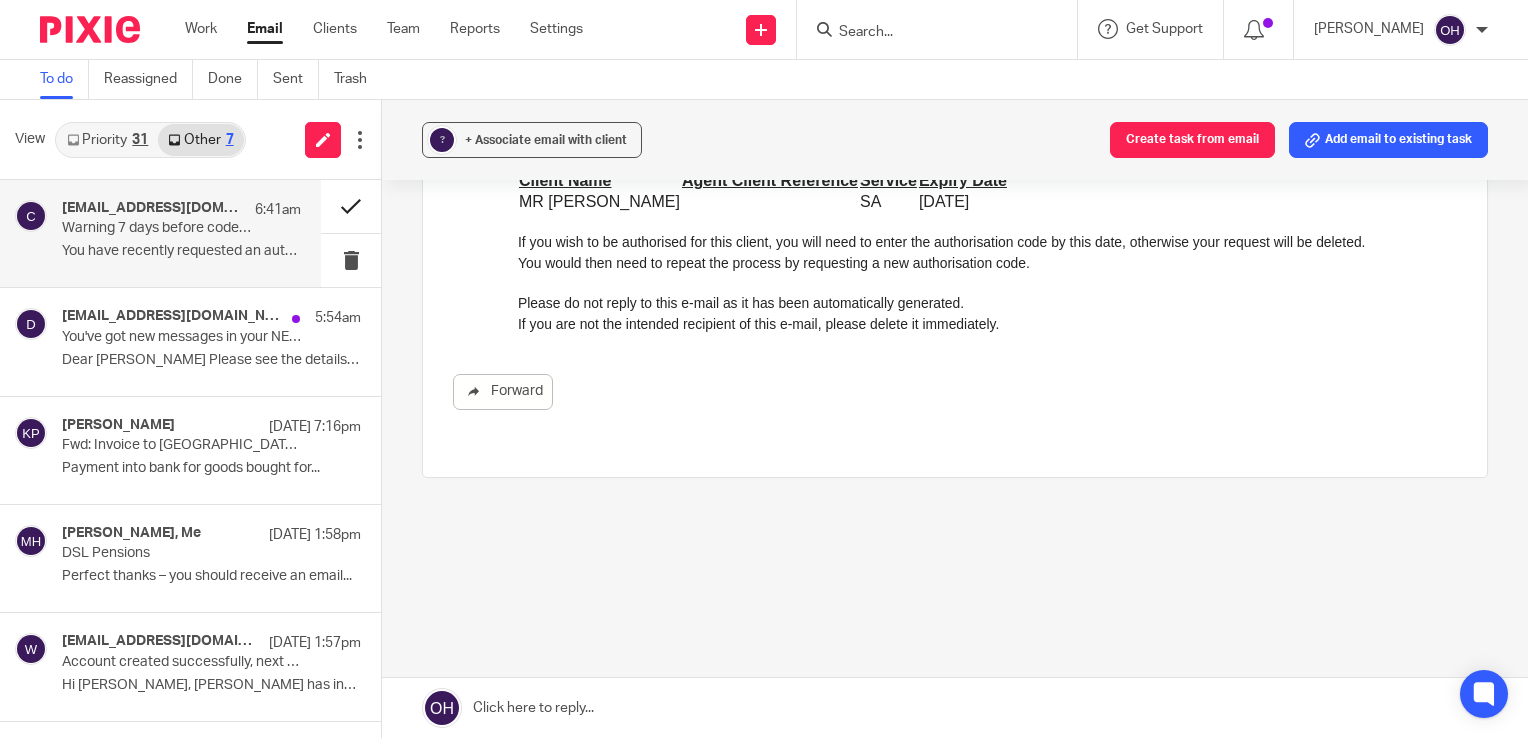 scroll, scrollTop: 0, scrollLeft: 0, axis: both 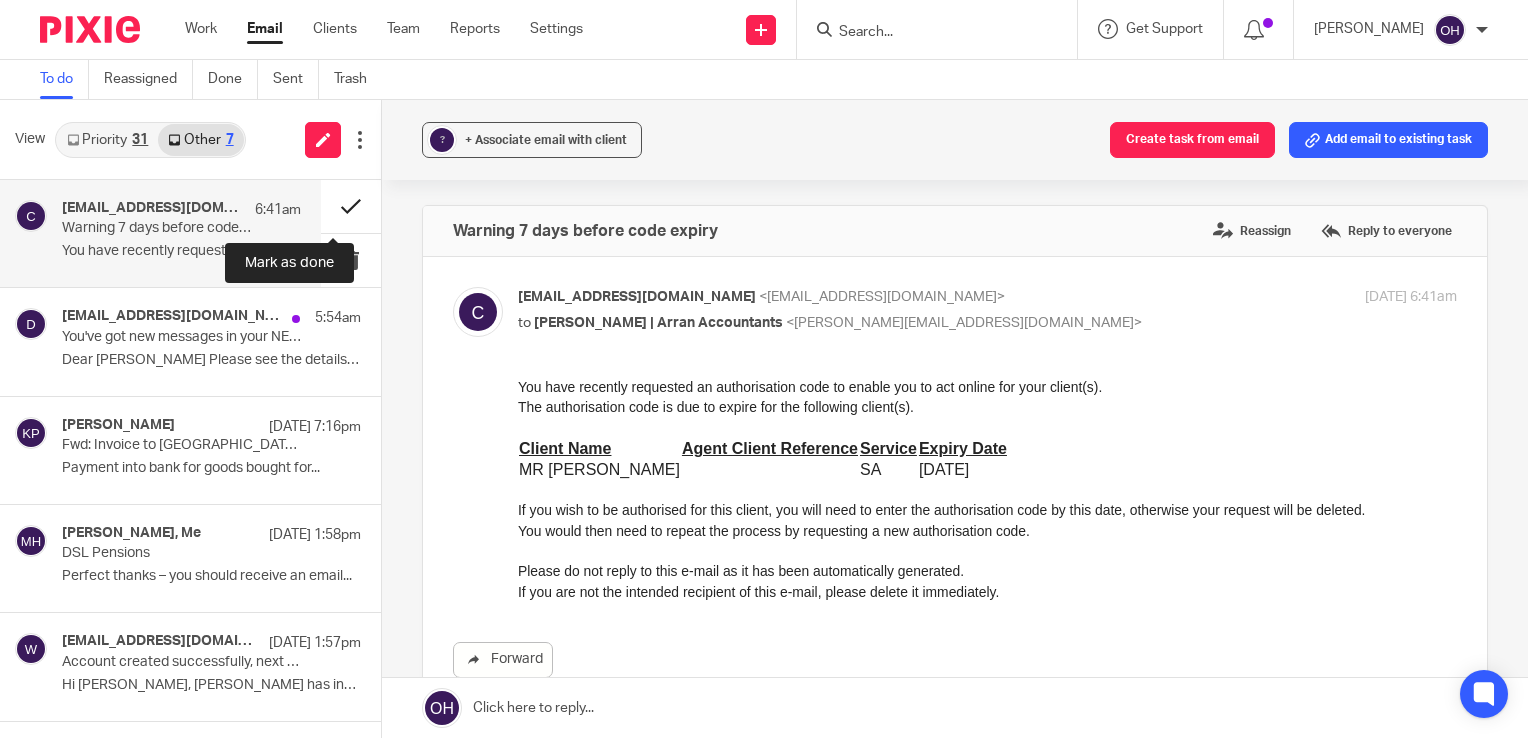 click at bounding box center (351, 206) 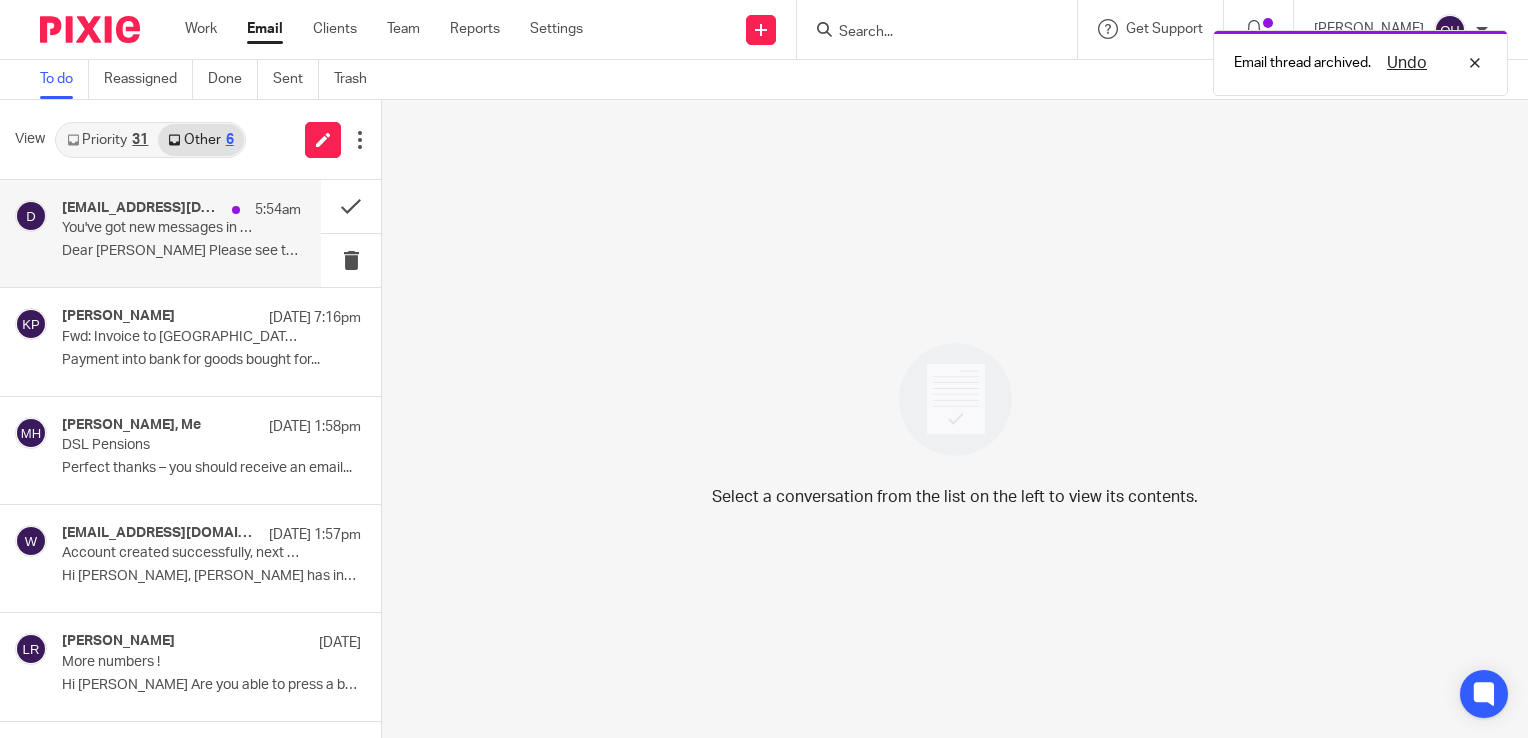 click on "You've got new messages in your NEST mailbox" at bounding box center (157, 228) 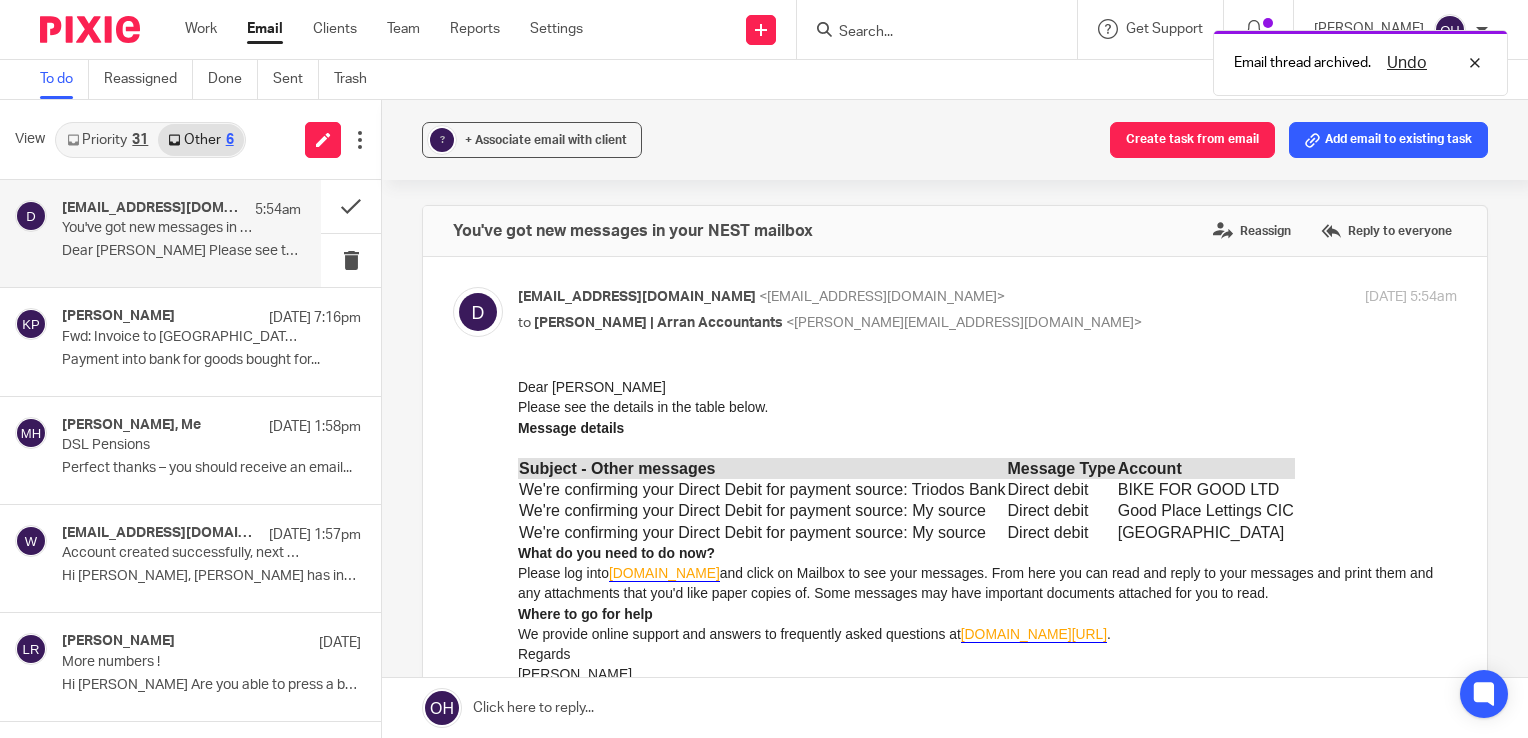 scroll, scrollTop: 0, scrollLeft: 0, axis: both 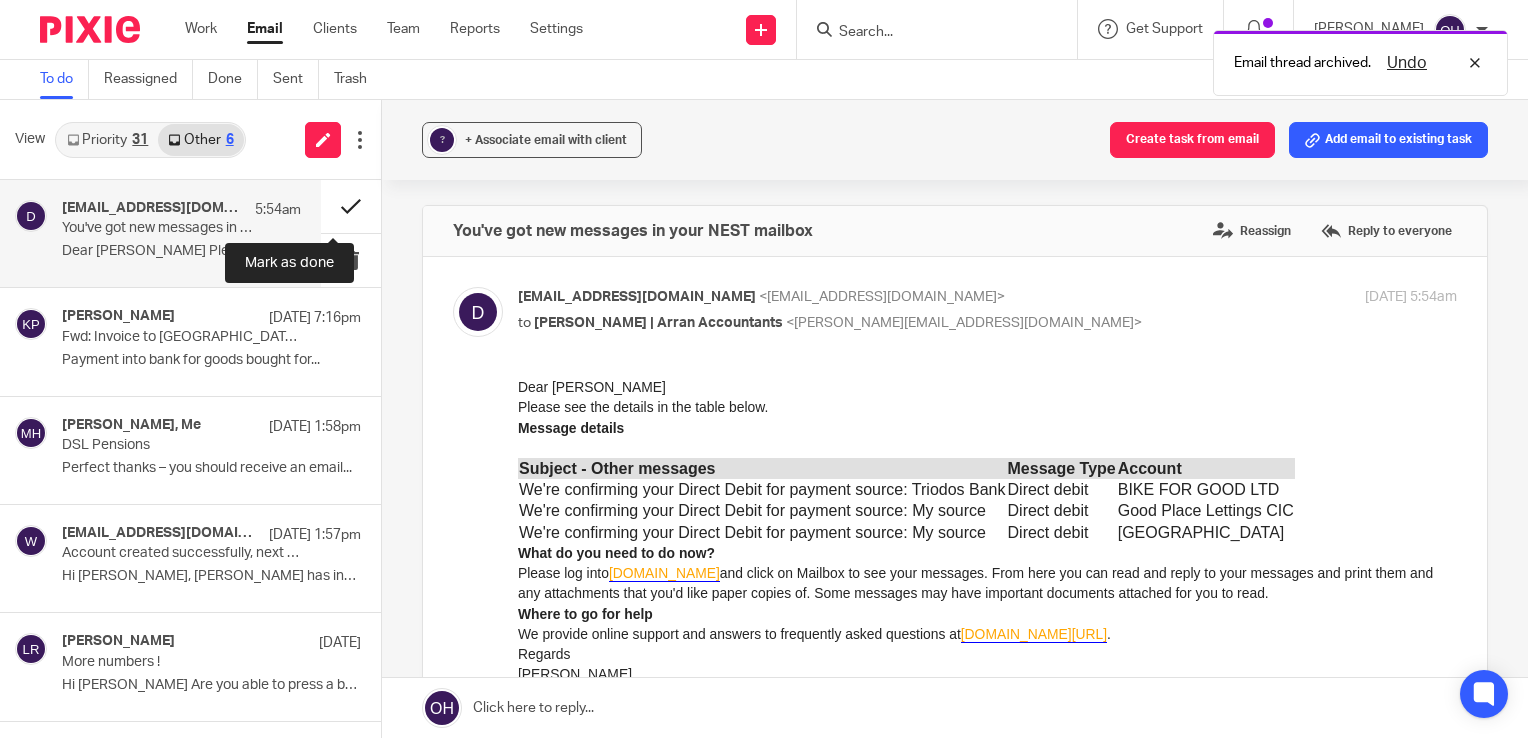 click at bounding box center [351, 206] 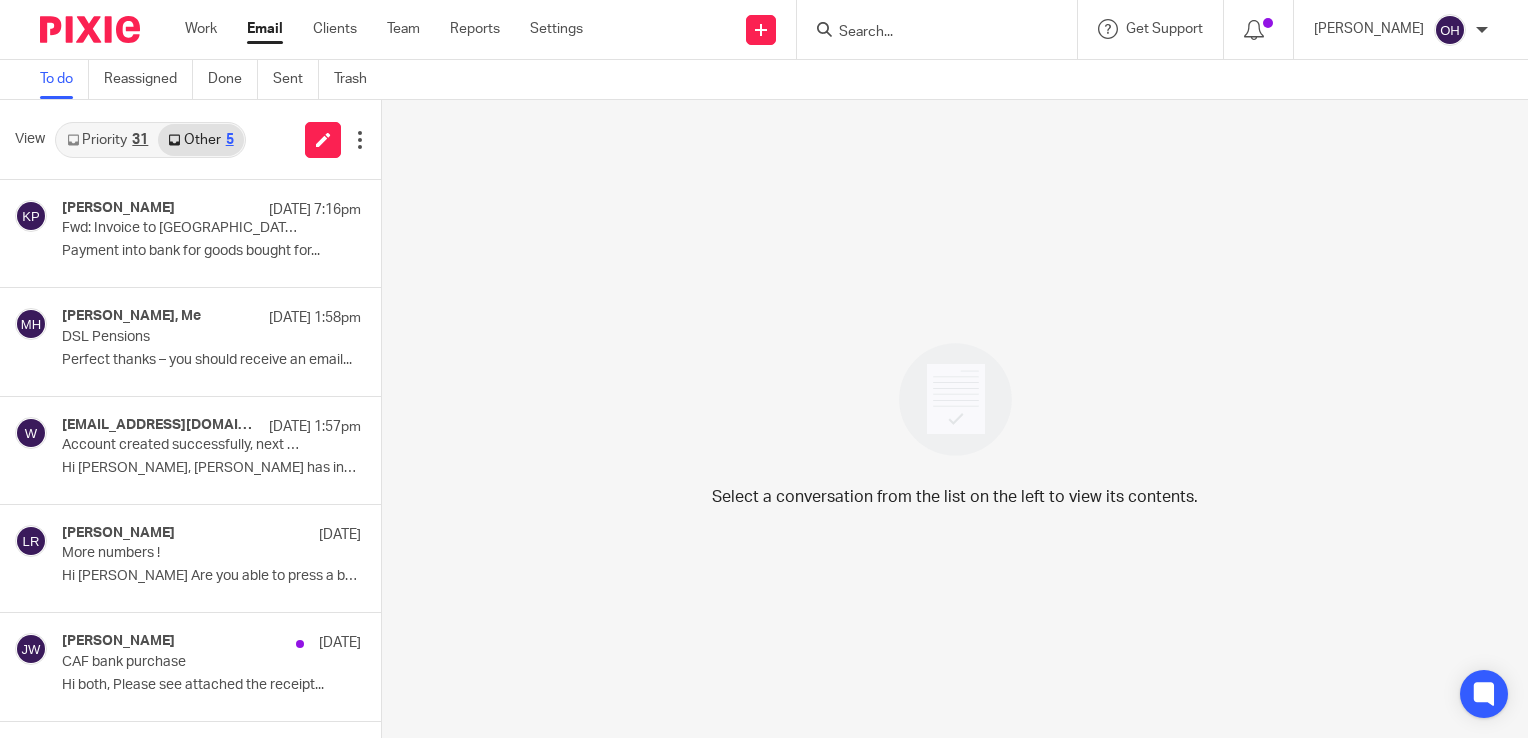 click on "Priority
31" at bounding box center [107, 140] 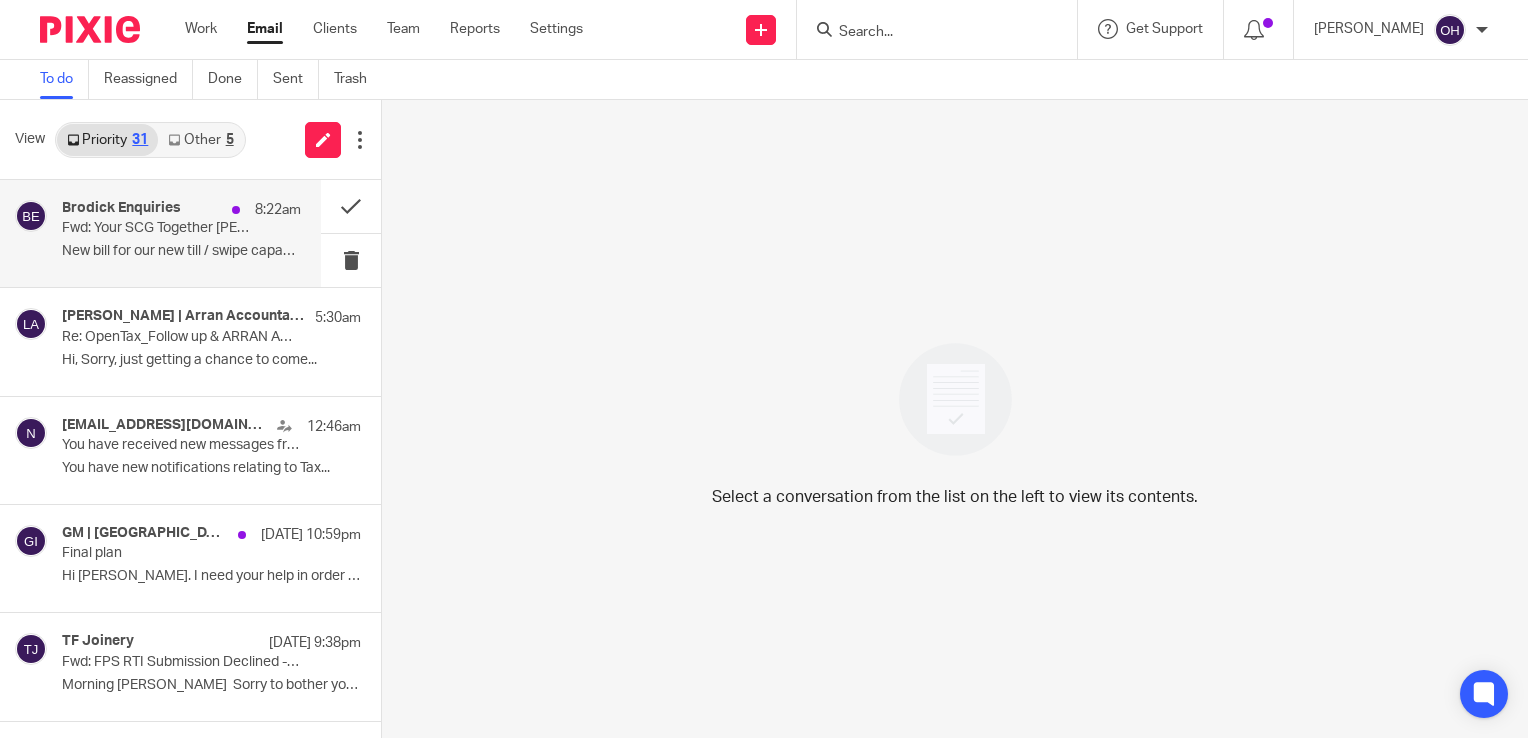 click on "Brodick Enquiries" at bounding box center [121, 208] 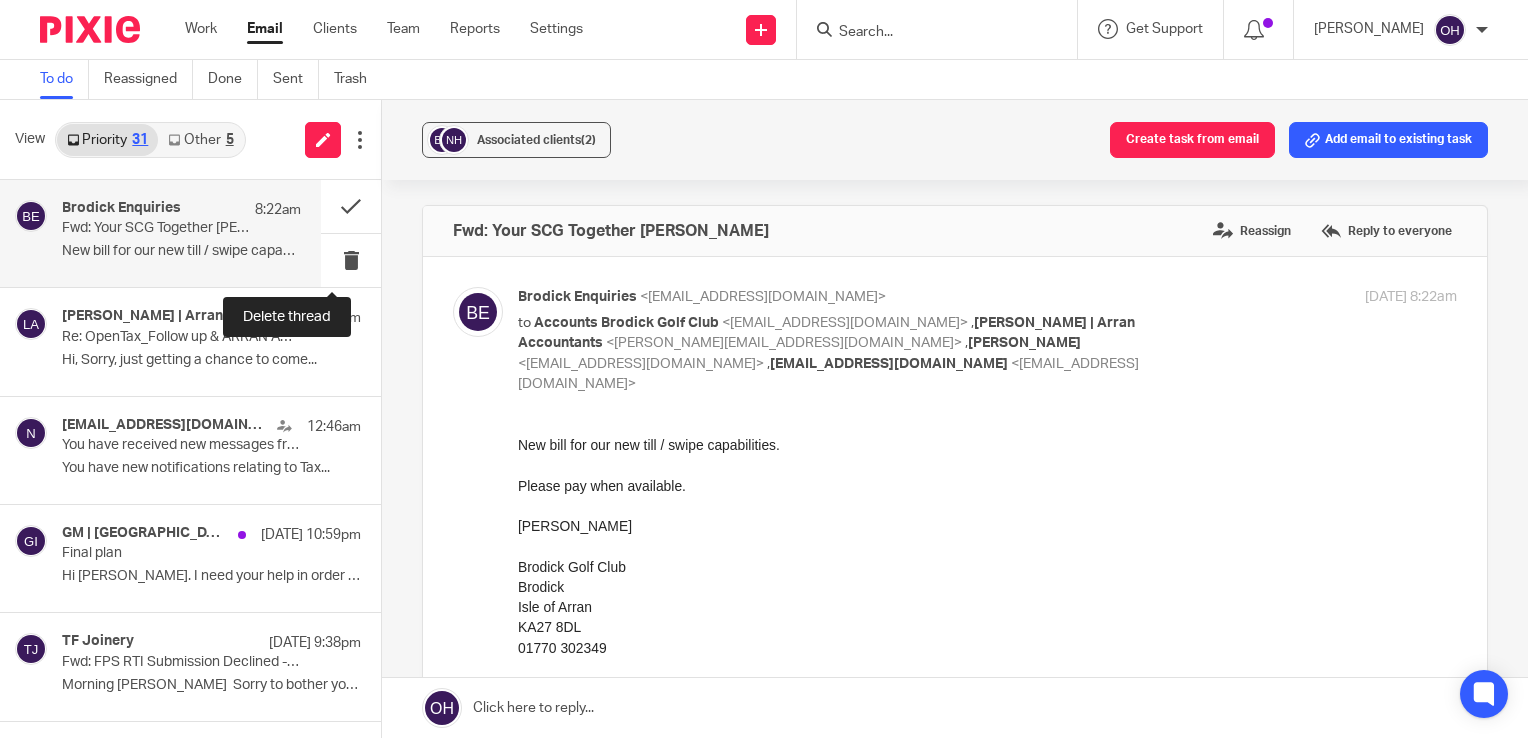 scroll, scrollTop: 0, scrollLeft: 0, axis: both 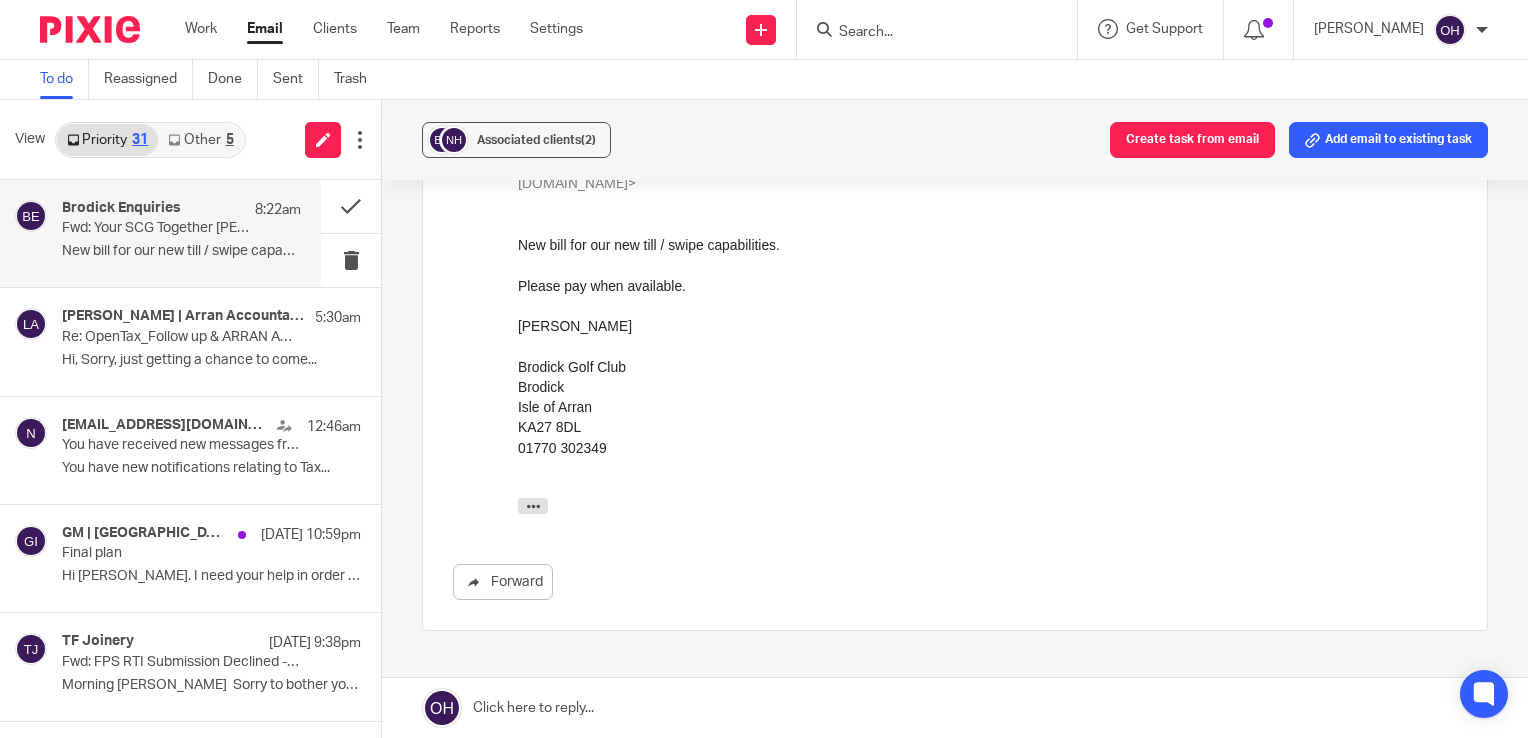 click on "---------- Forwarded message --------- From:  < invoices@scgtogether.com > Date: Fri, 11 Jul 2025 at 02:31 Subject: Your SCG Together bill To: < enquiries@brodickgolf.com > Your SCG Together Bill       Your Bill Your  invoice is ready to view            Account Number    2C015908             Invoice Date    10/07/2025             Invoice Number    1527273             Direct Debit    Your payment will be taken by Direct Debit within  14  Days of the invoice date.            Invoice Amount    £109.27       Hello,    Your latest SCG Together invoice is now ready to view via the download link below.    You can also see the detail of this invoice on your recently upgraded  Customer Portal , where you will also find new reporting tools          Download Invoice       Your new invoice and reporting from SCG       The Account Billing Analysis can be found in the Account & Billing section of your  Customer Portal .    If you have not yet activated your  Customer Portal" at bounding box center [987, 500] 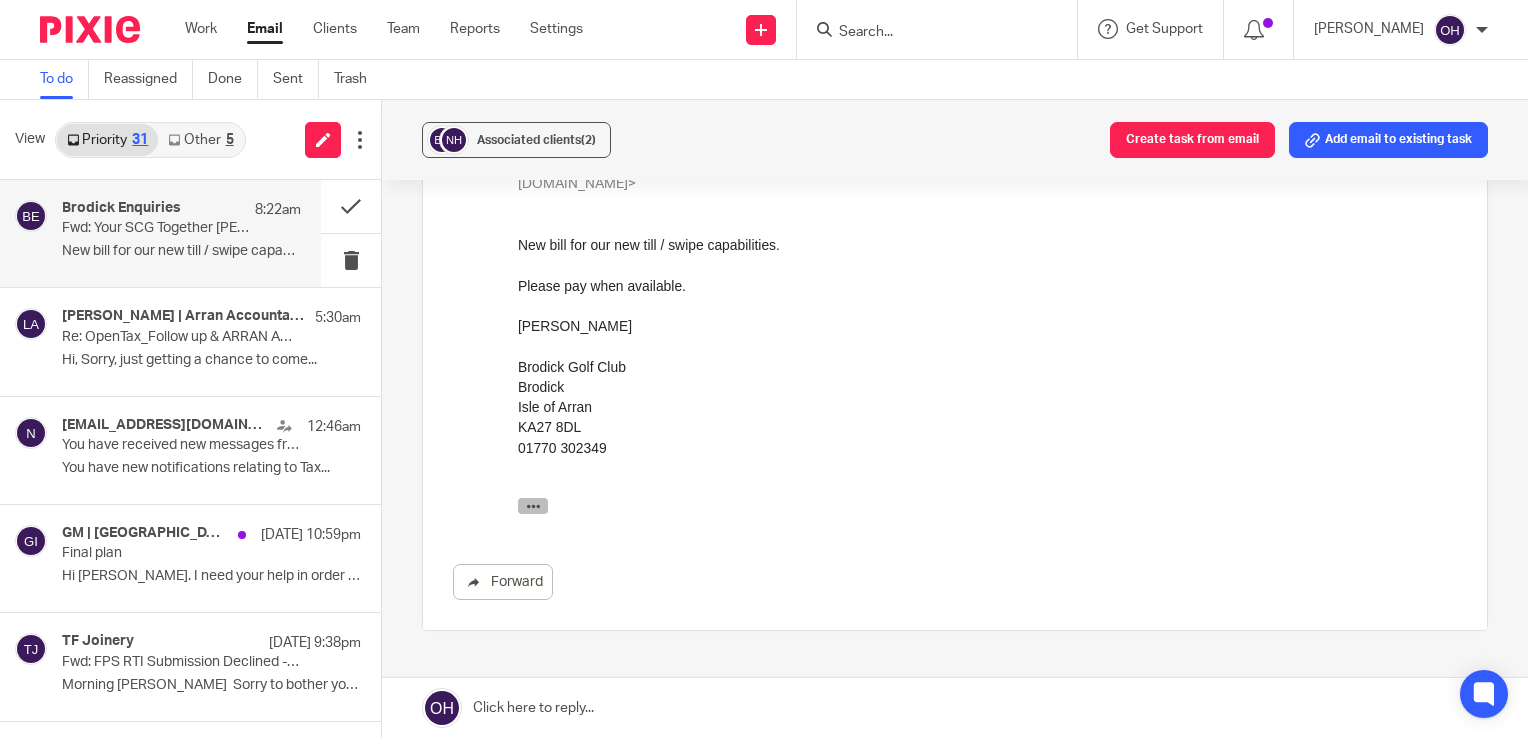 click at bounding box center [533, 505] 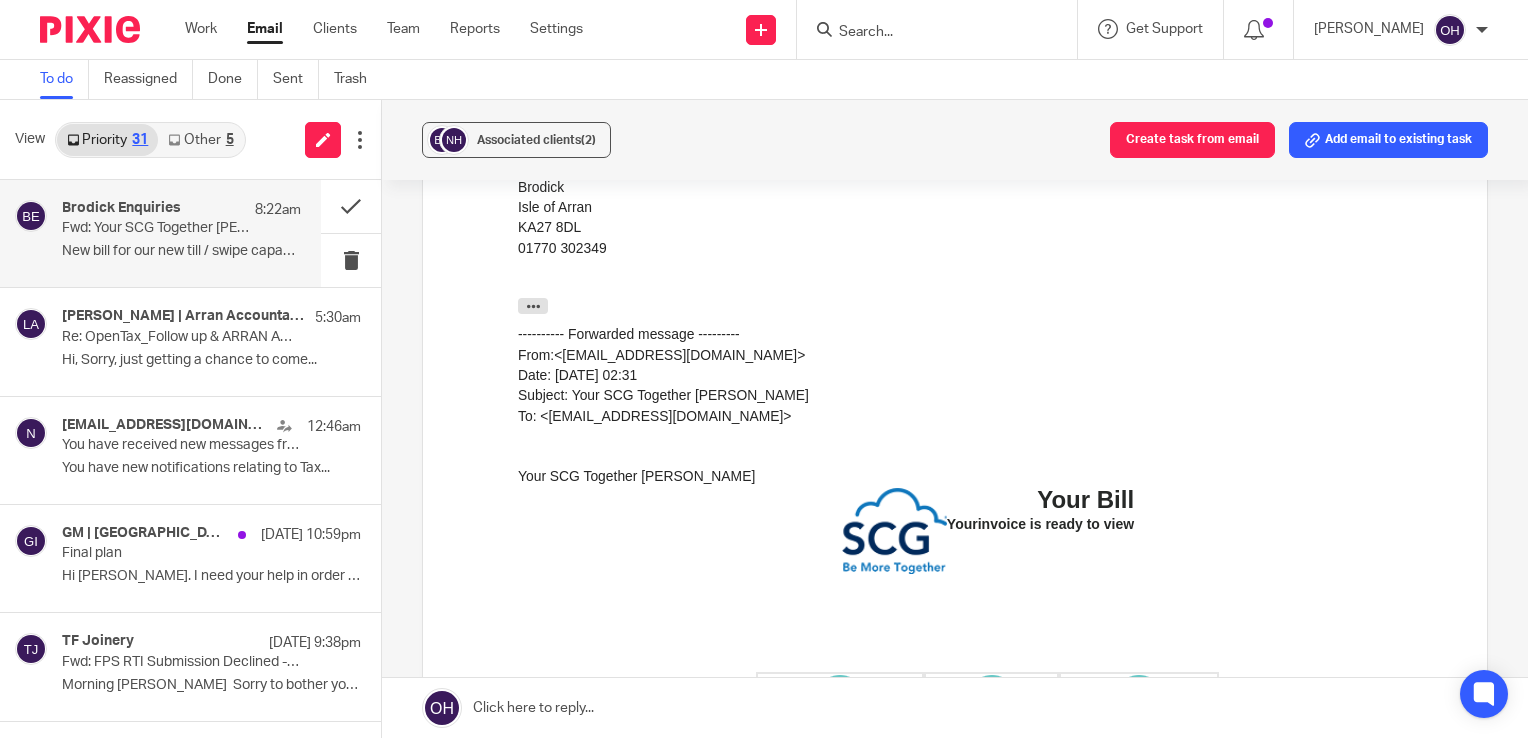 scroll, scrollTop: 0, scrollLeft: 0, axis: both 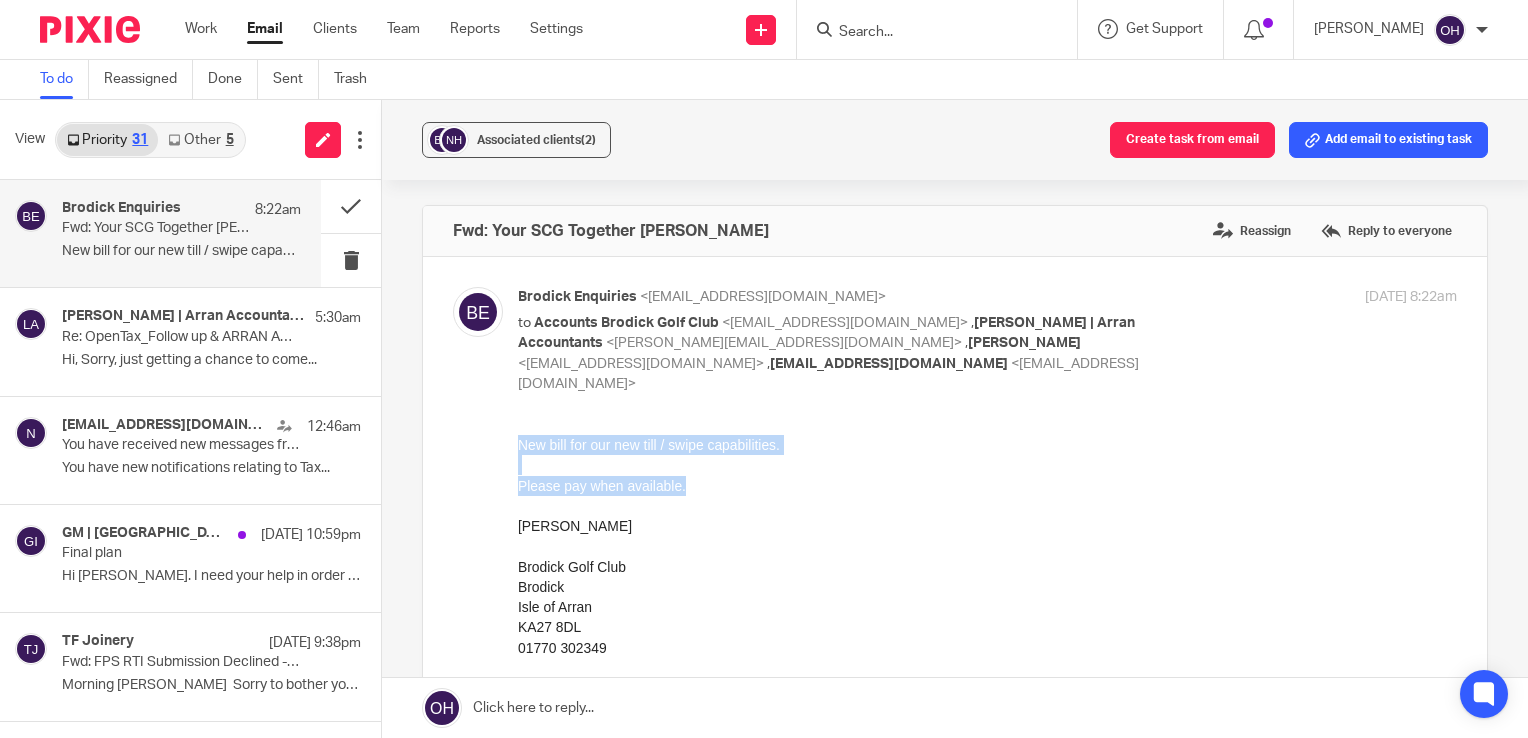 drag, startPoint x: 520, startPoint y: 444, endPoint x: 762, endPoint y: 486, distance: 245.61758 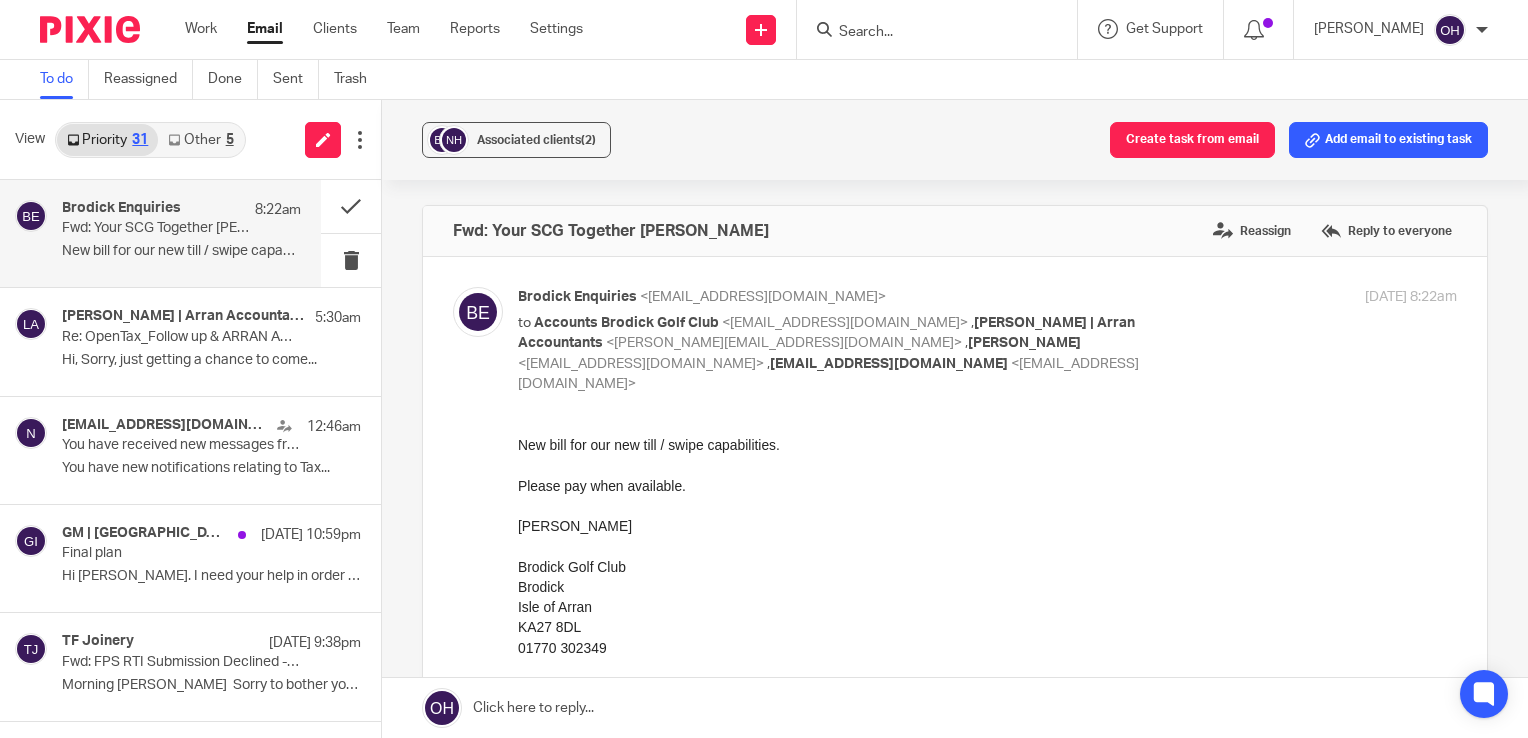 drag, startPoint x: 762, startPoint y: 486, endPoint x: 923, endPoint y: 568, distance: 180.67928 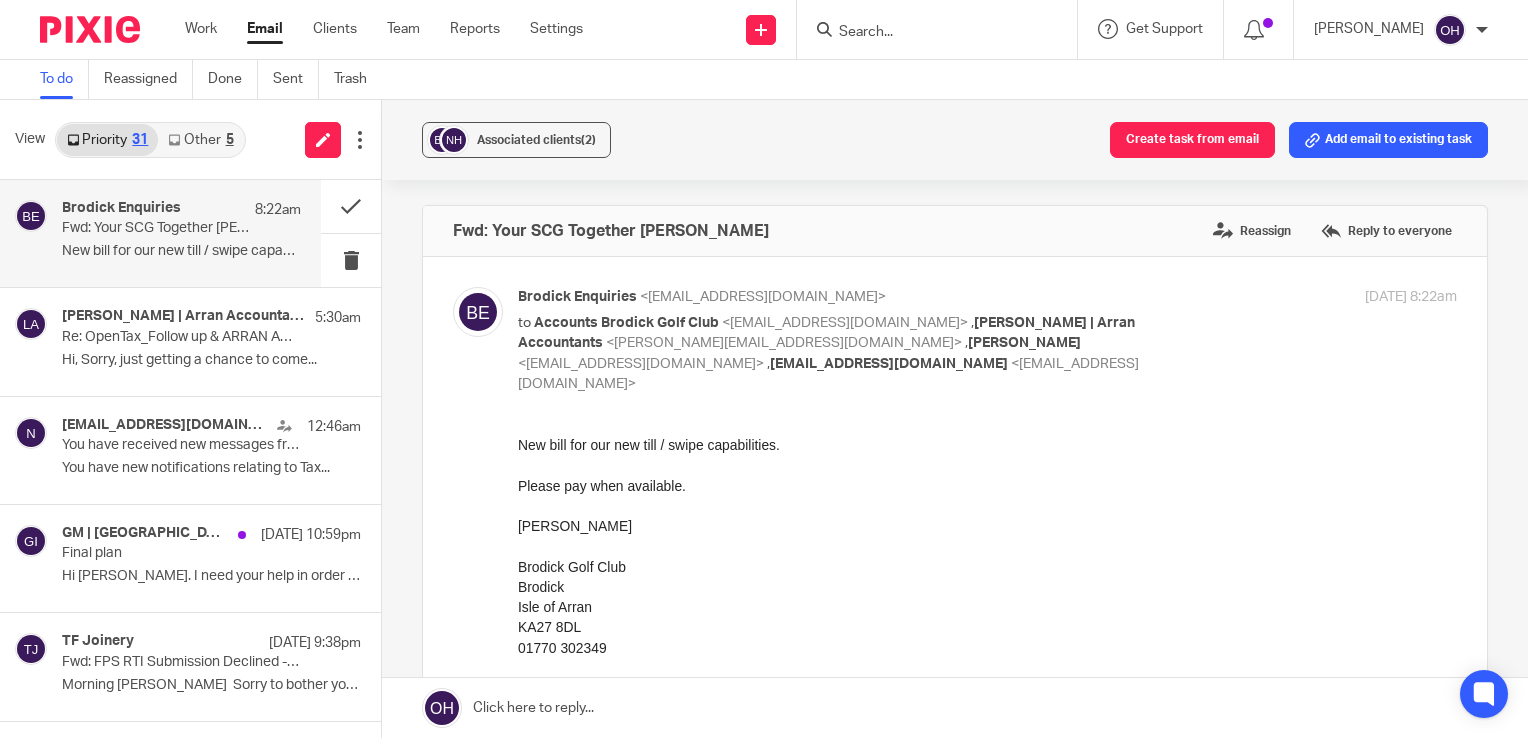 scroll, scrollTop: 0, scrollLeft: 0, axis: both 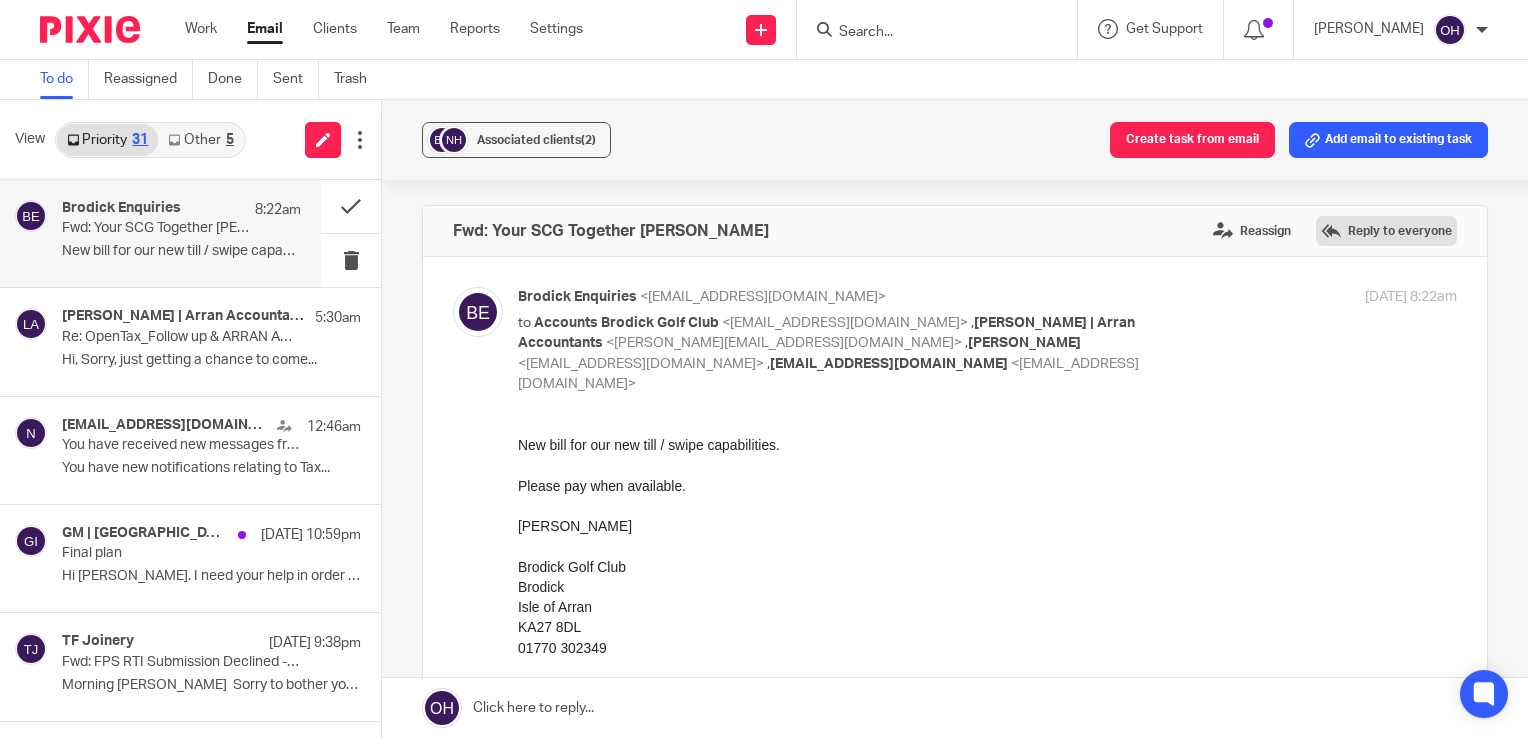 click on "Reply to everyone" at bounding box center (1386, 231) 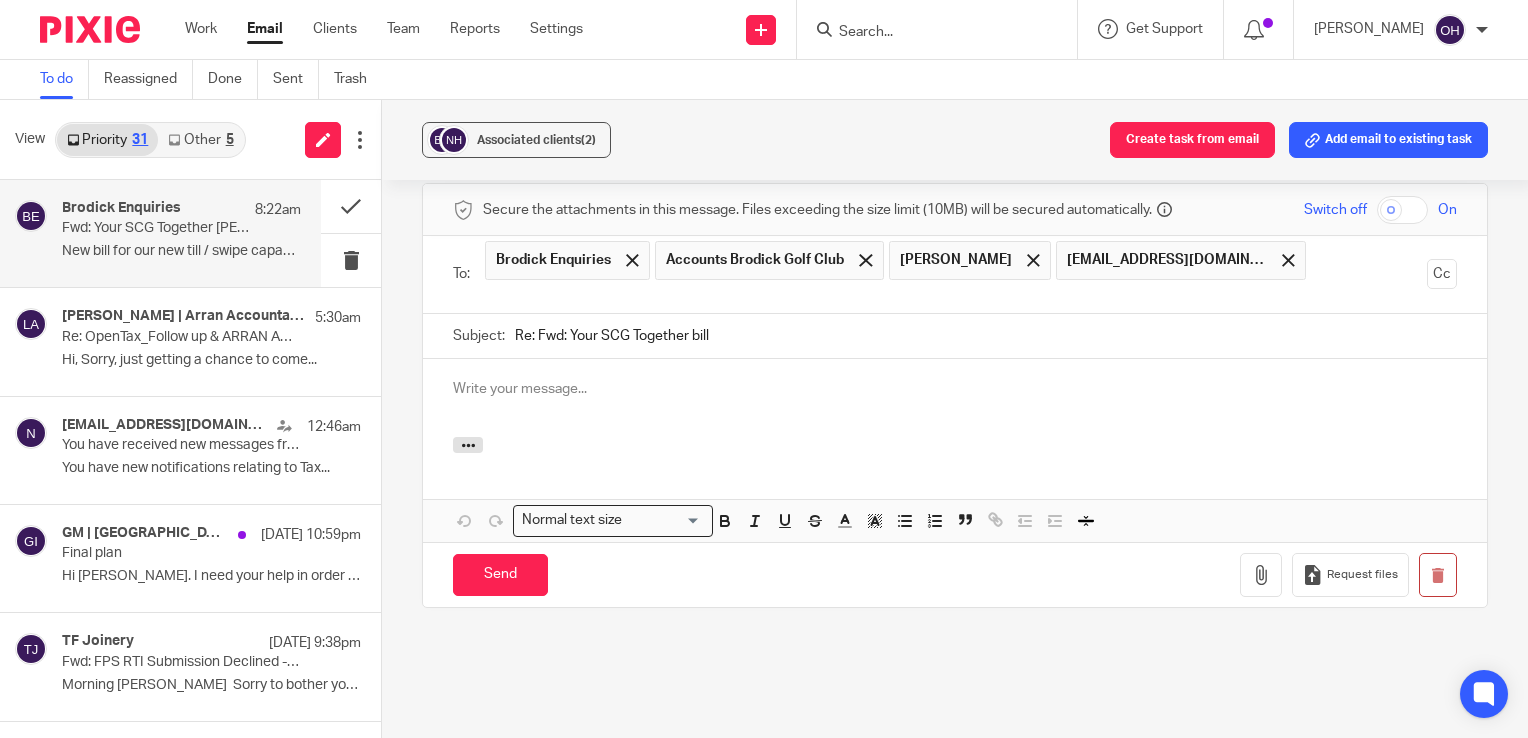 scroll, scrollTop: 0, scrollLeft: 0, axis: both 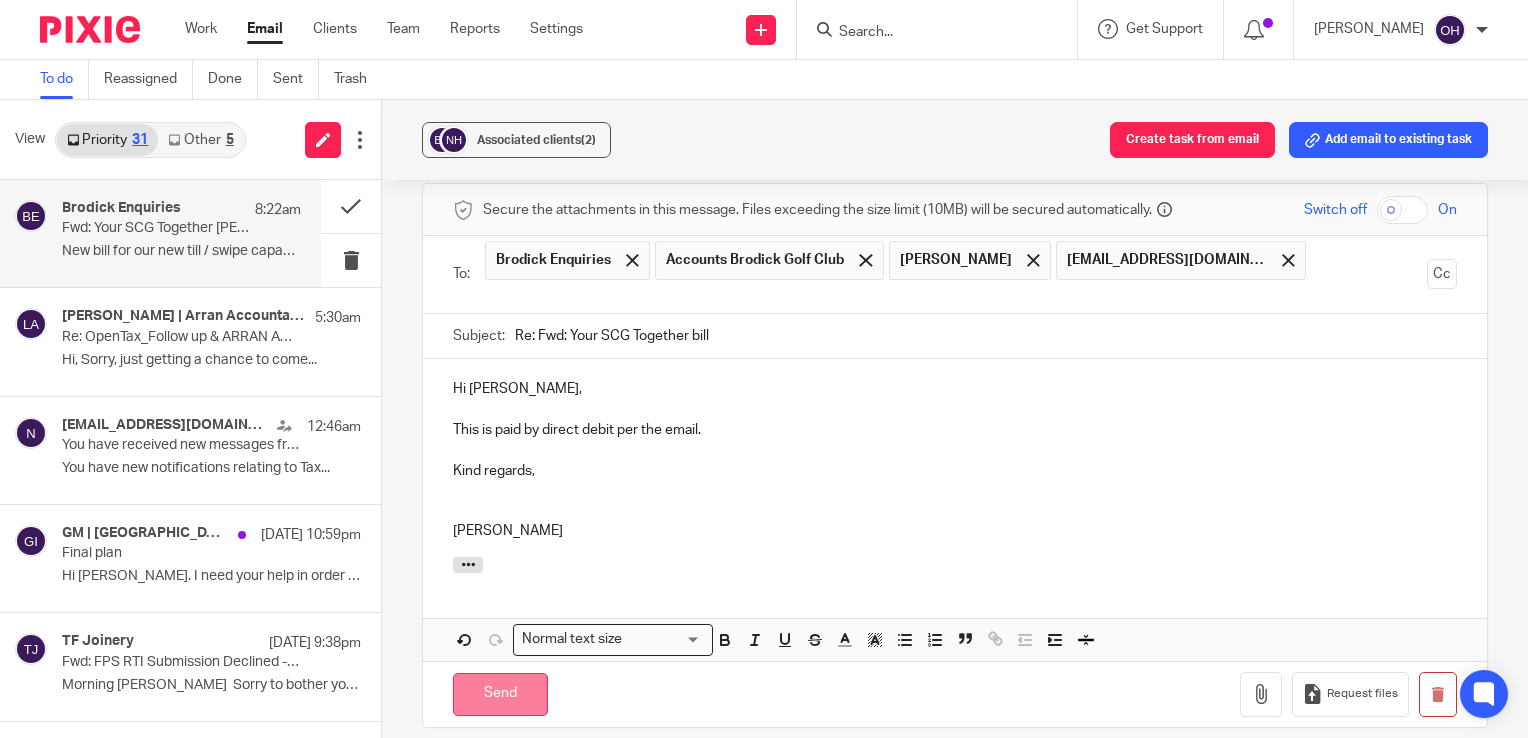 click on "Send" at bounding box center (500, 694) 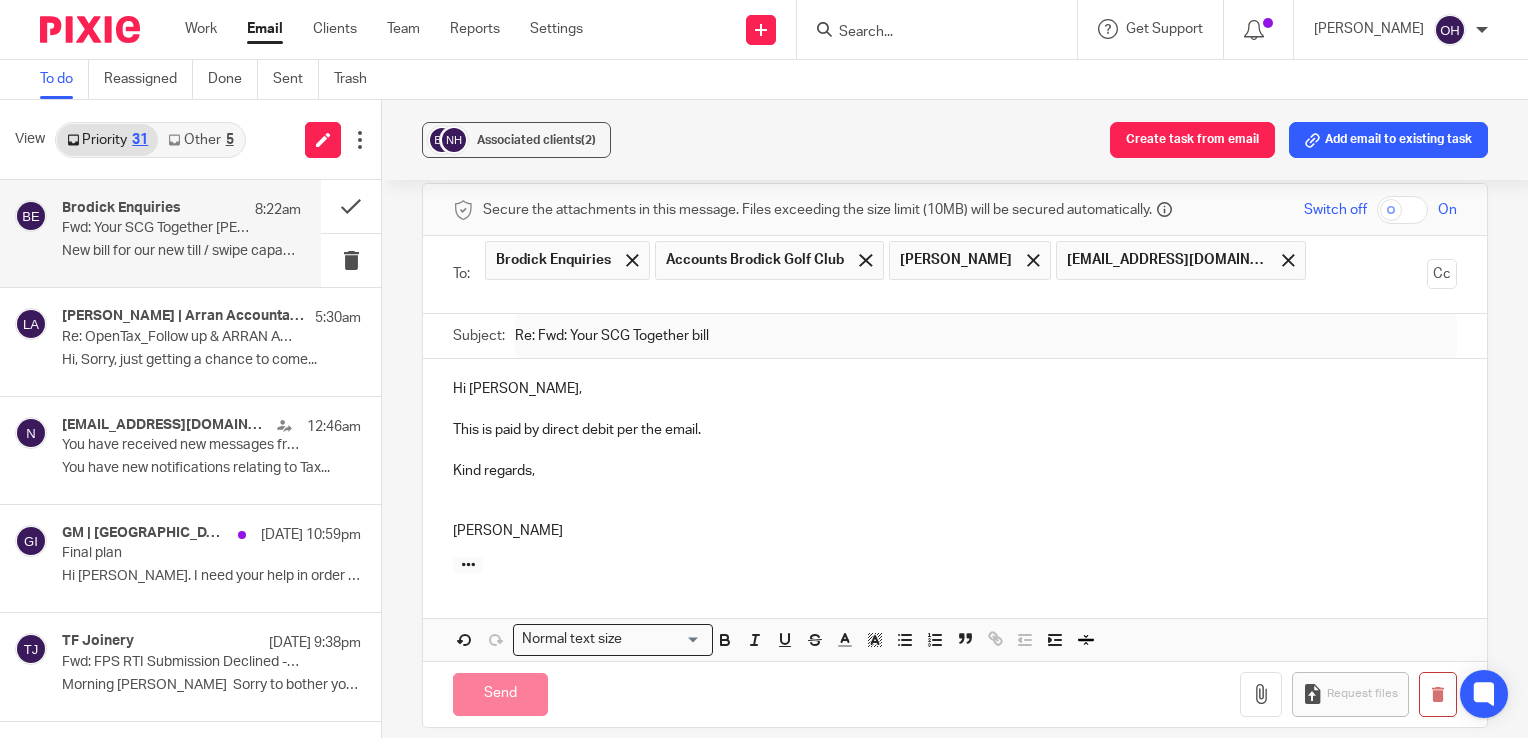 scroll, scrollTop: 2060, scrollLeft: 0, axis: vertical 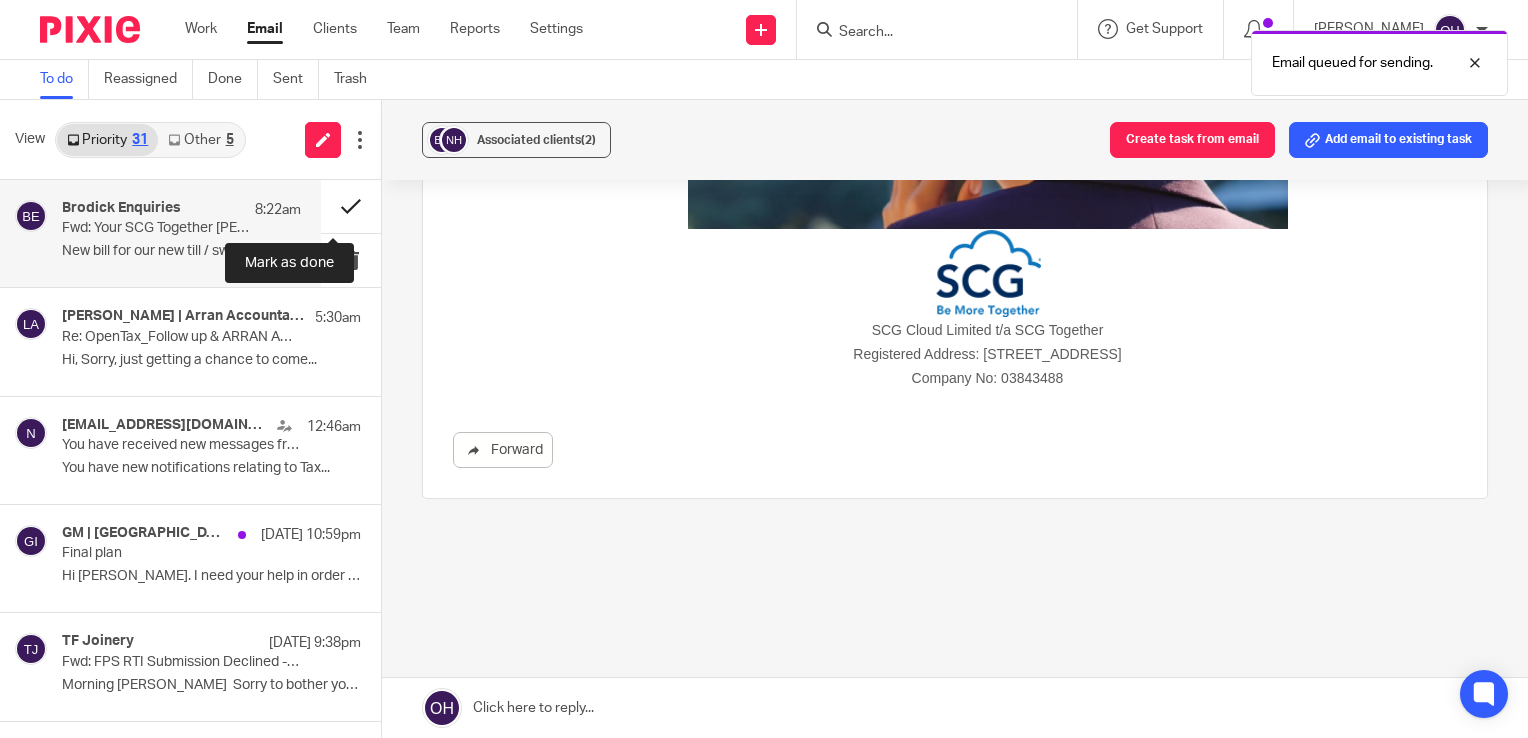 click at bounding box center [351, 206] 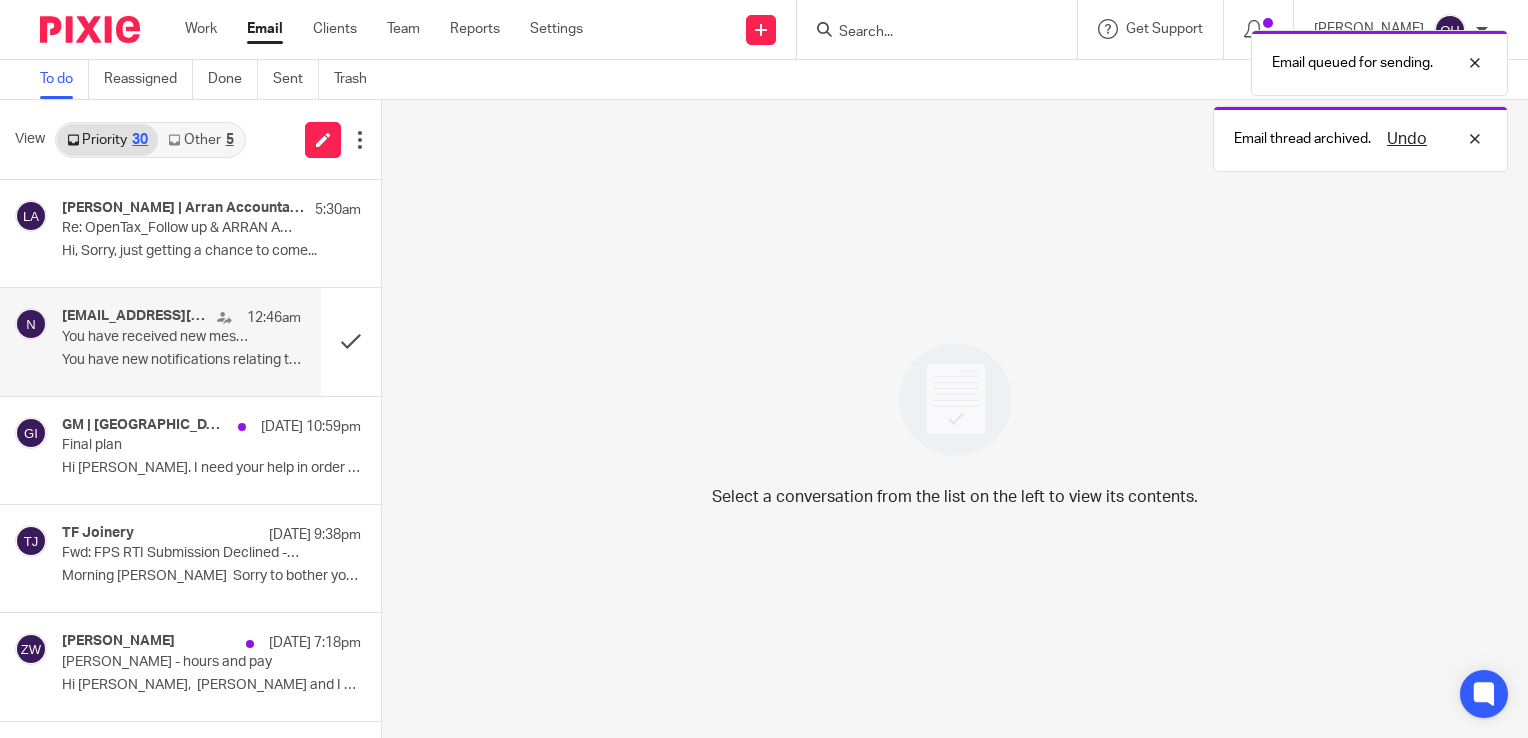 click on "You have new notifications relating to Tax..." at bounding box center [181, 360] 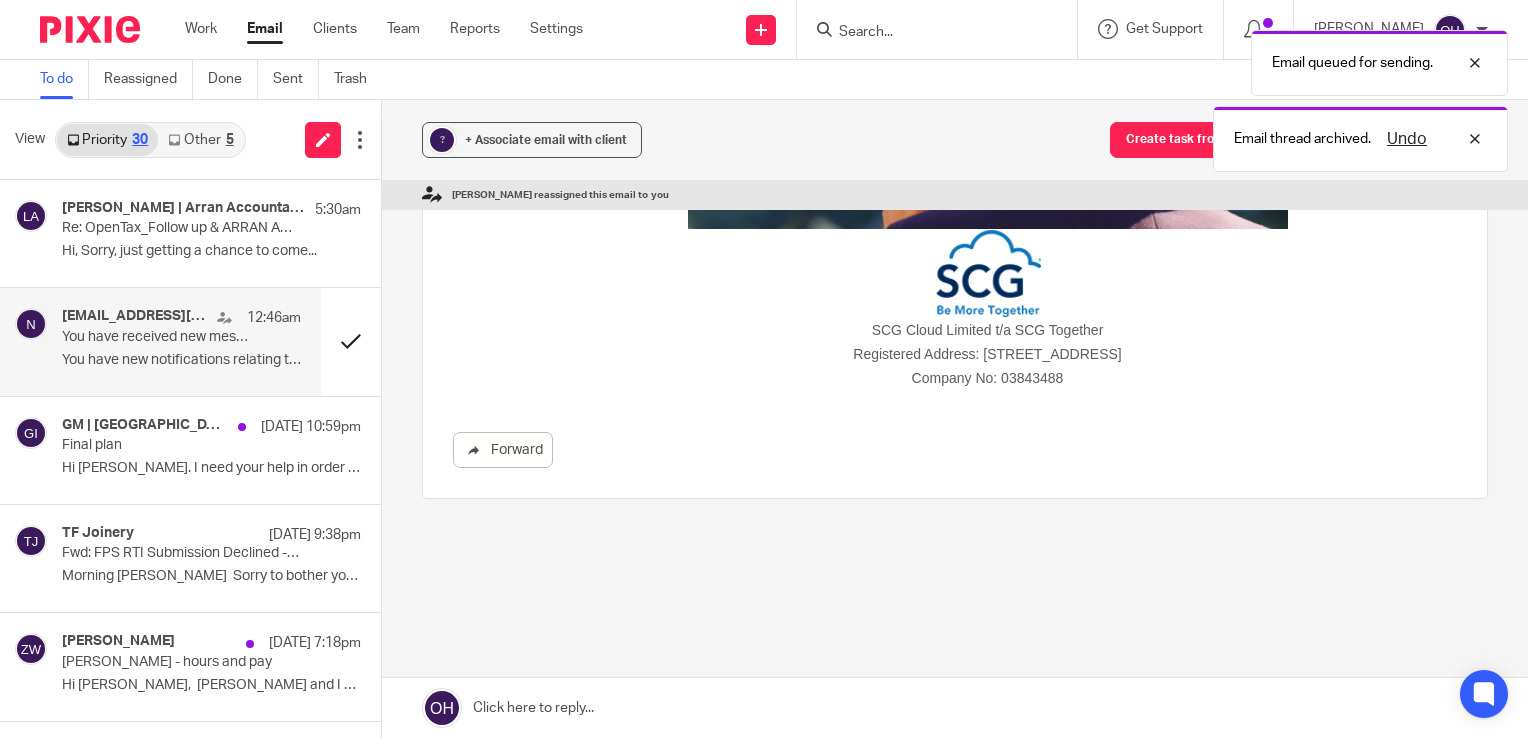 scroll, scrollTop: 0, scrollLeft: 0, axis: both 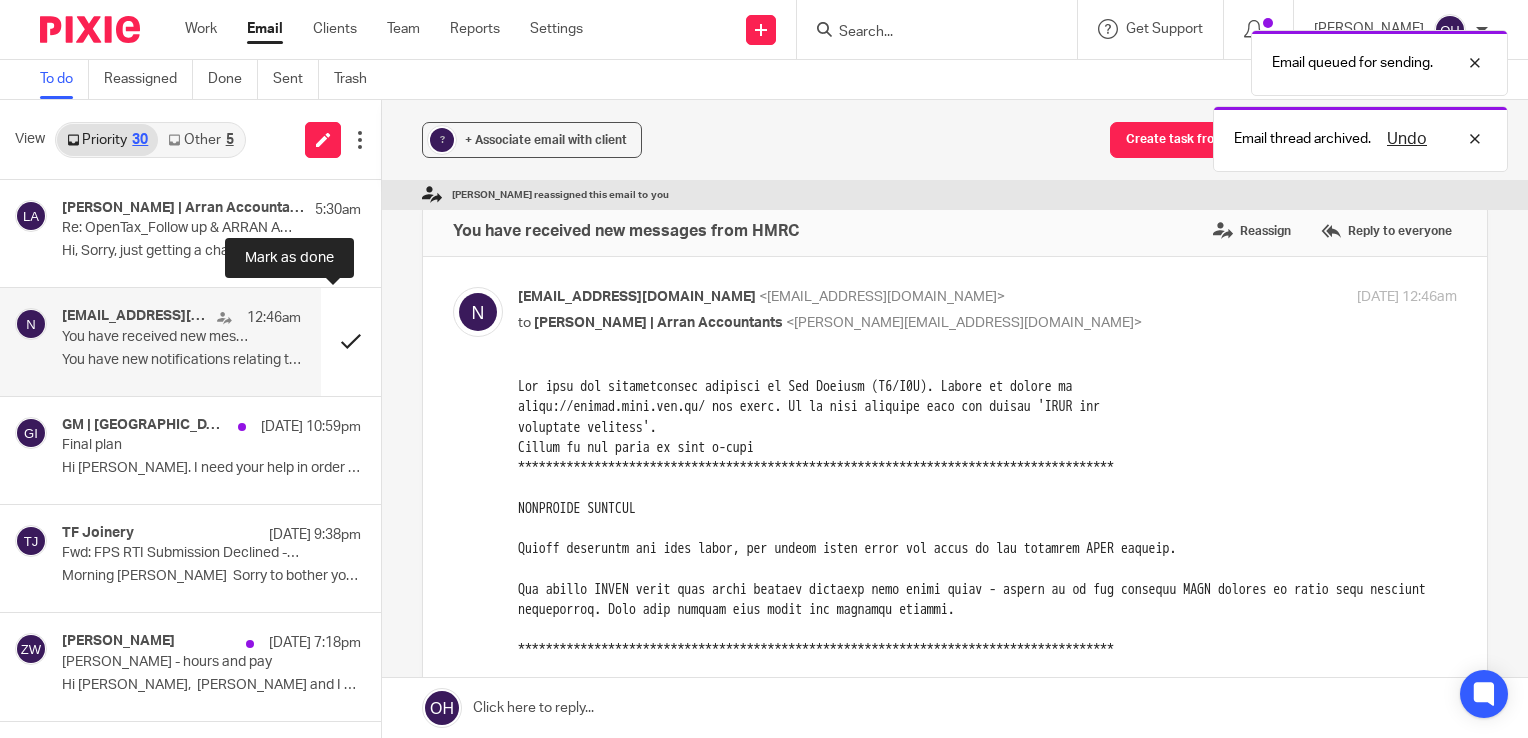 click at bounding box center [351, 341] 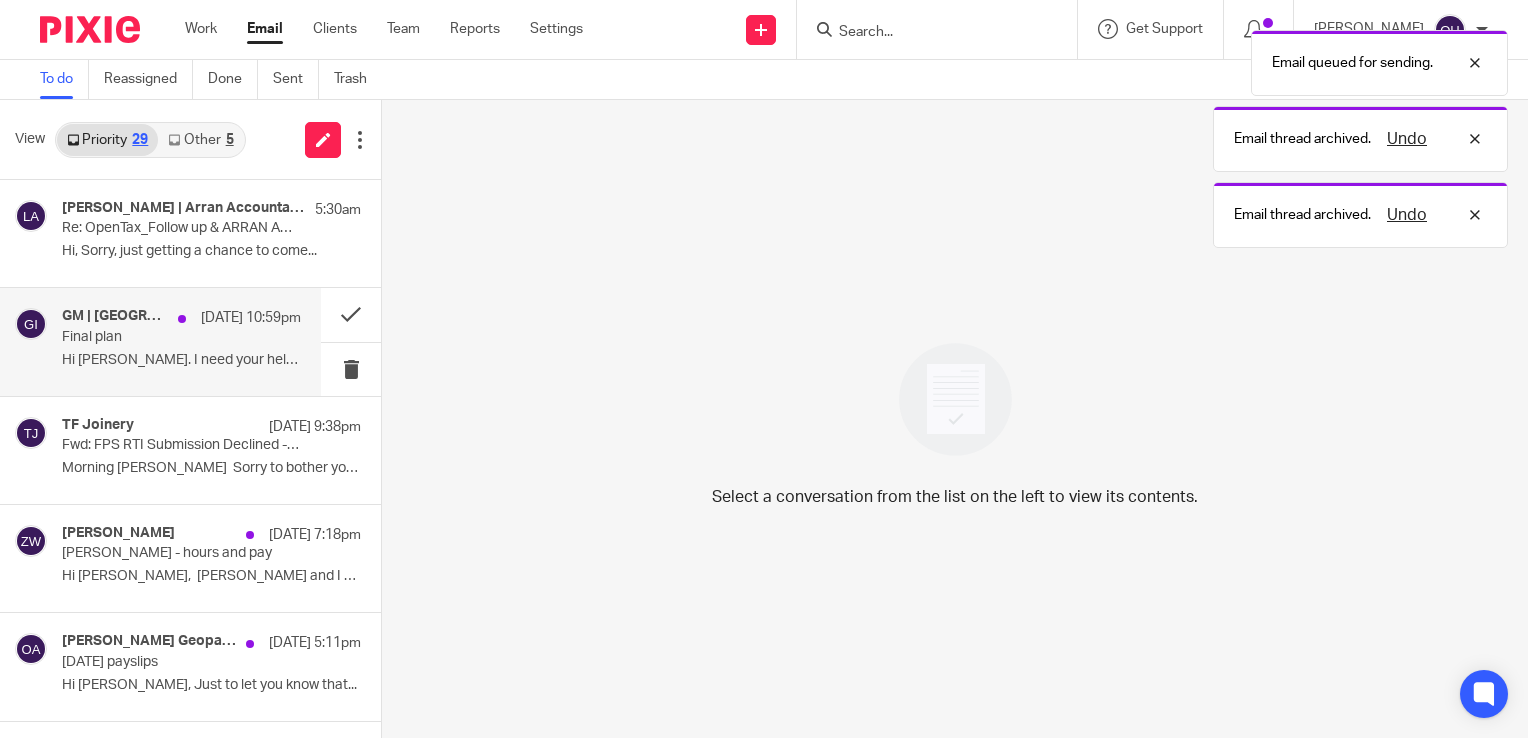 click on "Hi Olivia.     I need your help in order to..." at bounding box center [181, 360] 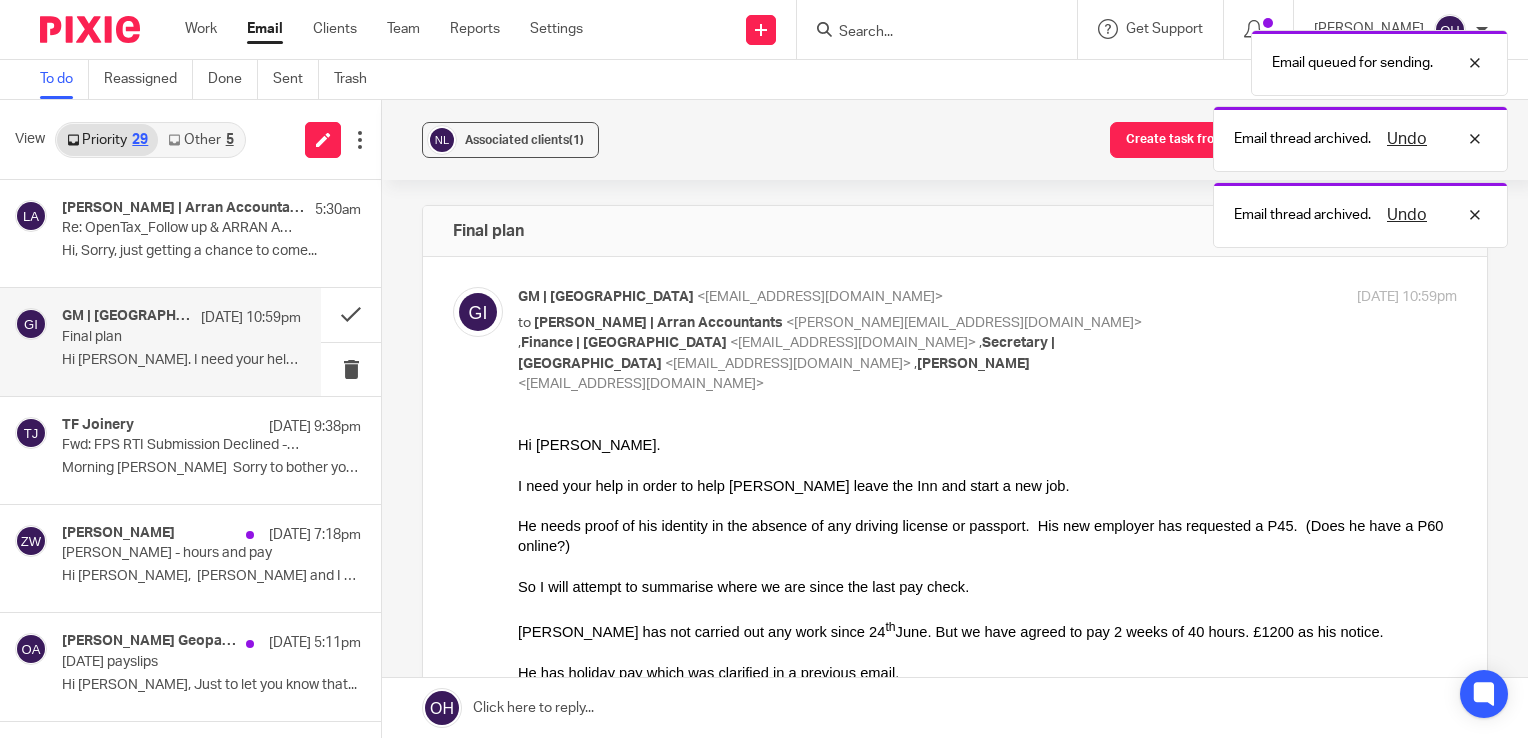 scroll, scrollTop: 0, scrollLeft: 0, axis: both 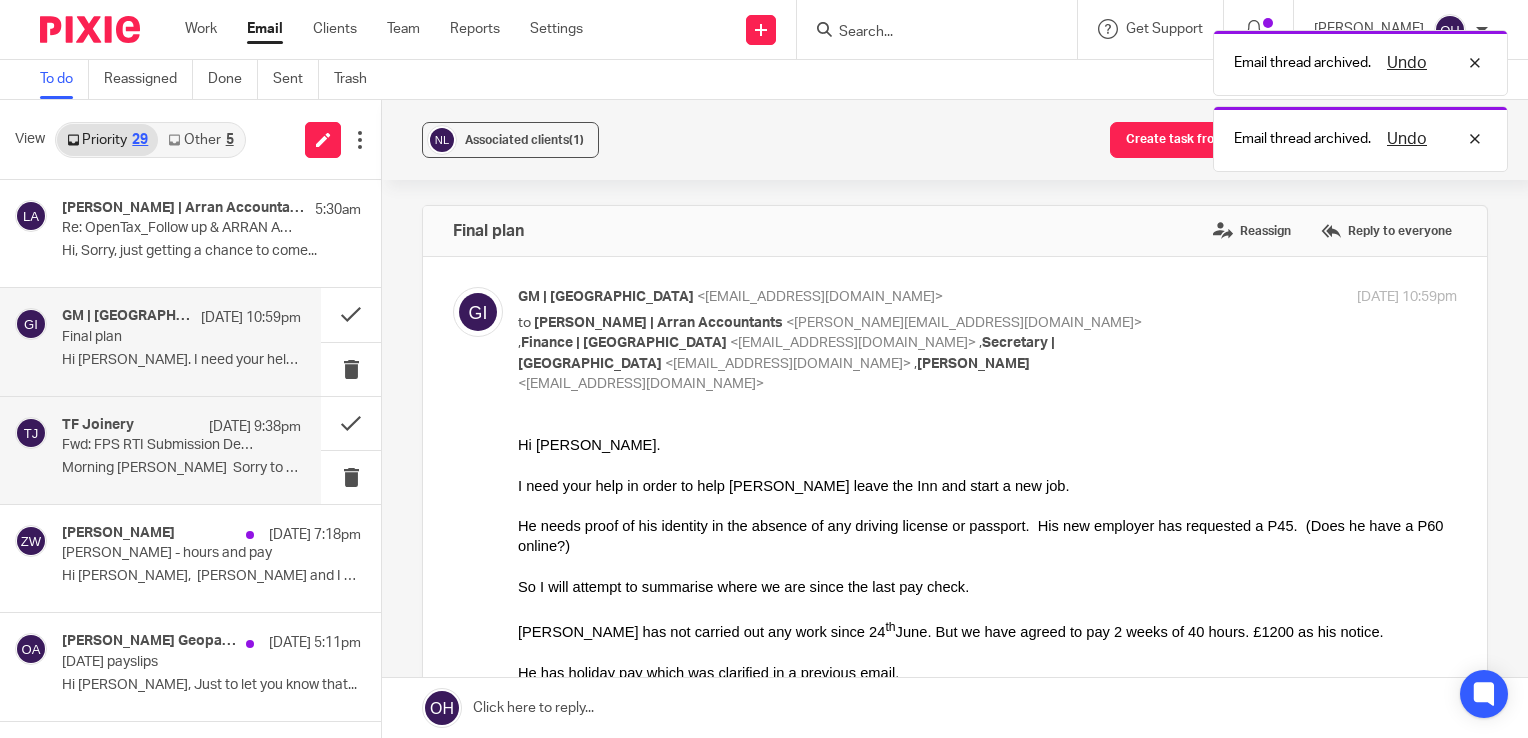 click on "TF Joinery
10 Jul 9:38pm   Fwd: FPS RTI Submission Declined - help!!!   Morning Olivia     Sorry to bother you 1st..." at bounding box center [181, 450] 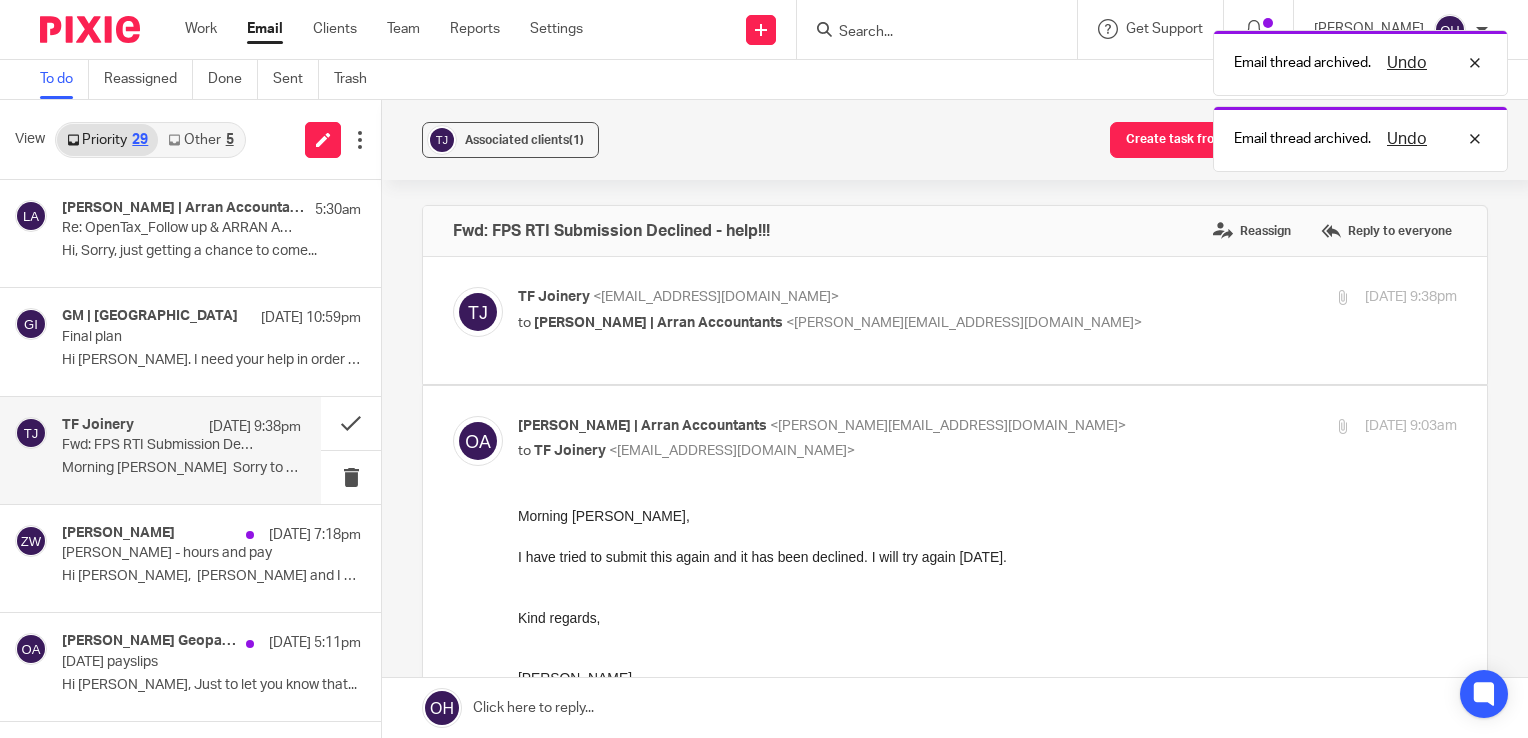 scroll, scrollTop: 0, scrollLeft: 0, axis: both 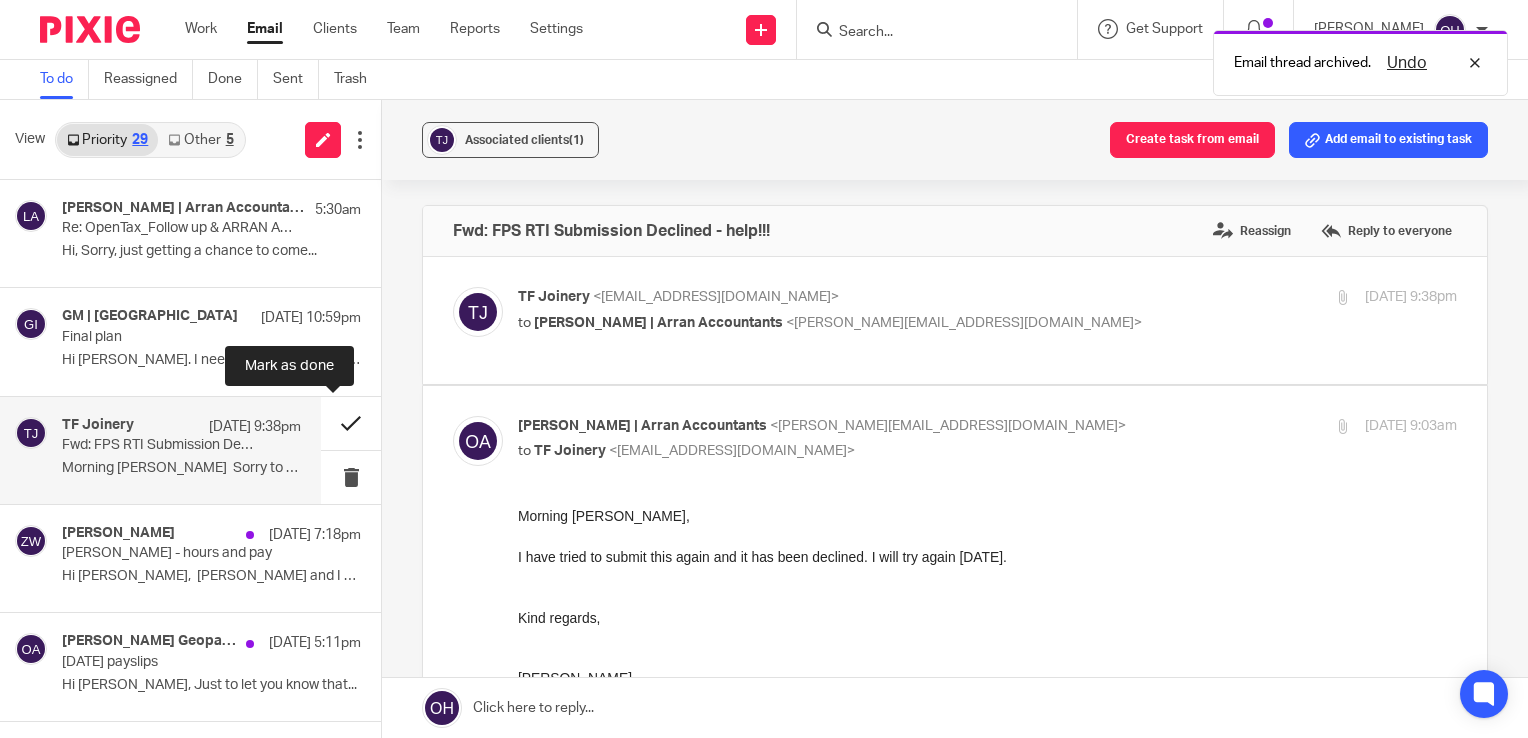 click at bounding box center [351, 423] 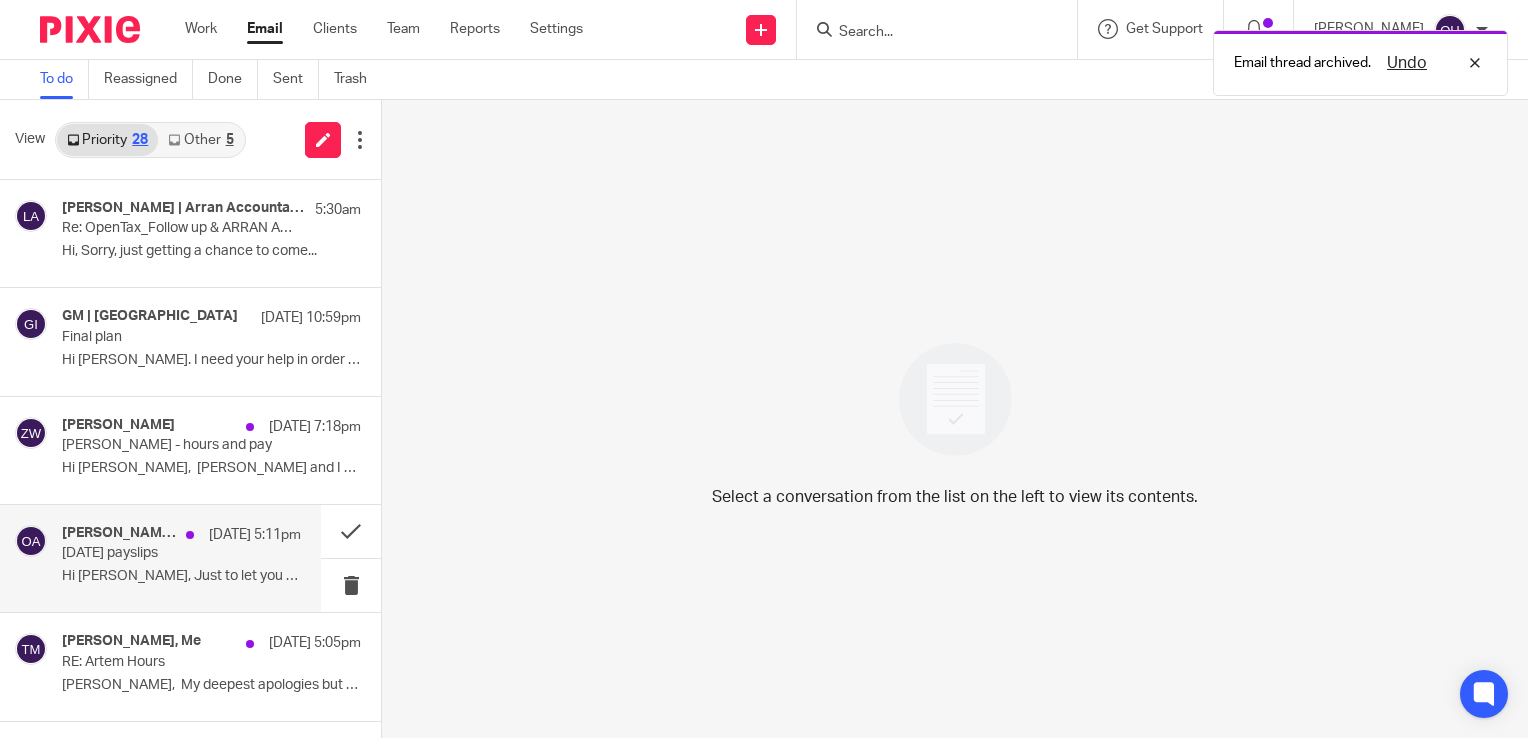 click on "Hi Olivia,     Just to let you know that..." at bounding box center (181, 576) 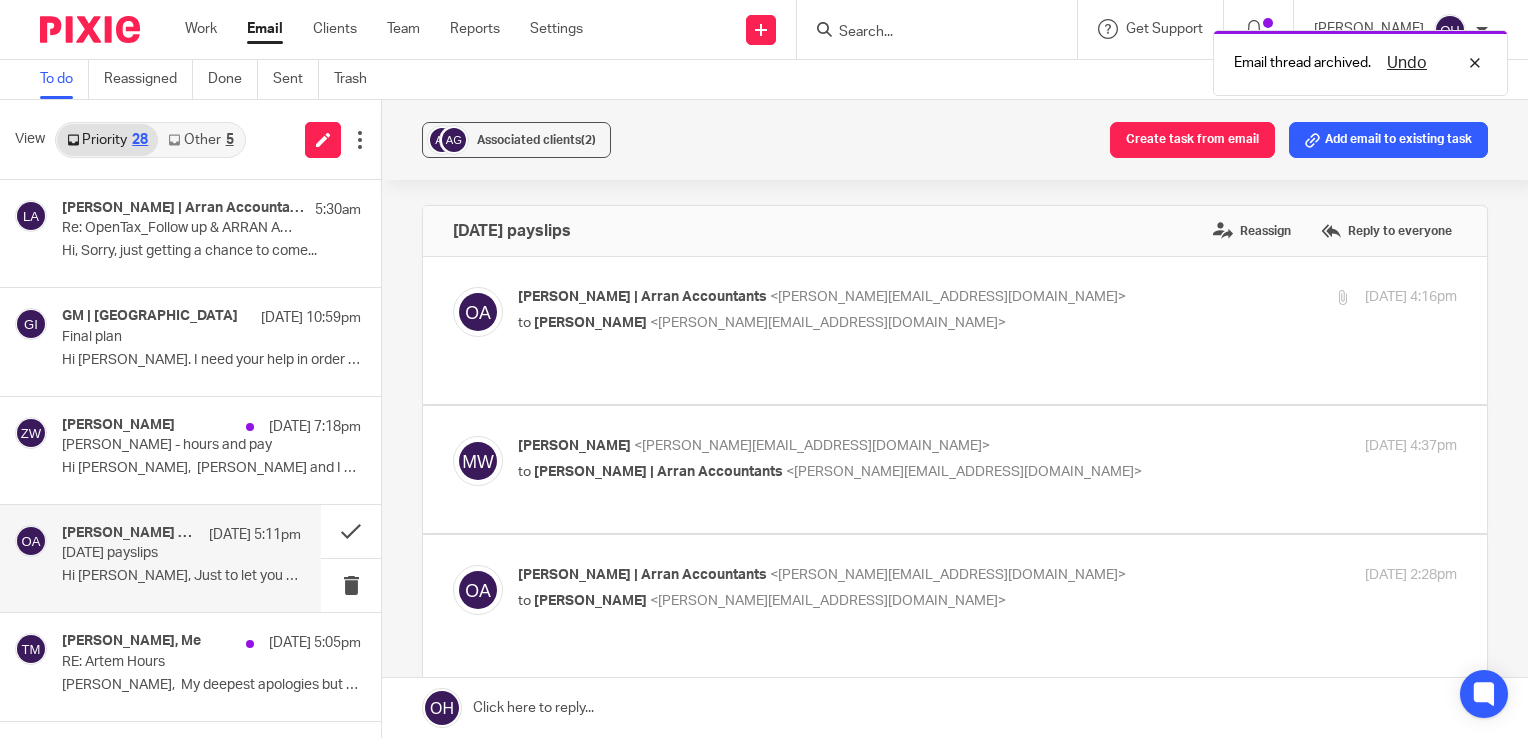 scroll, scrollTop: 0, scrollLeft: 0, axis: both 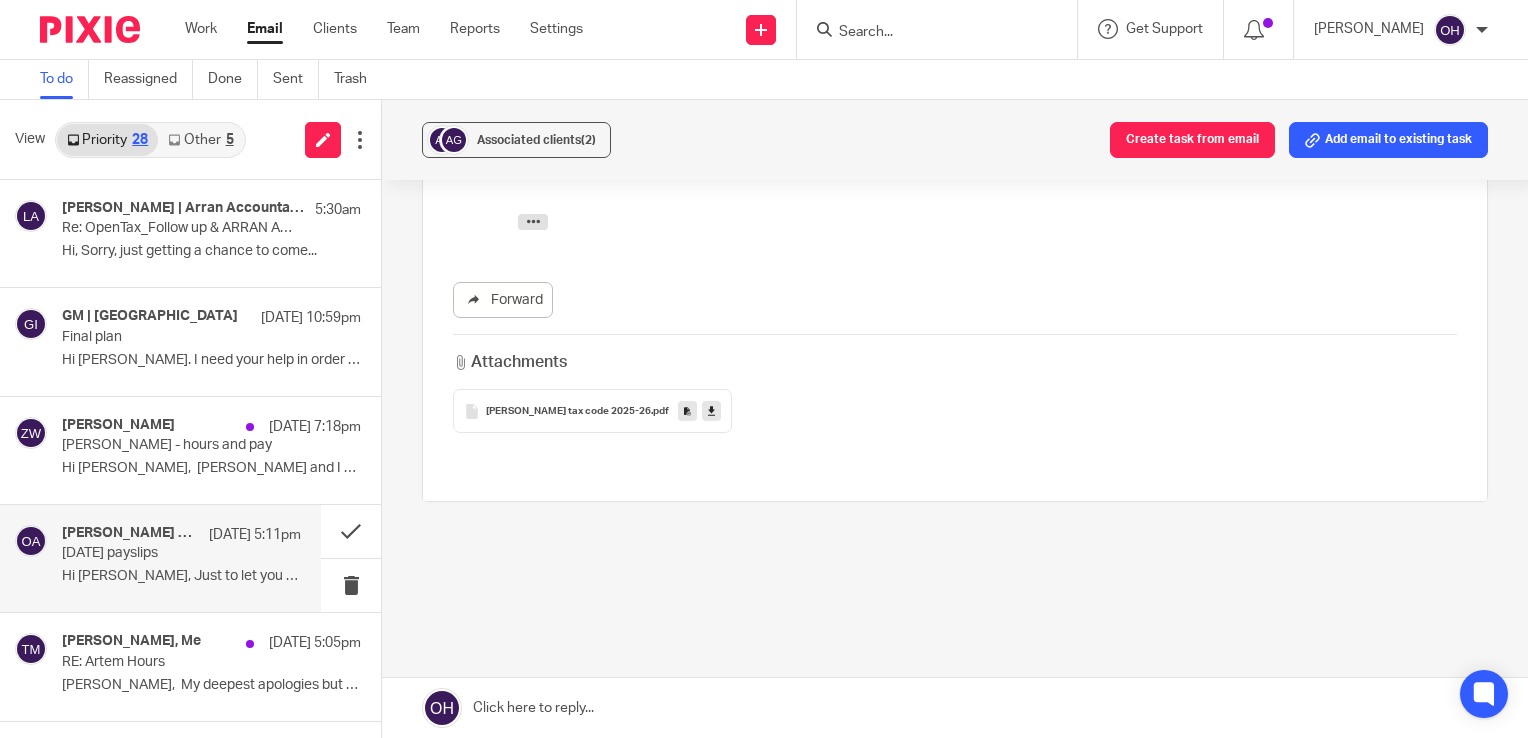click at bounding box center [711, 411] 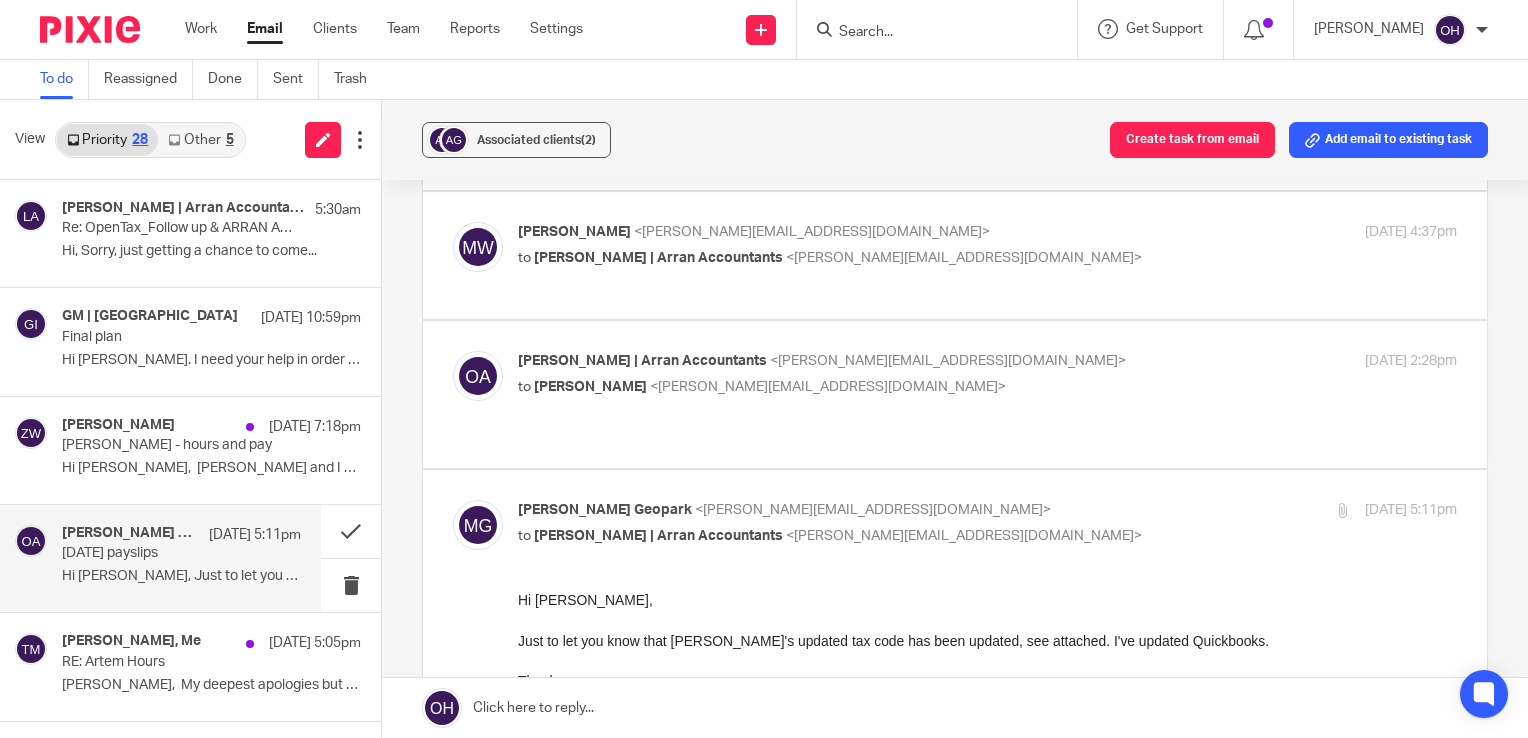 scroll, scrollTop: 0, scrollLeft: 0, axis: both 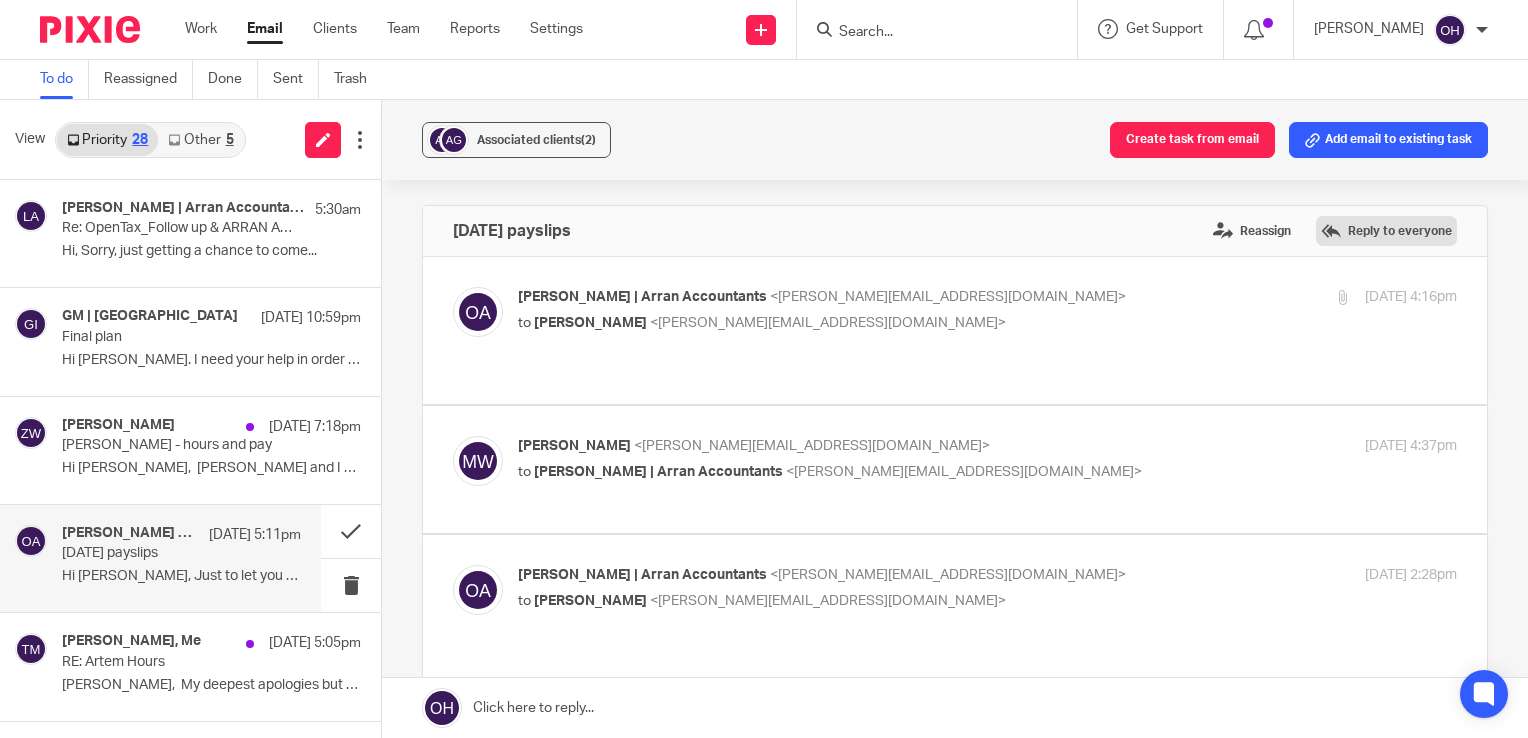 click on "Reply to everyone" at bounding box center (1386, 231) 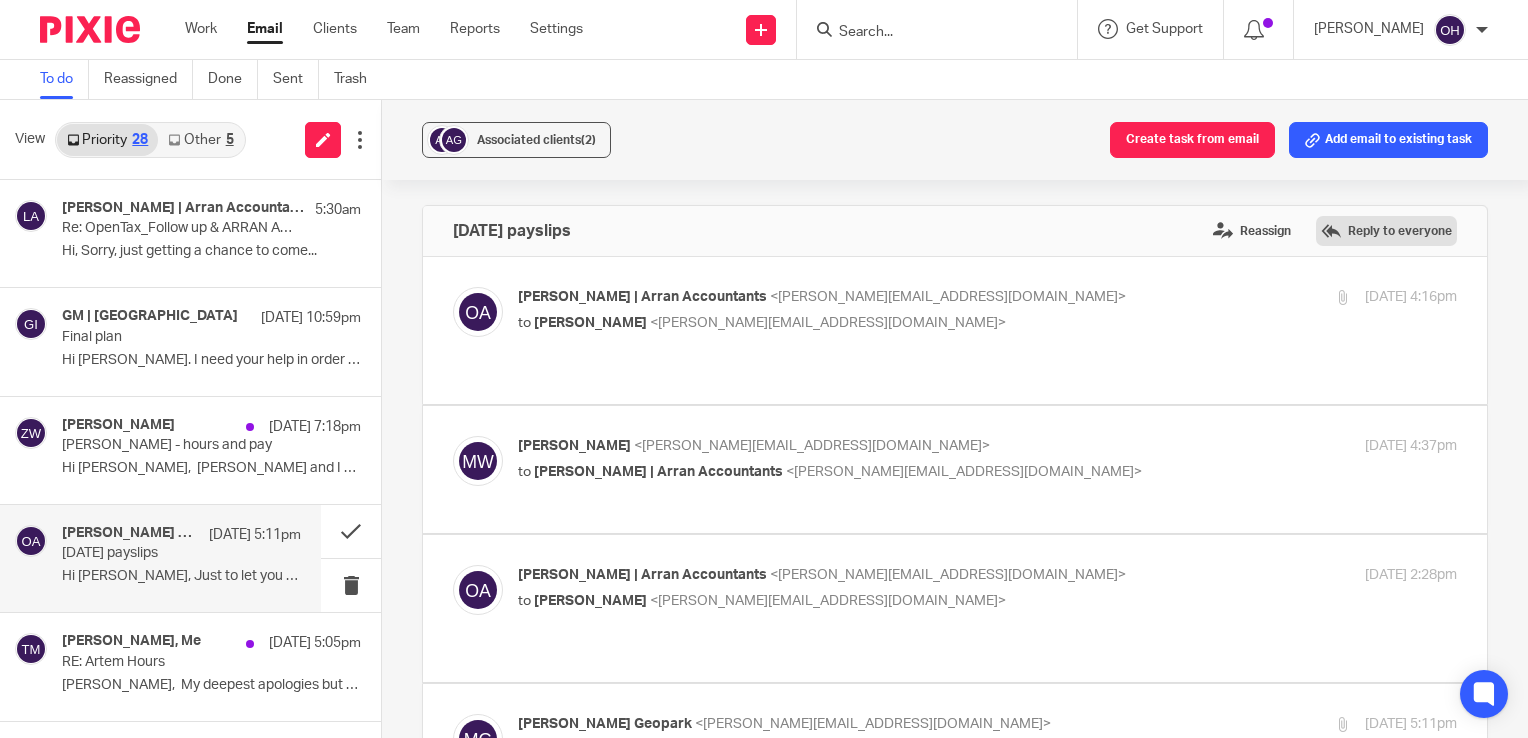 scroll, scrollTop: 1241, scrollLeft: 0, axis: vertical 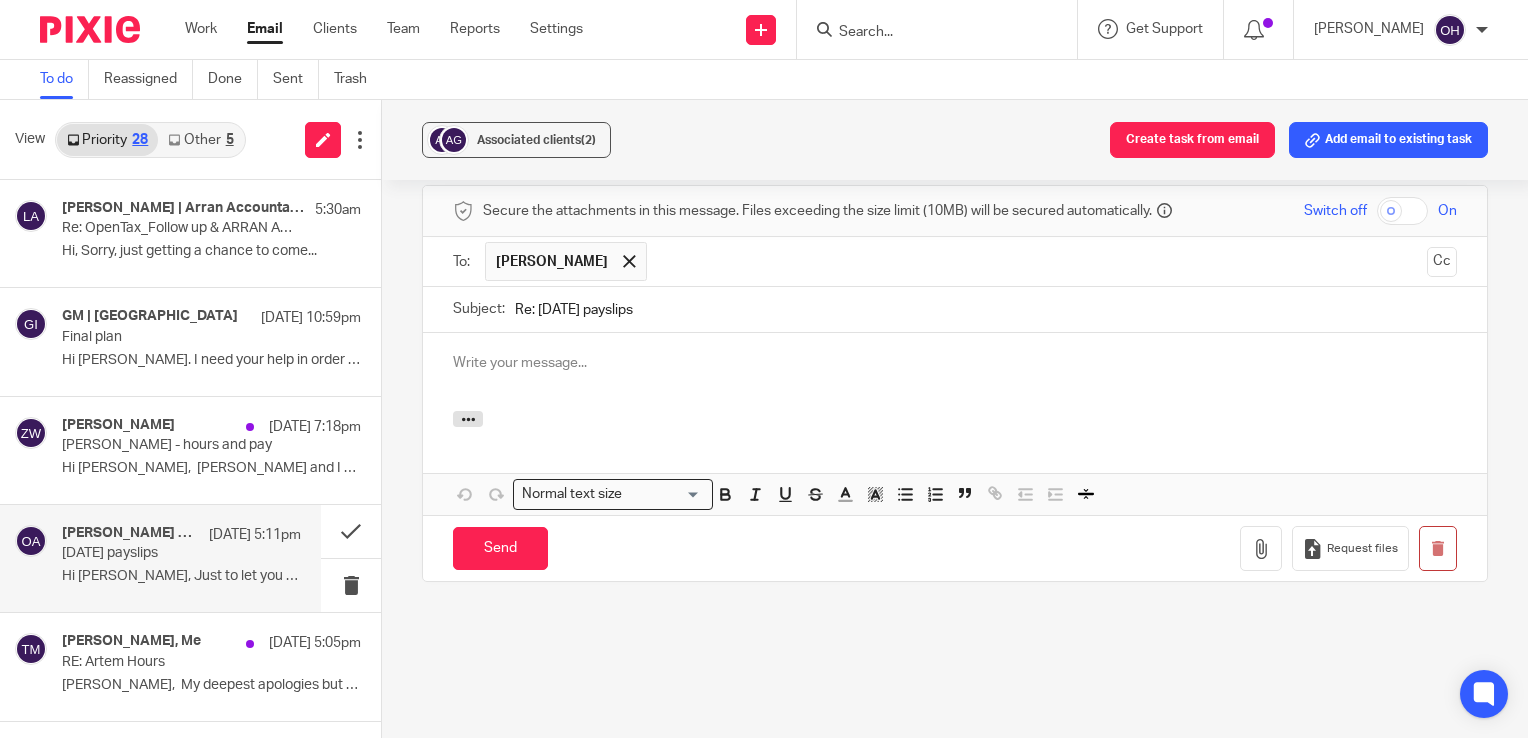 type 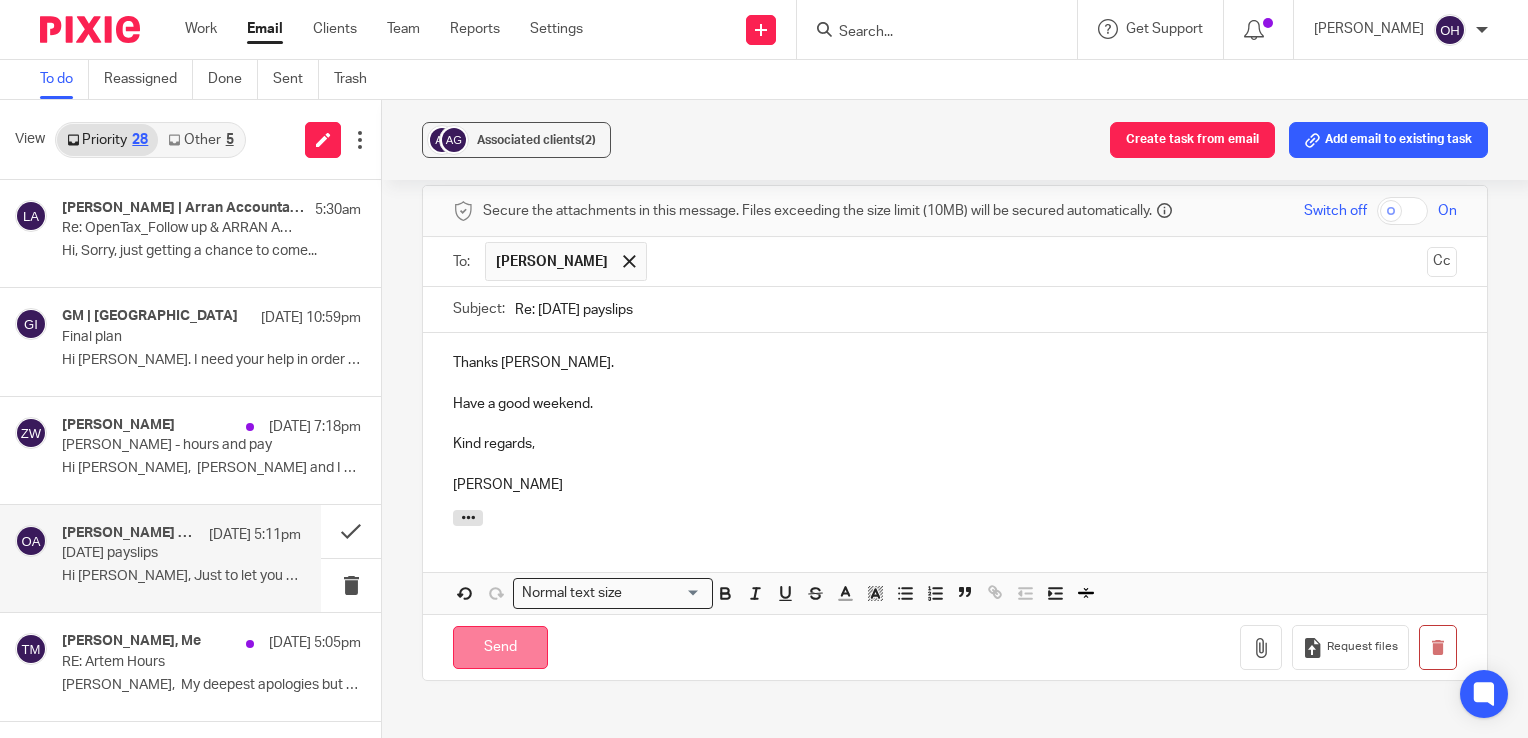 click on "Send" at bounding box center [500, 647] 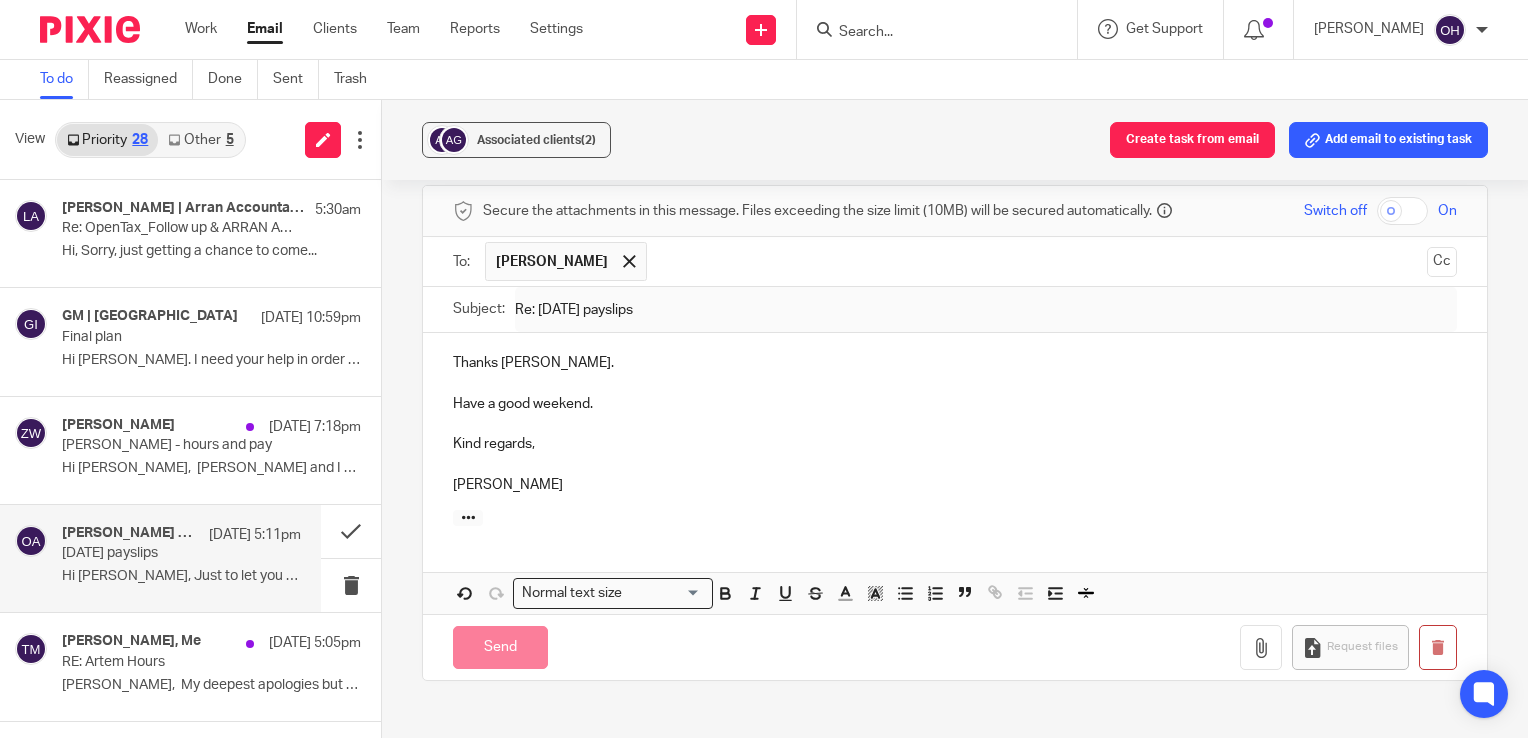 scroll, scrollTop: 894, scrollLeft: 0, axis: vertical 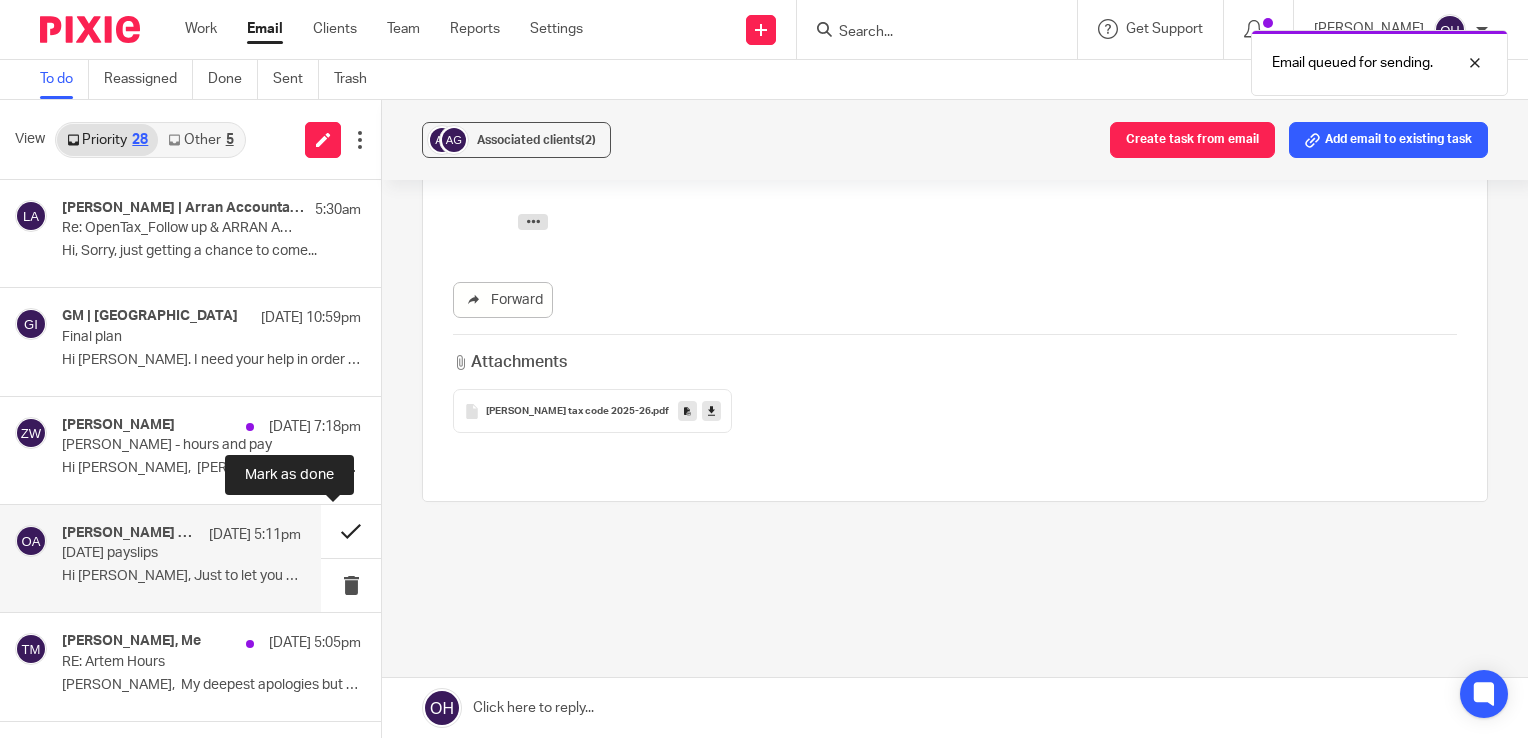 click at bounding box center [351, 531] 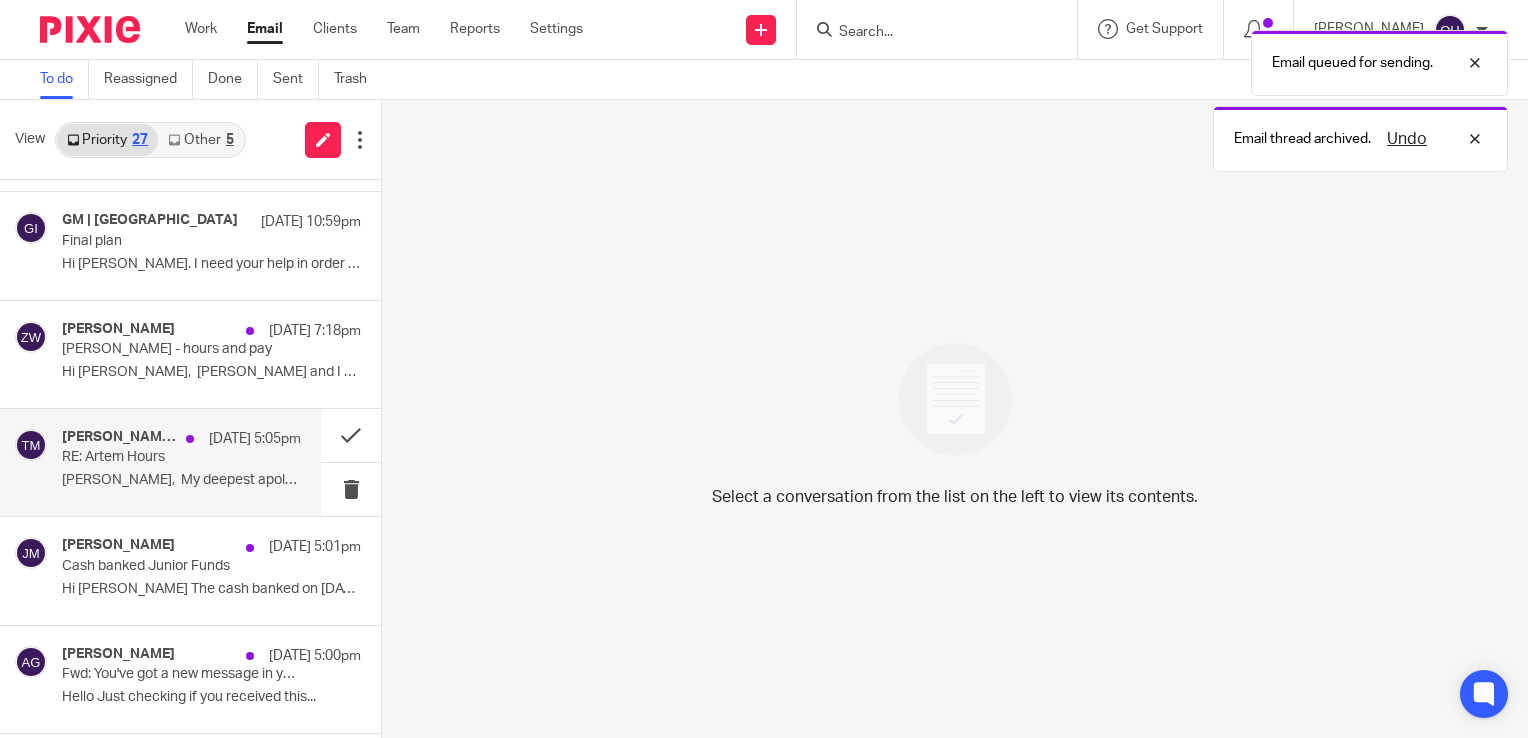 scroll, scrollTop: 100, scrollLeft: 0, axis: vertical 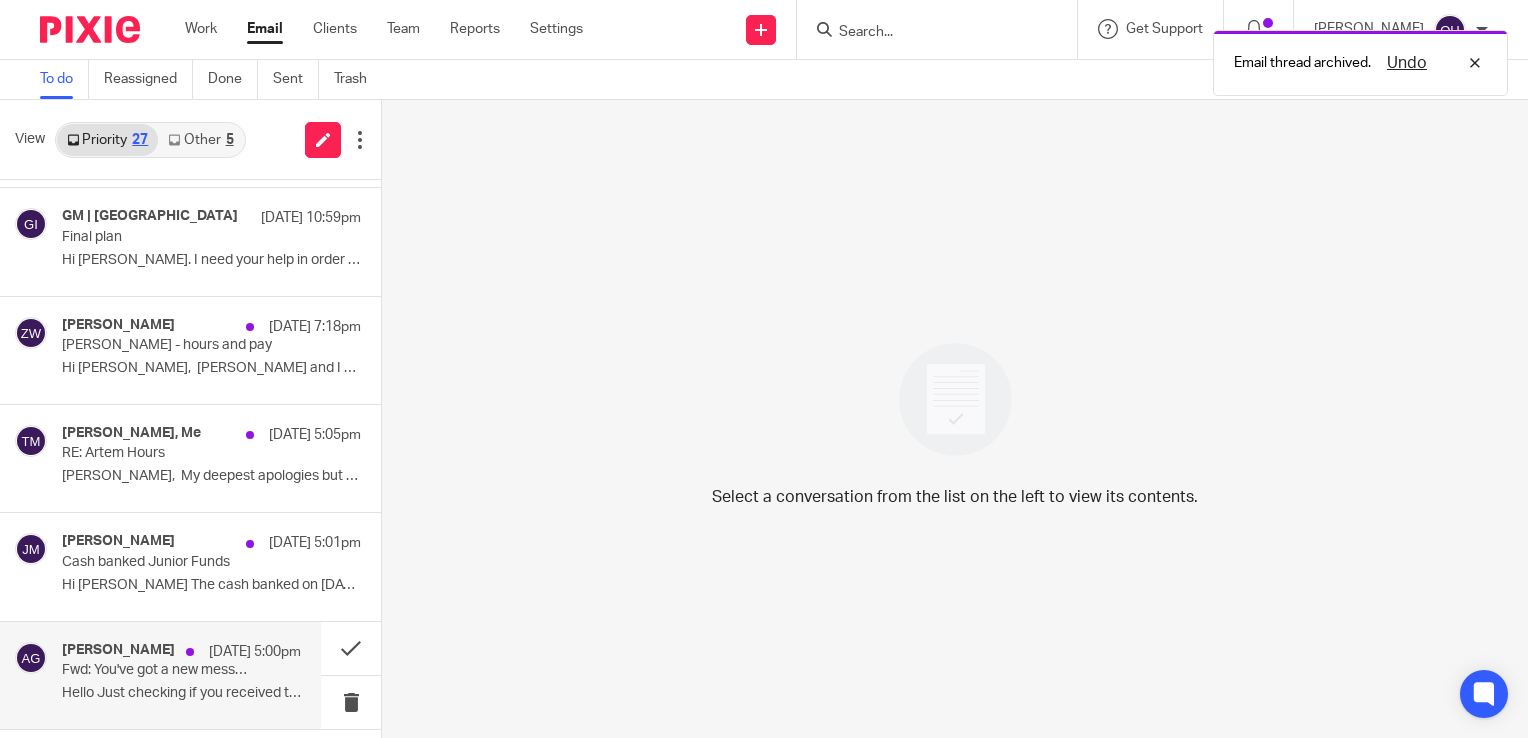 click on "10 Jul 5:00pm" at bounding box center [238, 652] 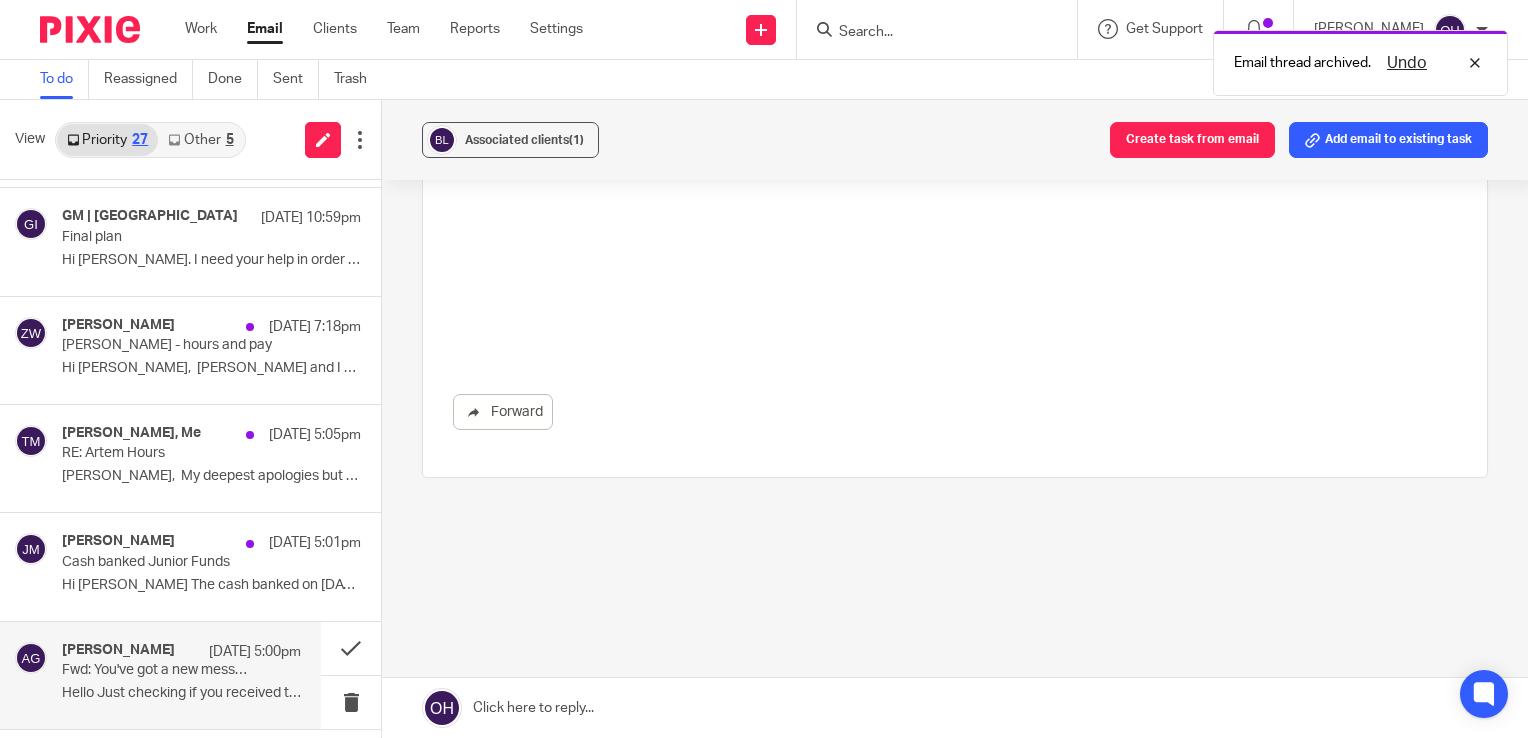 scroll, scrollTop: 0, scrollLeft: 0, axis: both 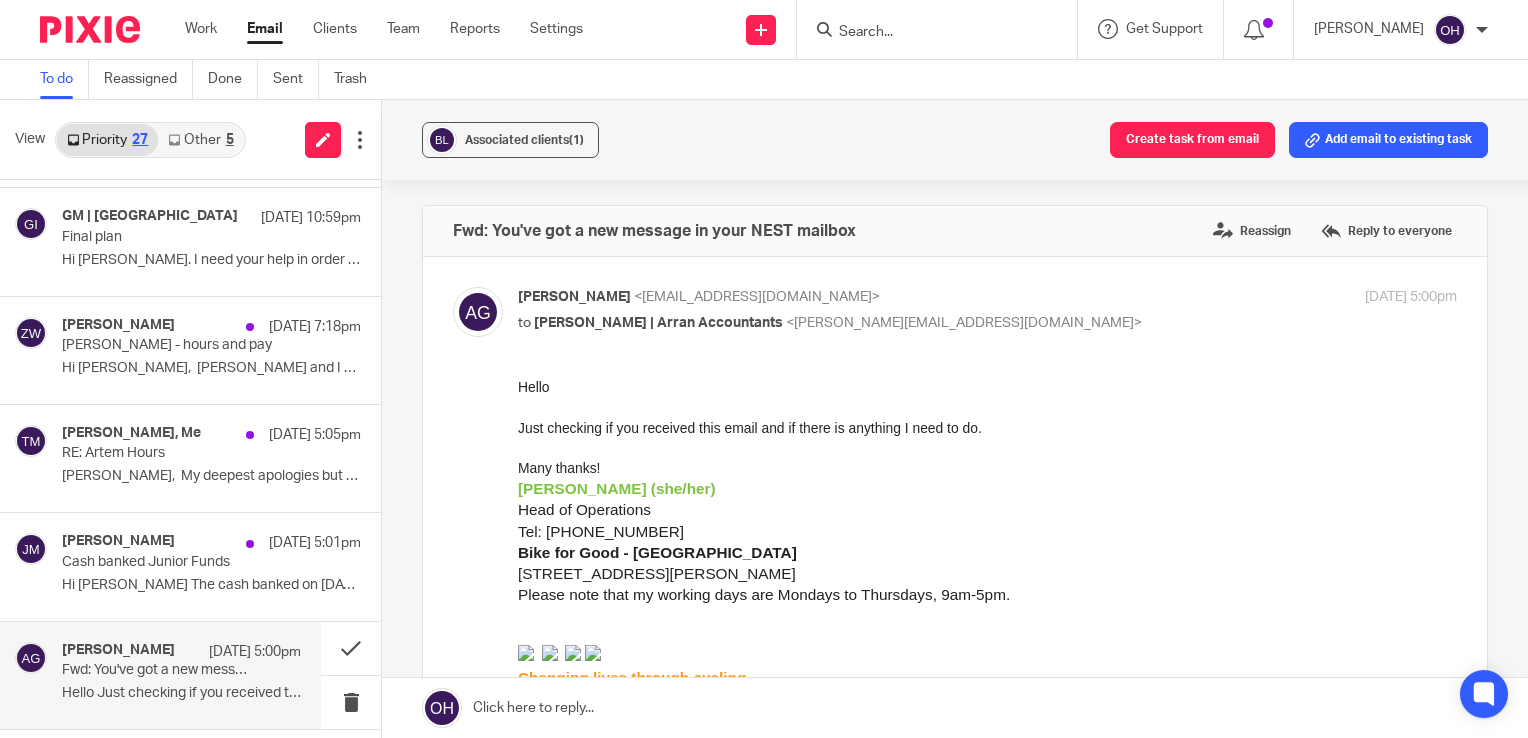 click on "Fwd: You've got a new message in your NEST mailbox
Reassign
Reply to everyone" at bounding box center (955, 231) 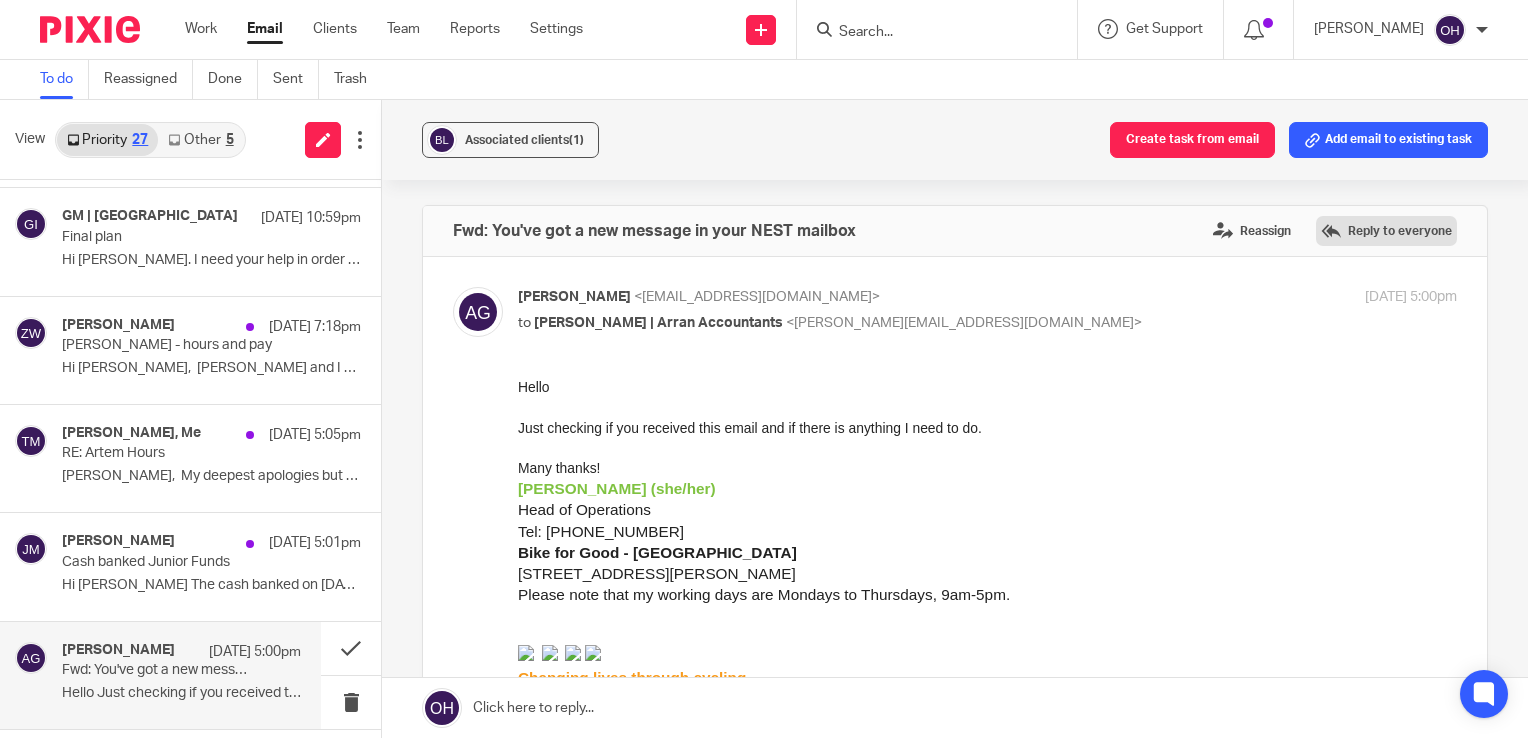 click on "Reply to everyone" at bounding box center [1386, 231] 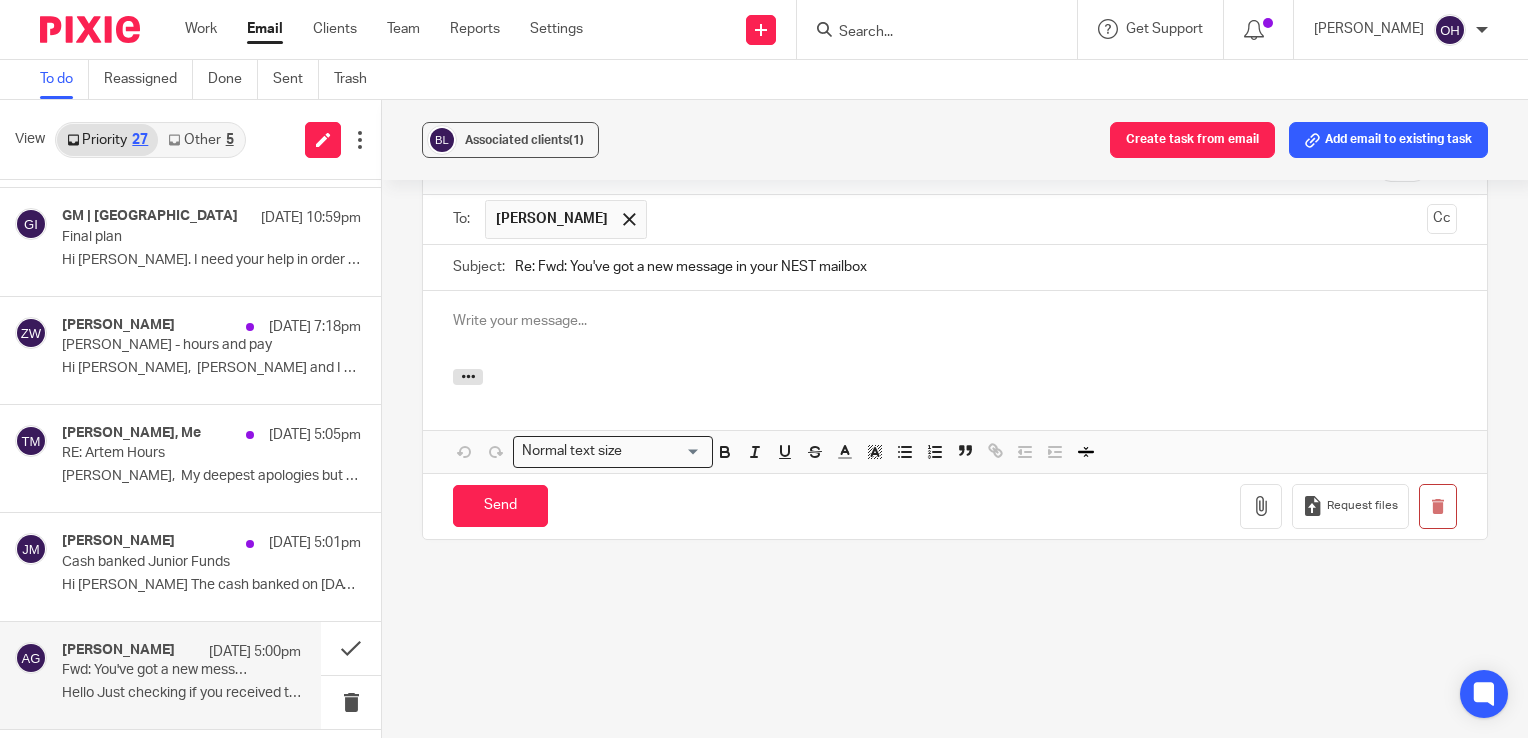 scroll, scrollTop: 0, scrollLeft: 0, axis: both 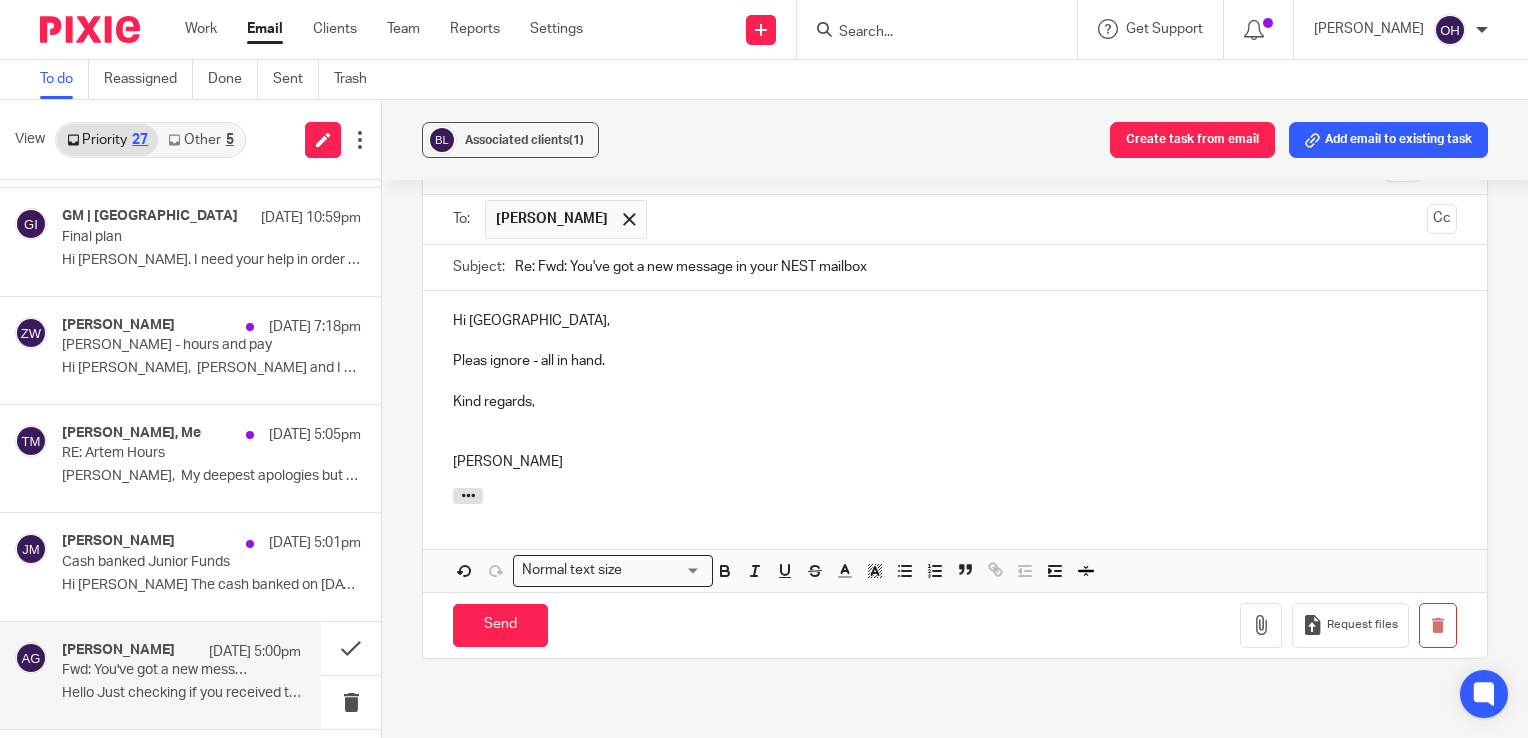 click on "Pleas ignore - all in hand." at bounding box center (955, 361) 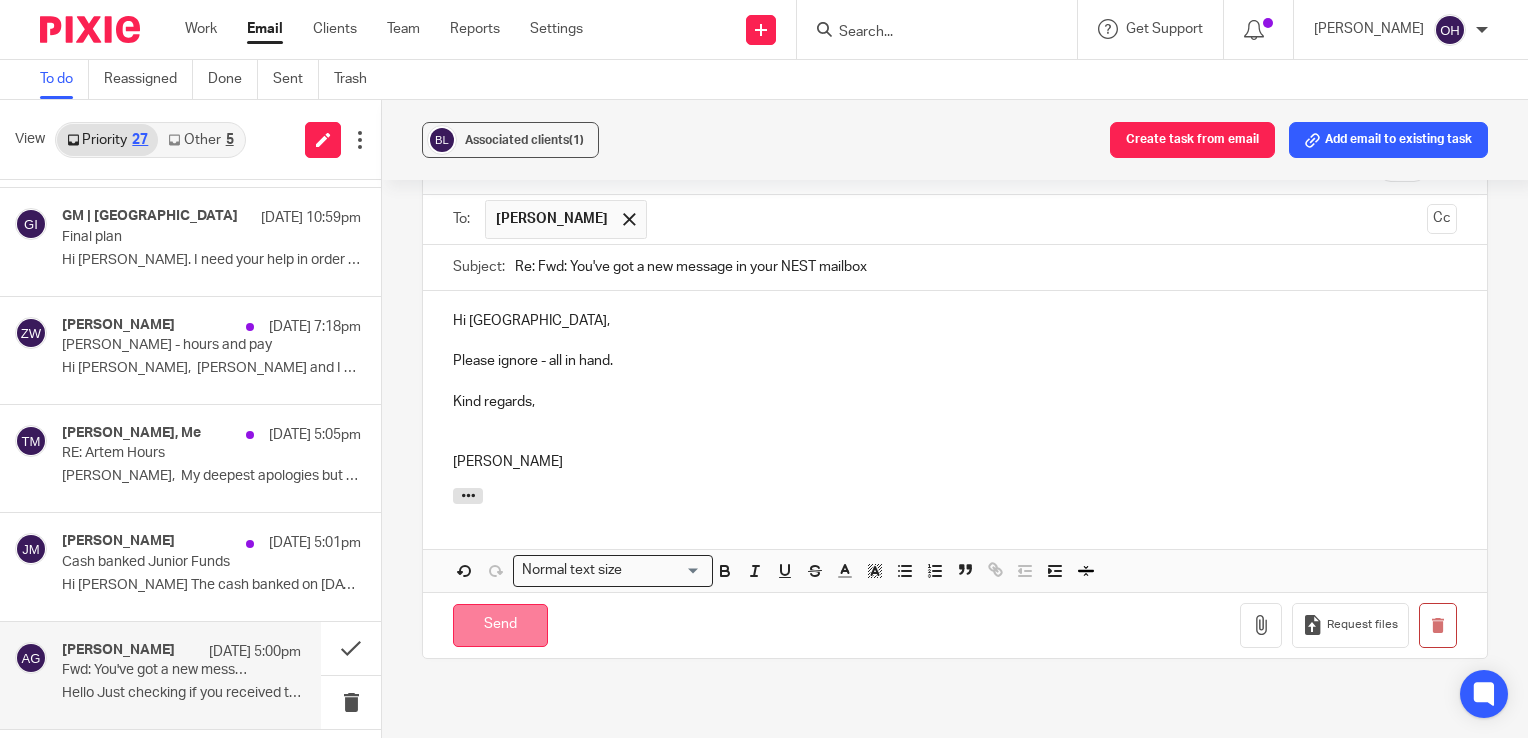 click on "Send" at bounding box center [500, 625] 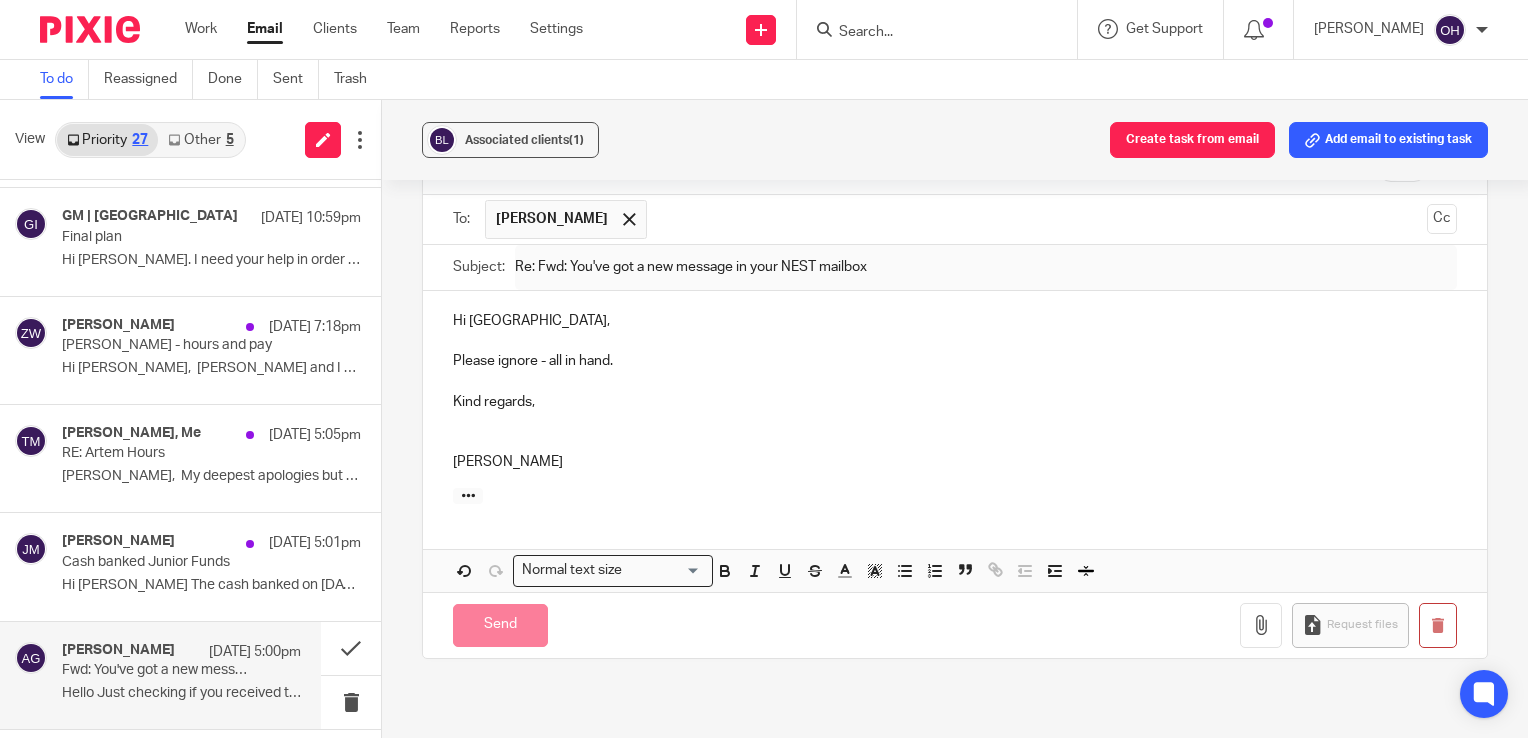 scroll, scrollTop: 549, scrollLeft: 0, axis: vertical 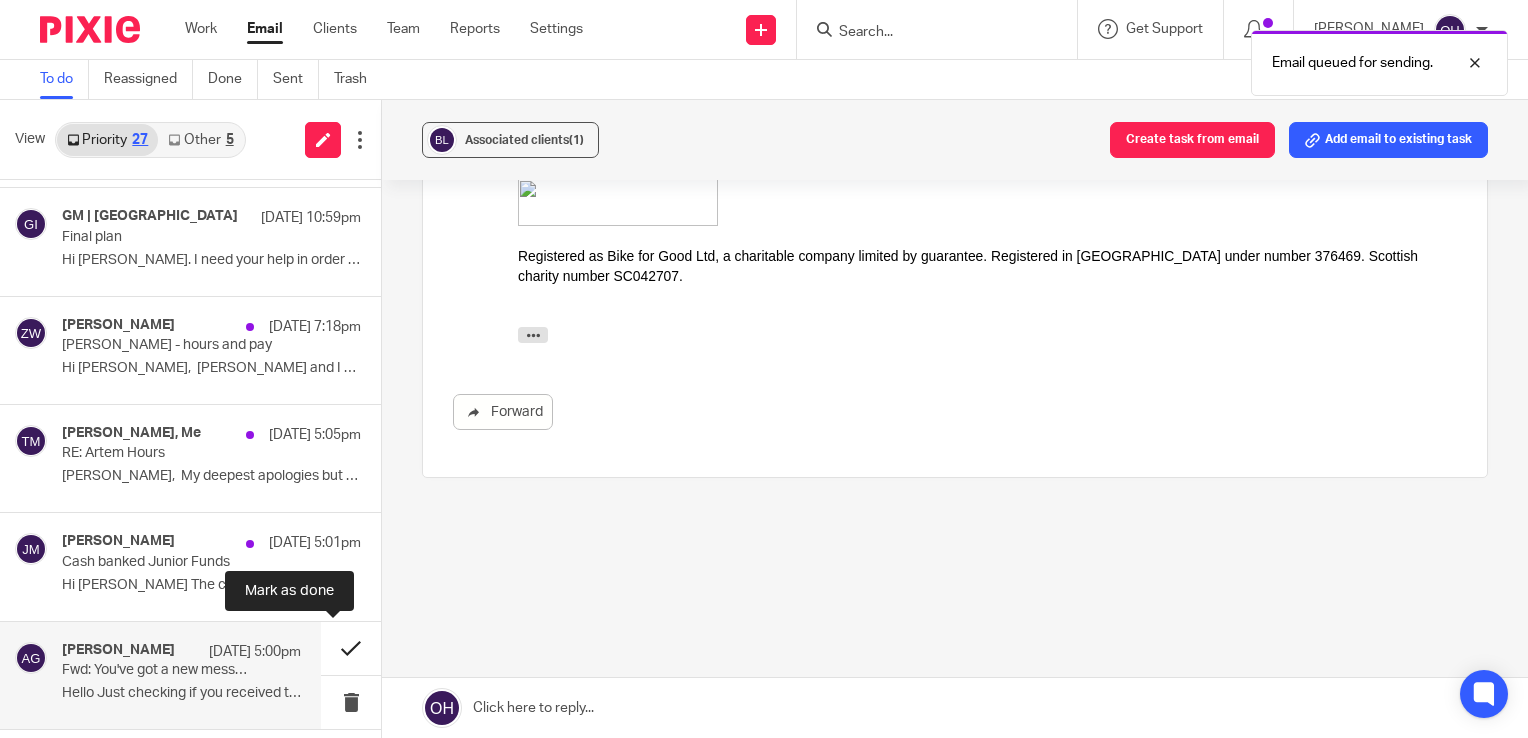 click at bounding box center [351, 648] 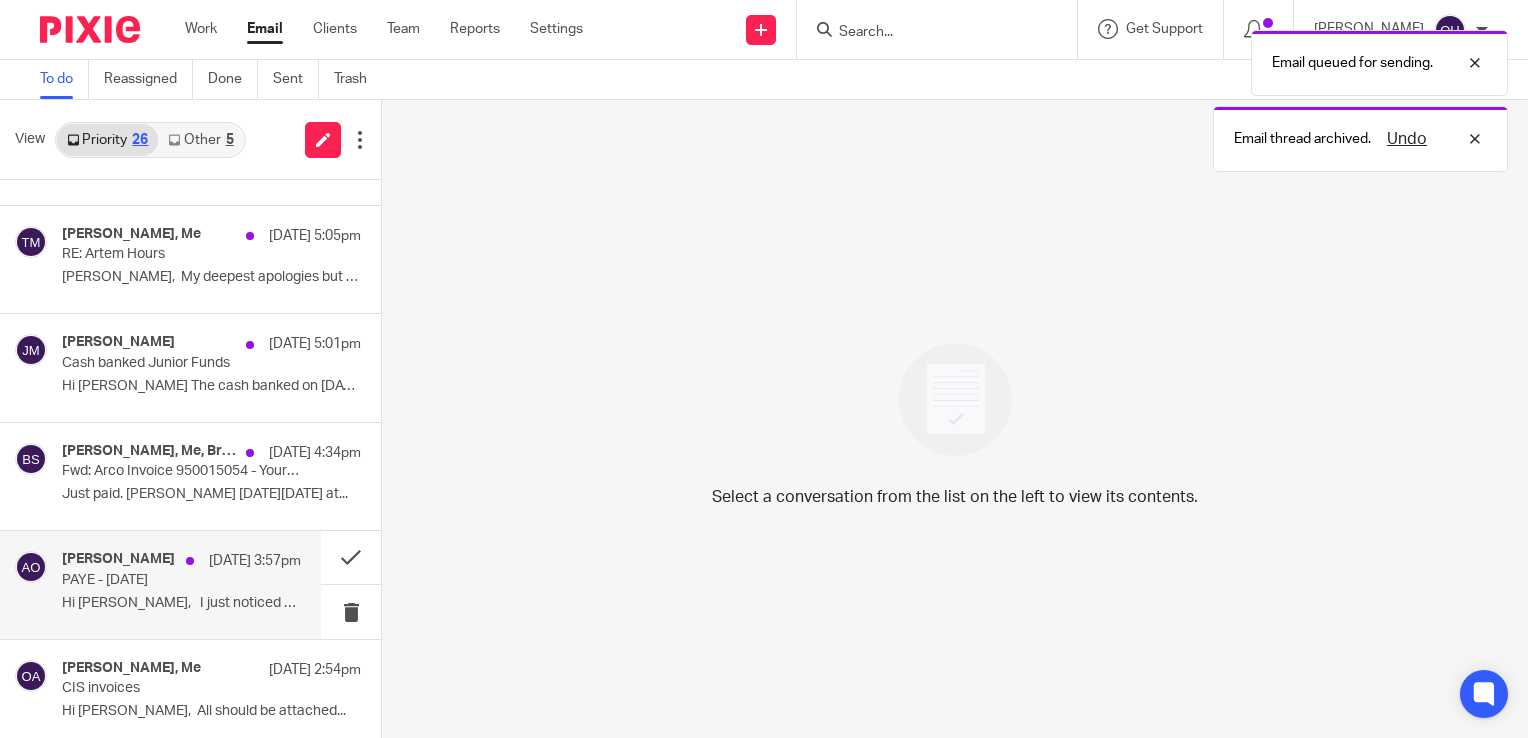 scroll, scrollTop: 300, scrollLeft: 0, axis: vertical 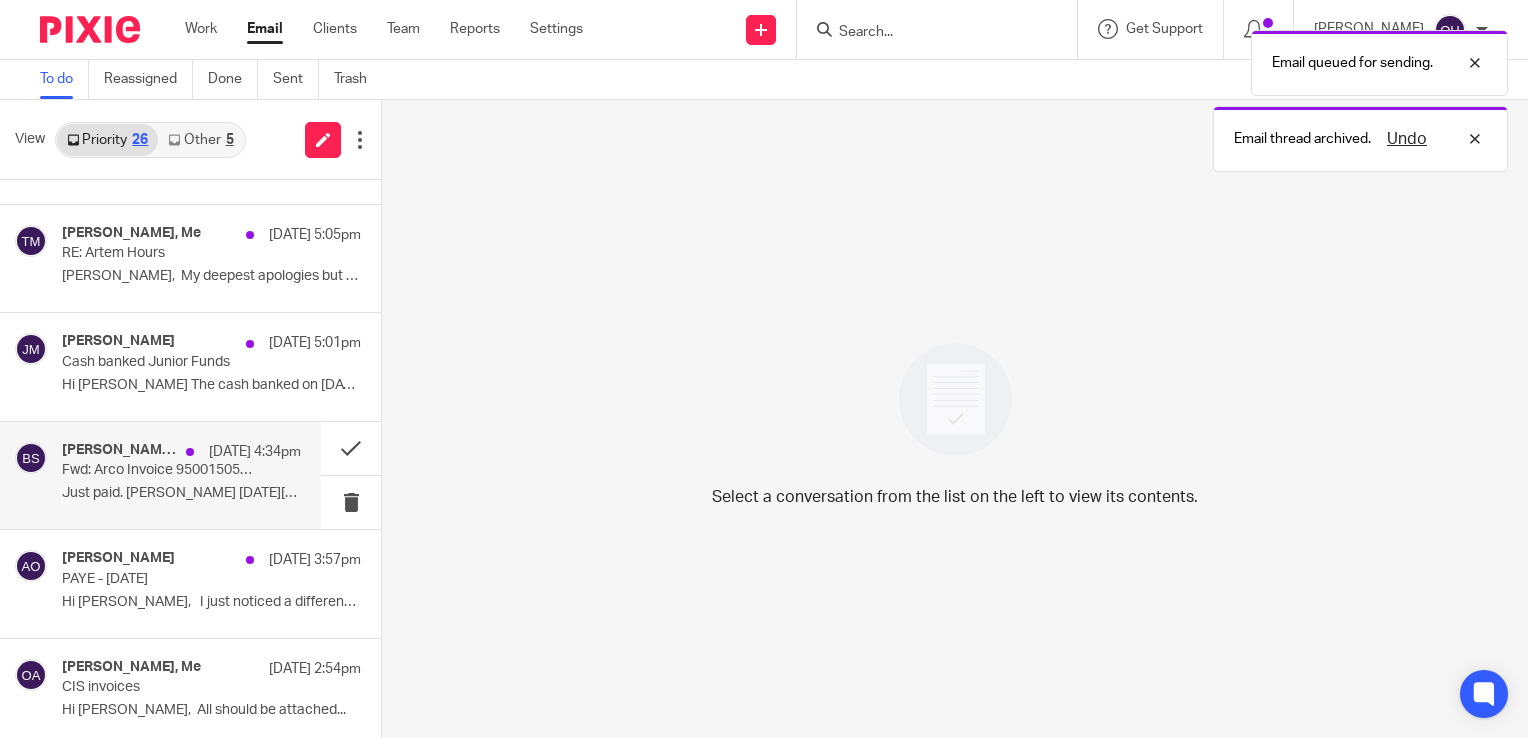 click on "Fwd: Arco Invoice 950015054 - Your Account Number 160961 - AC16" at bounding box center (157, 470) 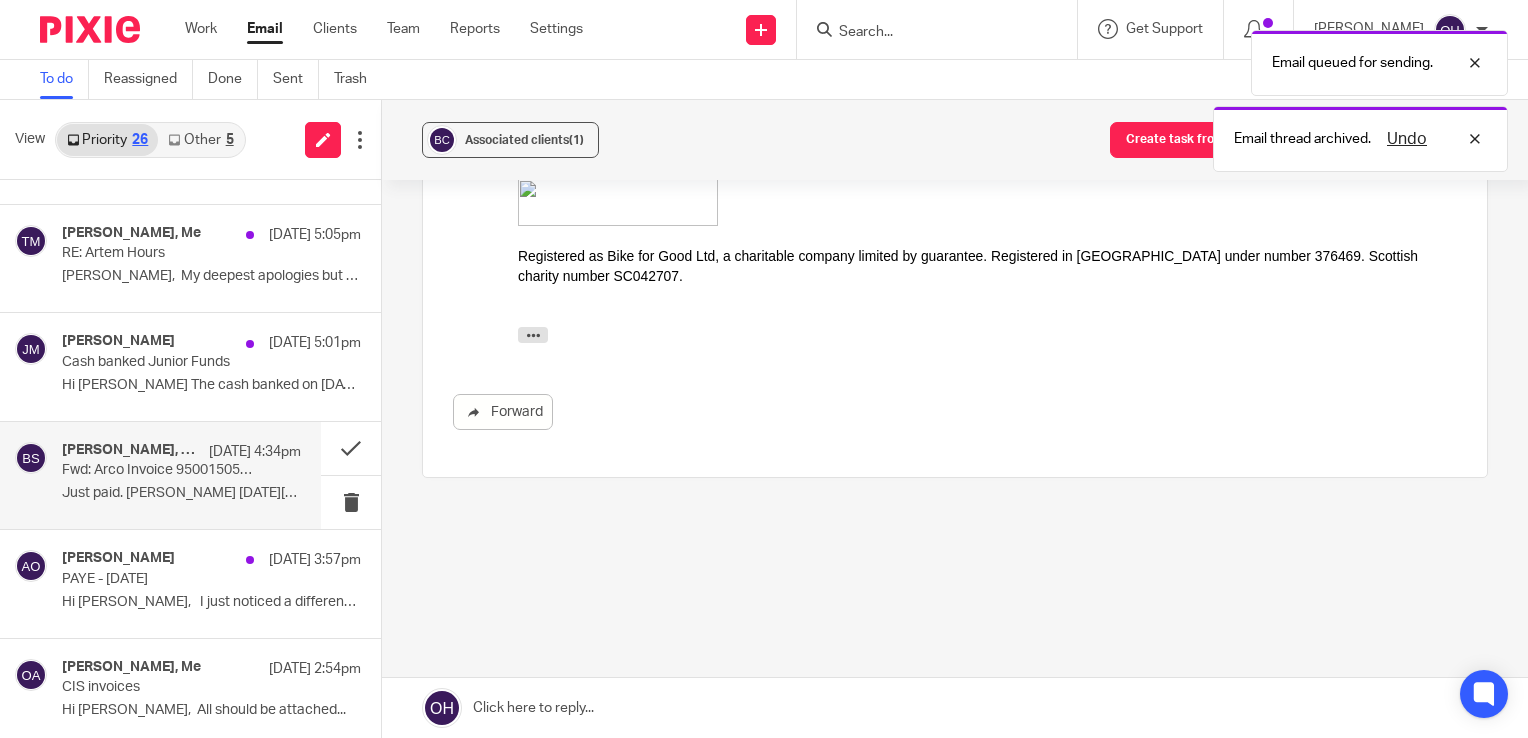 scroll, scrollTop: 0, scrollLeft: 0, axis: both 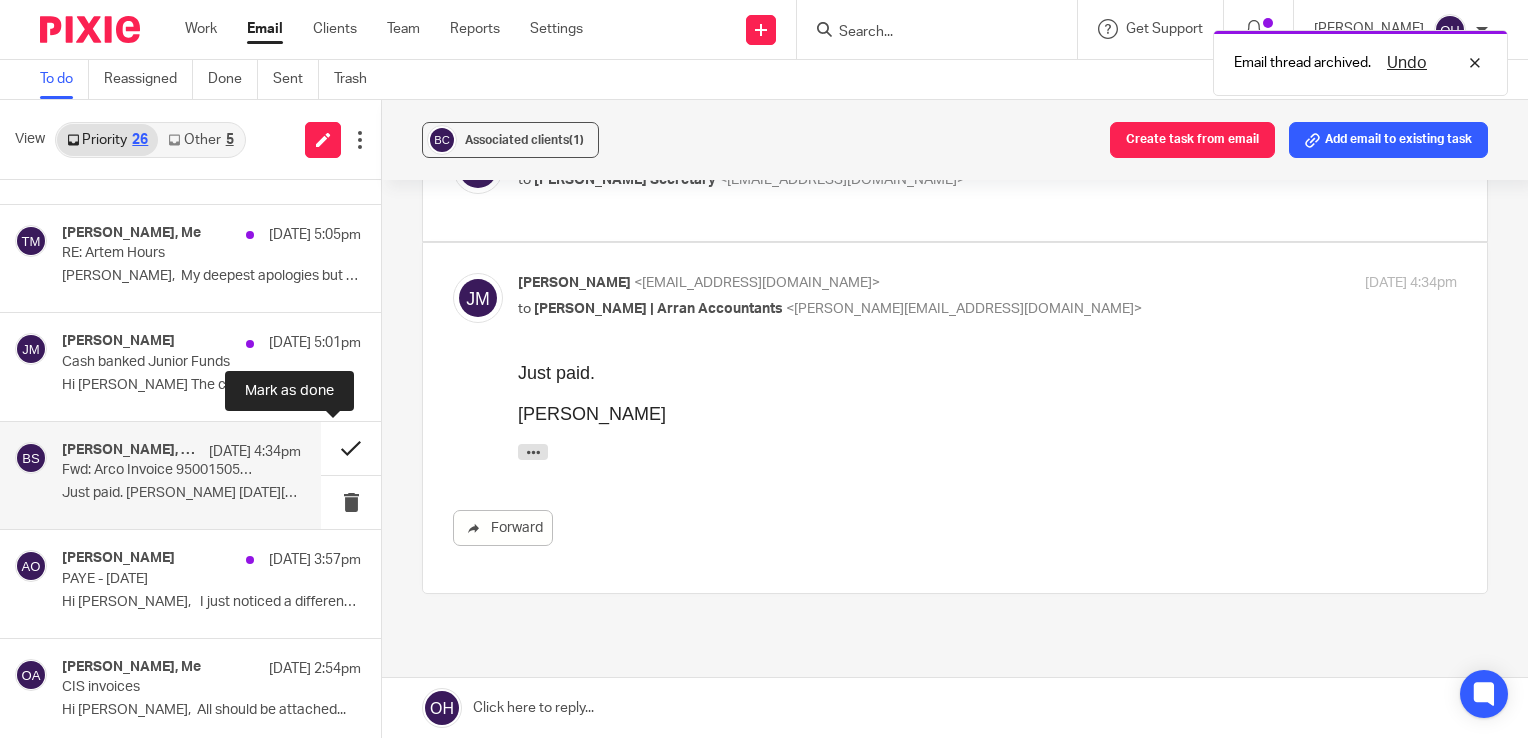 click at bounding box center (351, 448) 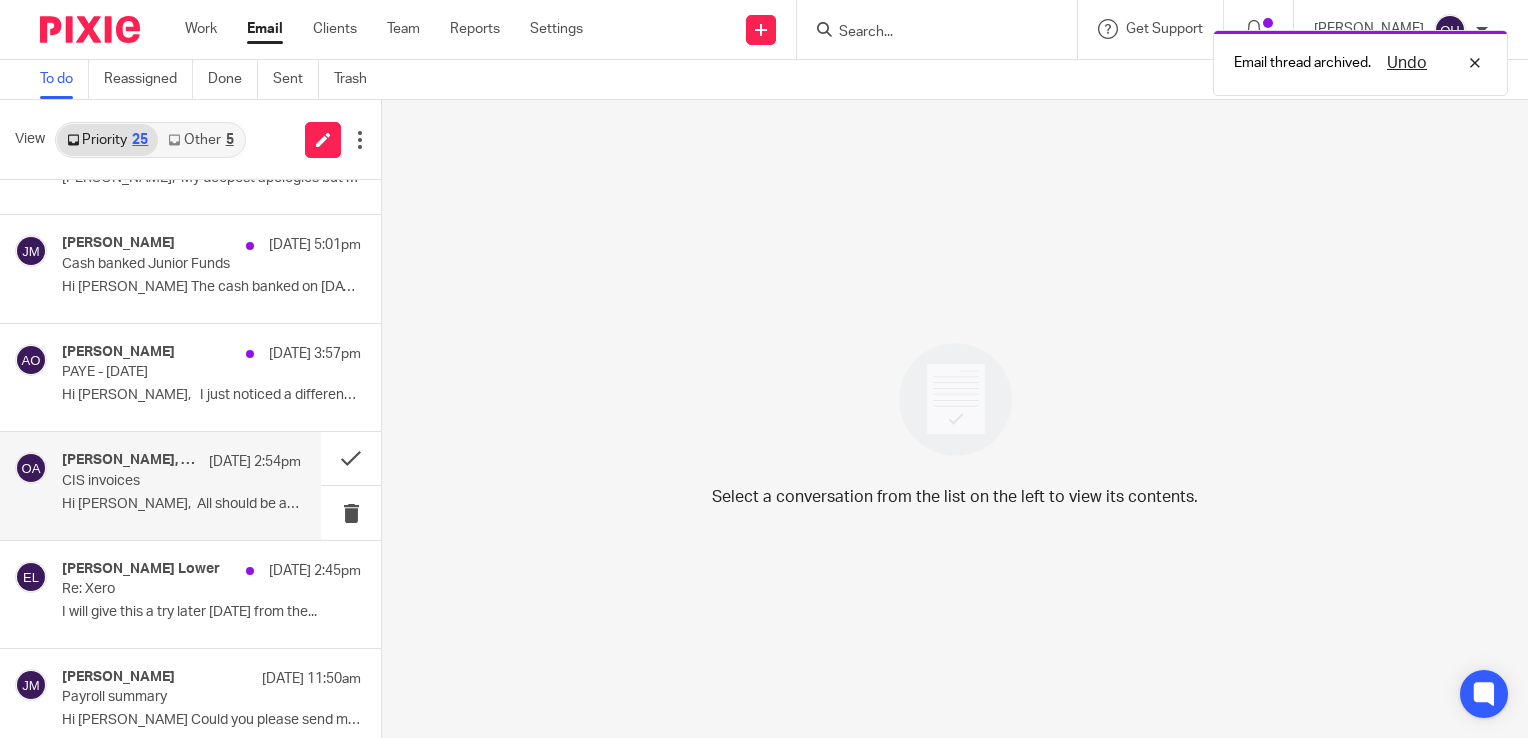 scroll, scrollTop: 400, scrollLeft: 0, axis: vertical 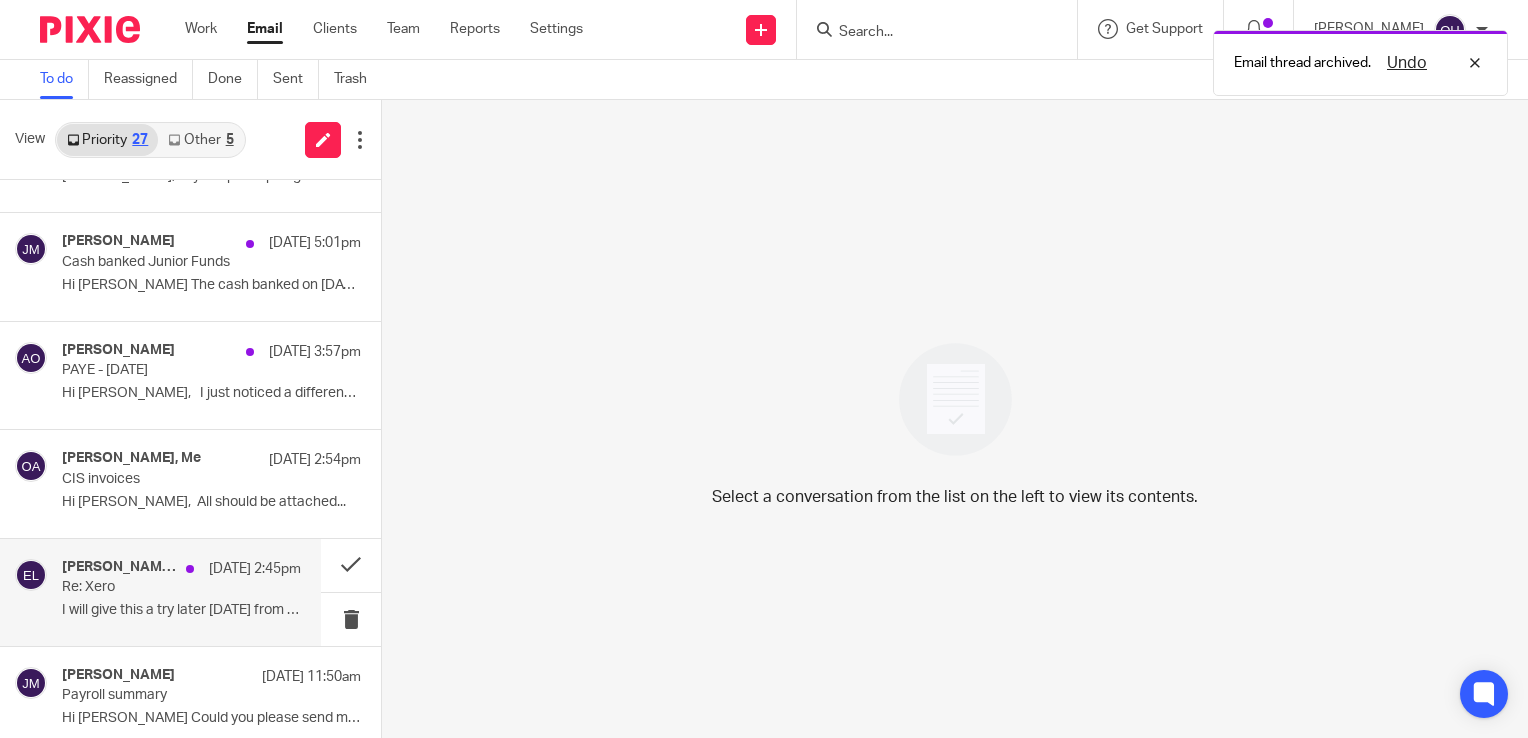 click on "I will give this a try later today from the..." at bounding box center (181, 610) 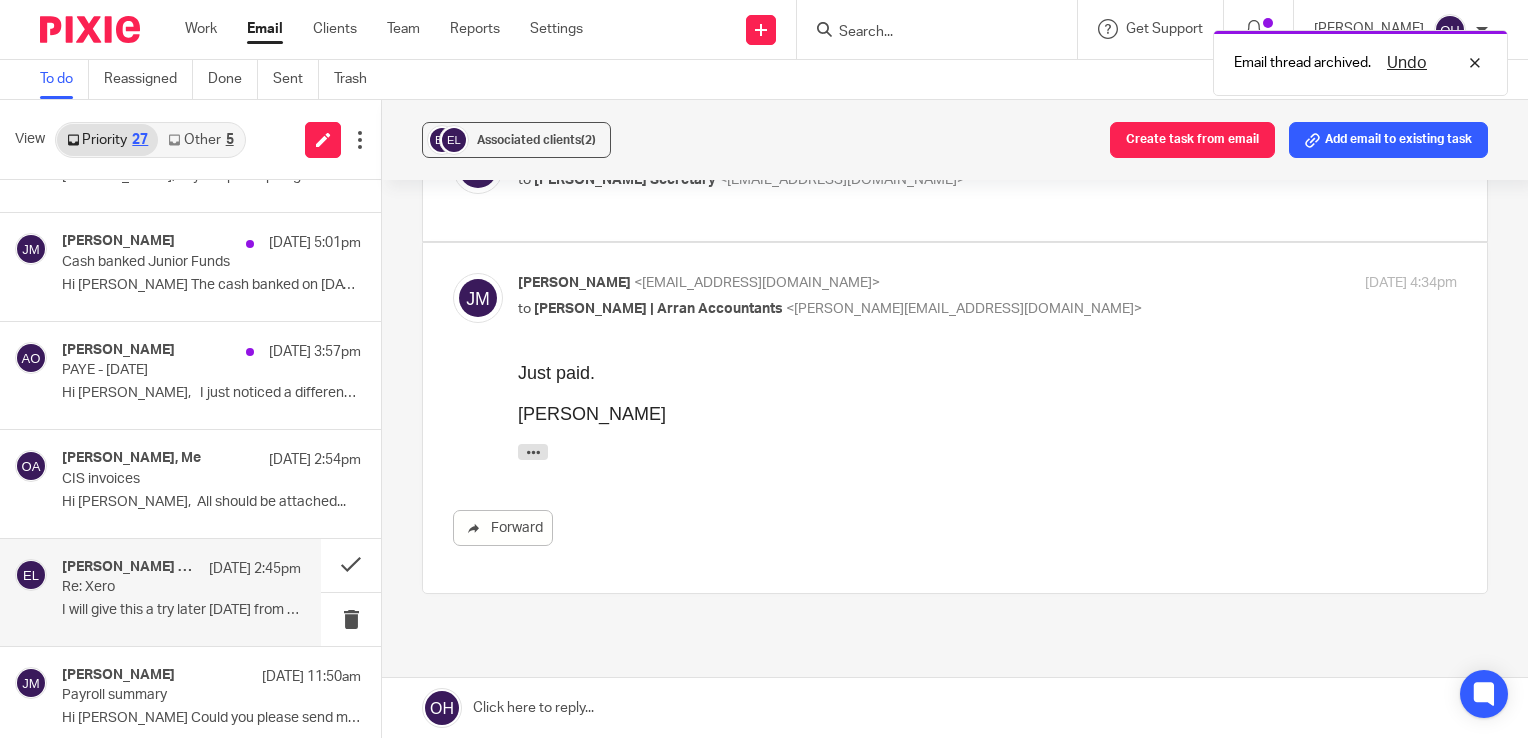 scroll, scrollTop: 0, scrollLeft: 0, axis: both 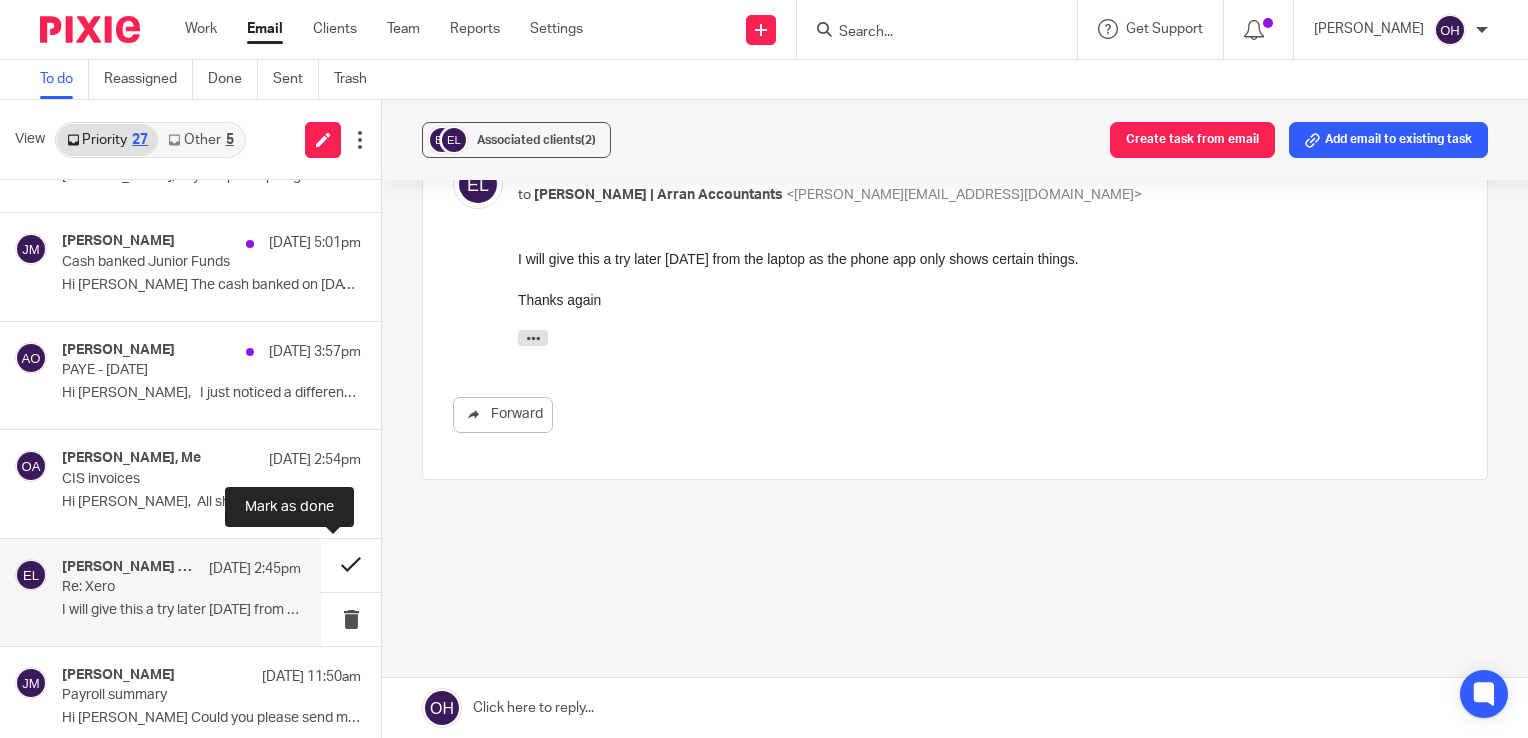 click at bounding box center [351, 565] 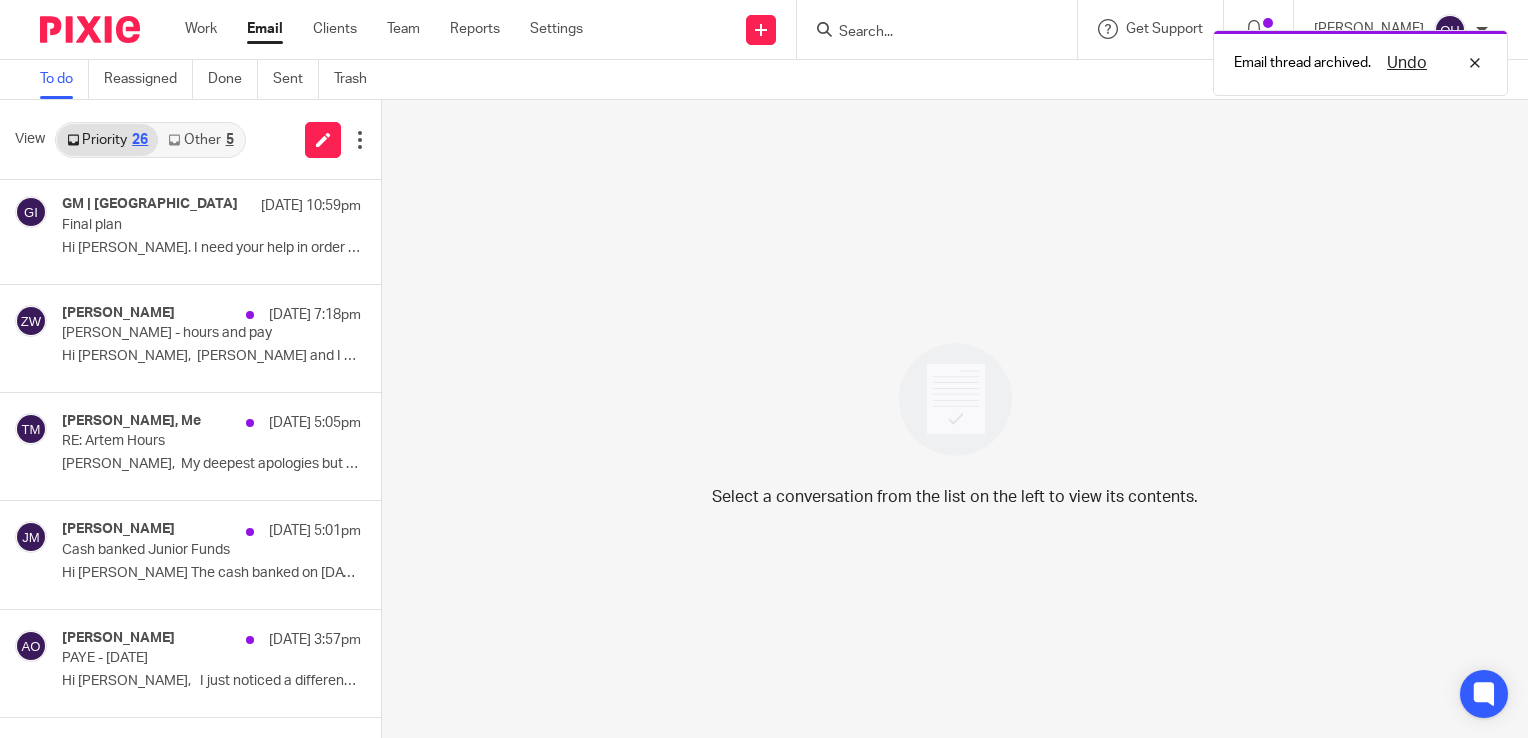 scroll, scrollTop: 0, scrollLeft: 0, axis: both 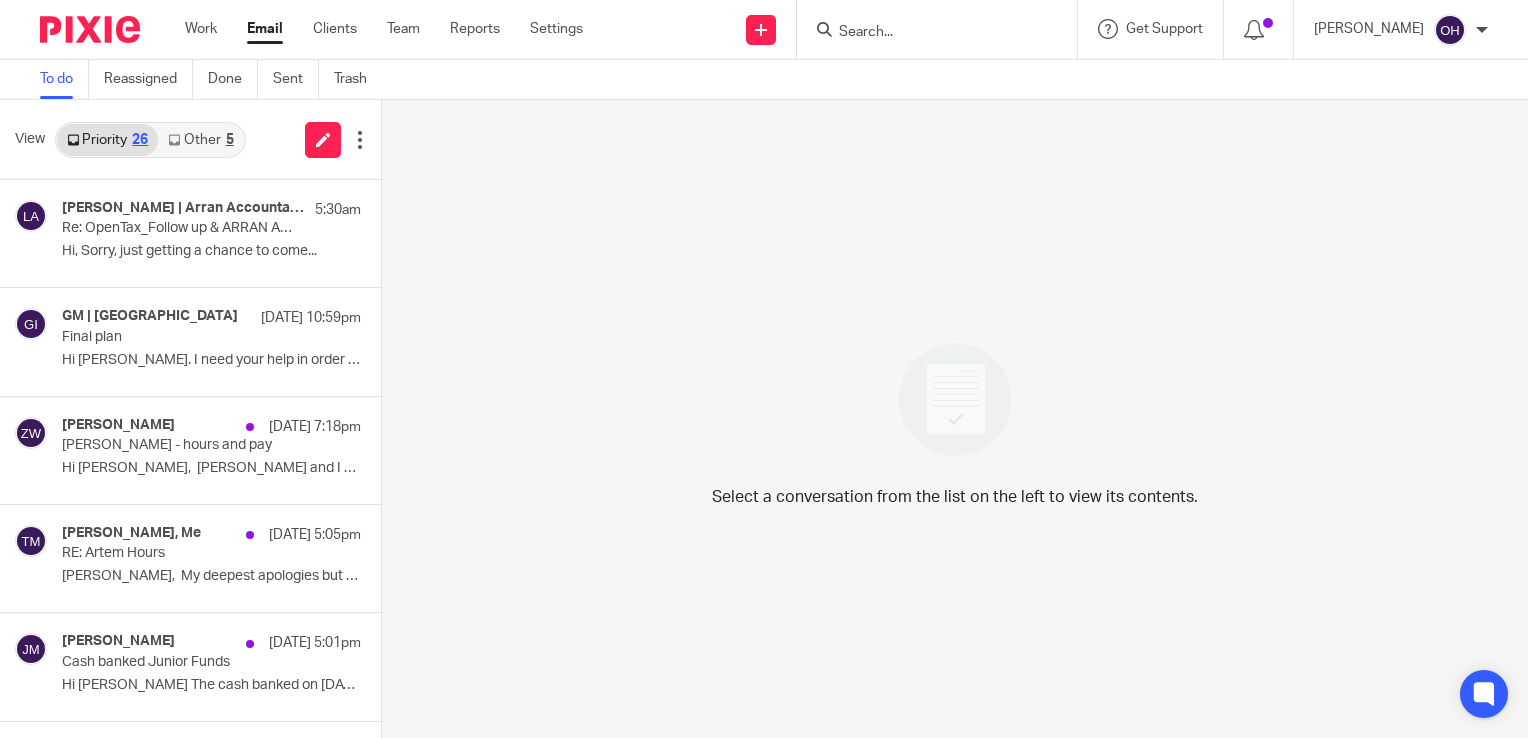 click on "Other
5" at bounding box center [200, 140] 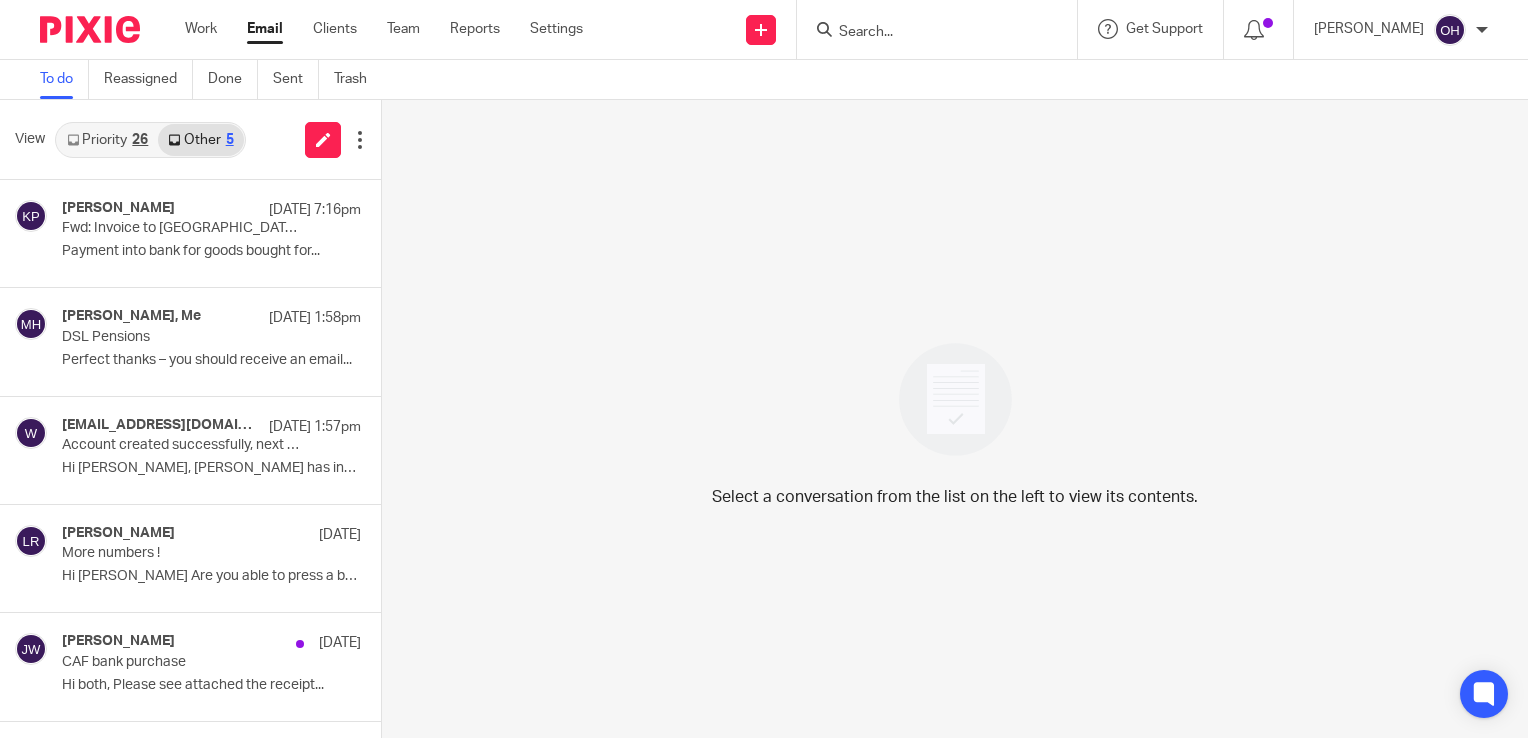 click on "Priority
26" at bounding box center (107, 140) 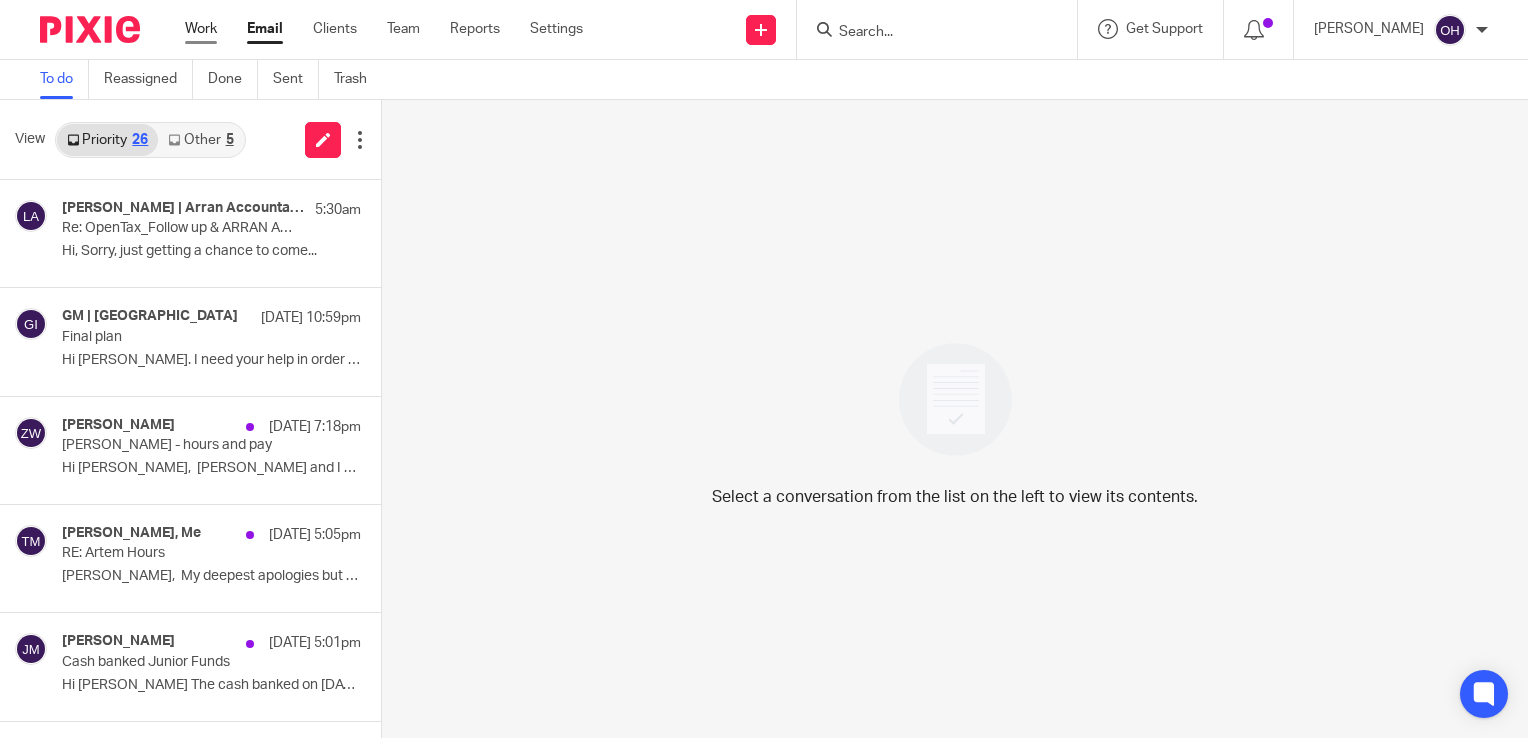 click on "Work" at bounding box center (201, 29) 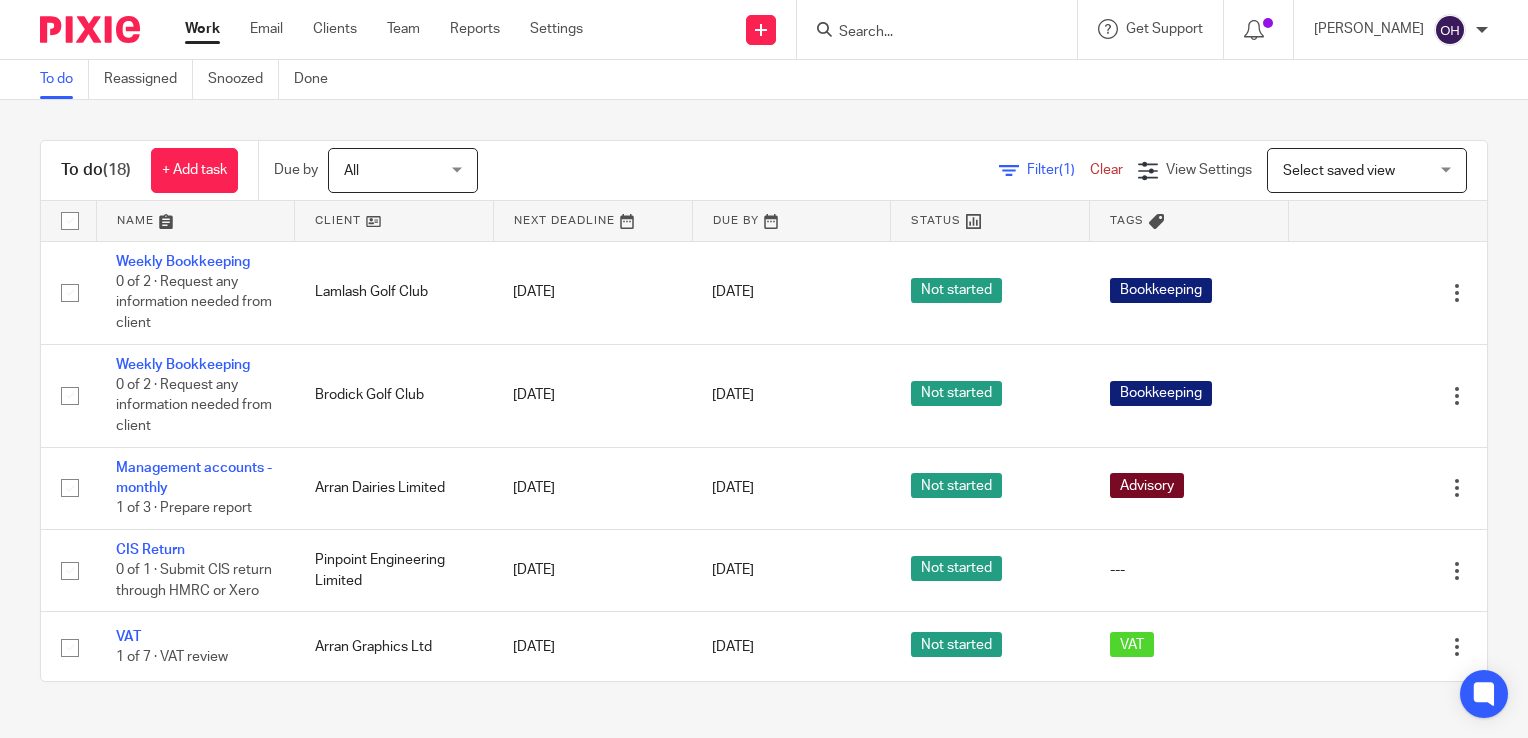 scroll, scrollTop: 0, scrollLeft: 0, axis: both 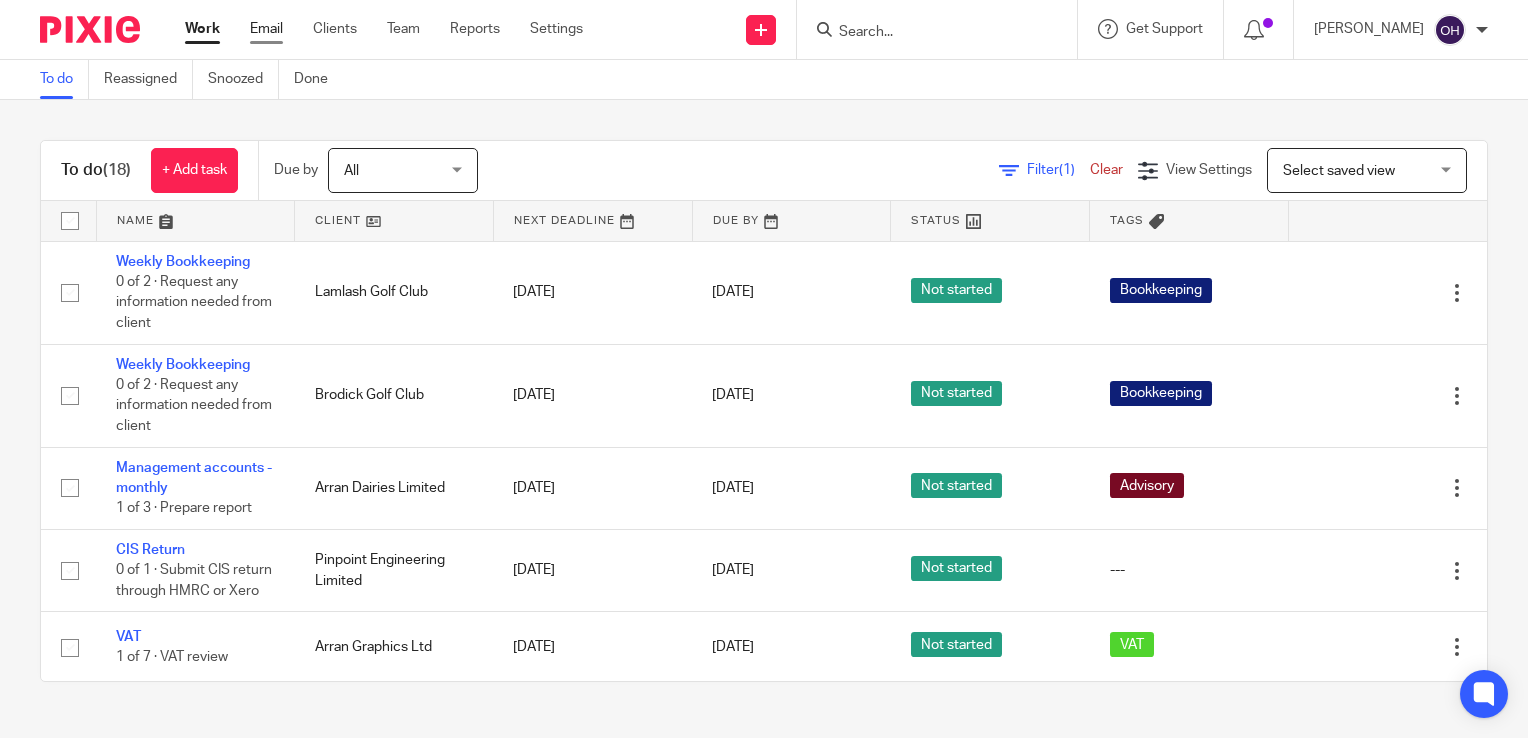 click on "Email" at bounding box center (266, 29) 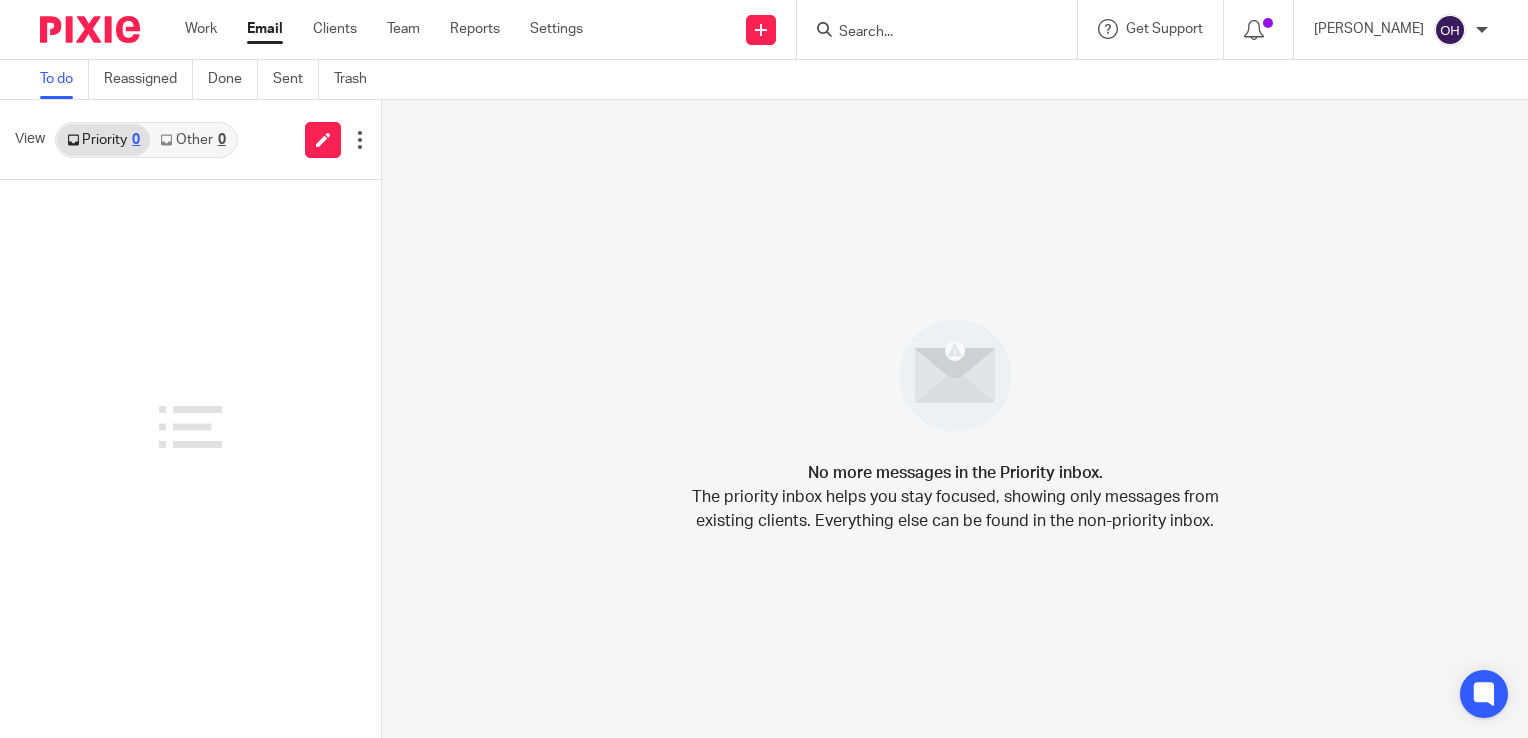 scroll, scrollTop: 0, scrollLeft: 0, axis: both 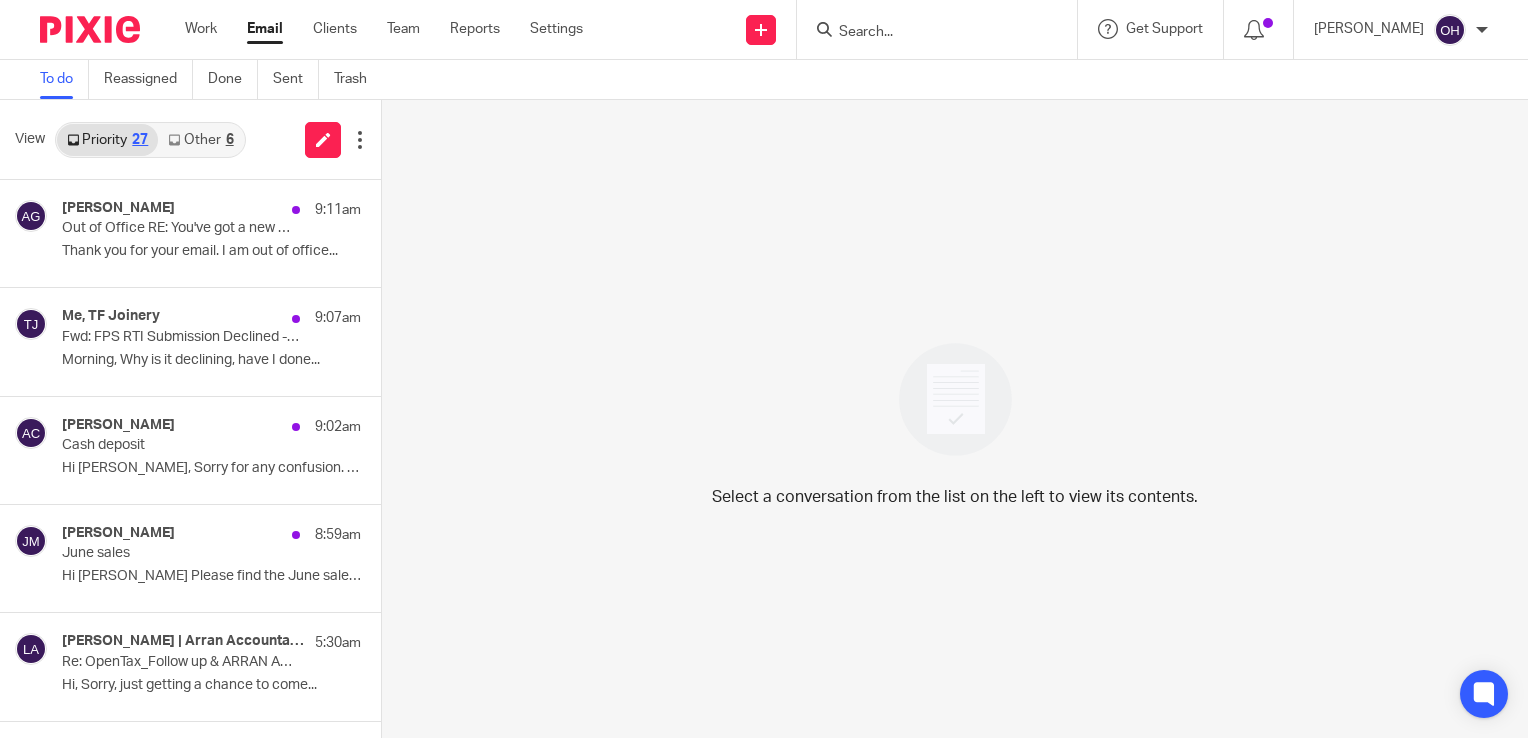 click on "Other
6" at bounding box center (200, 140) 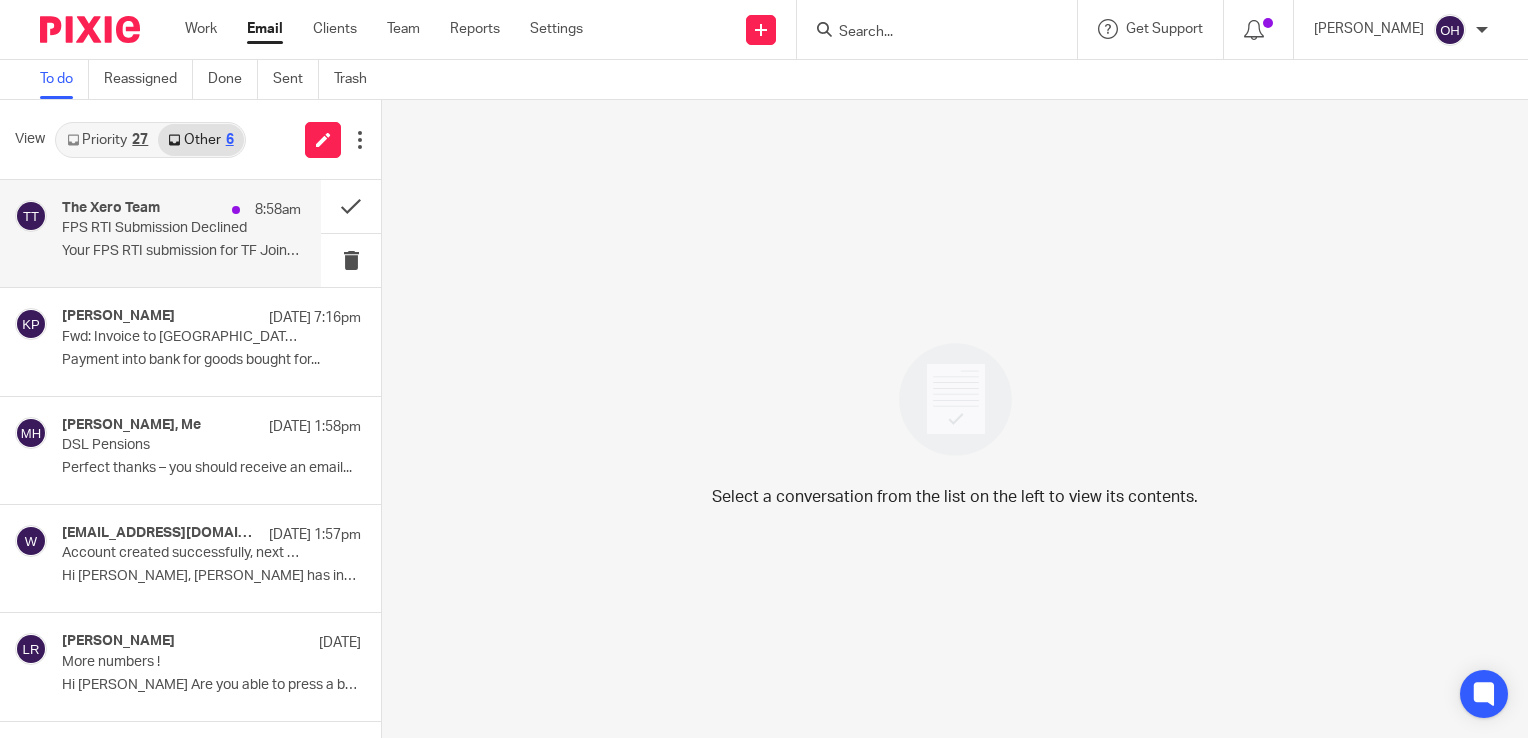 click on "FPS RTI Submission Declined" at bounding box center (157, 228) 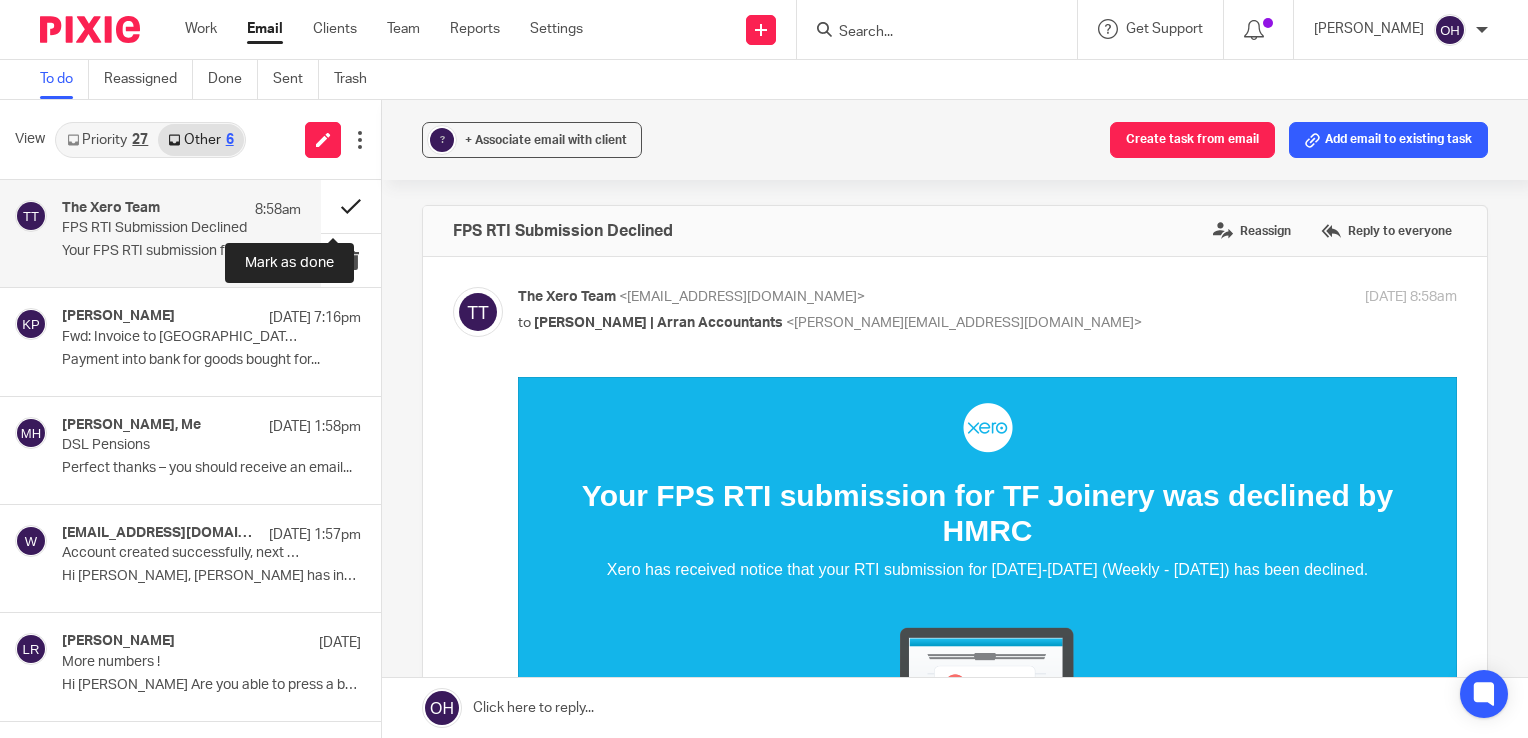 scroll, scrollTop: 0, scrollLeft: 0, axis: both 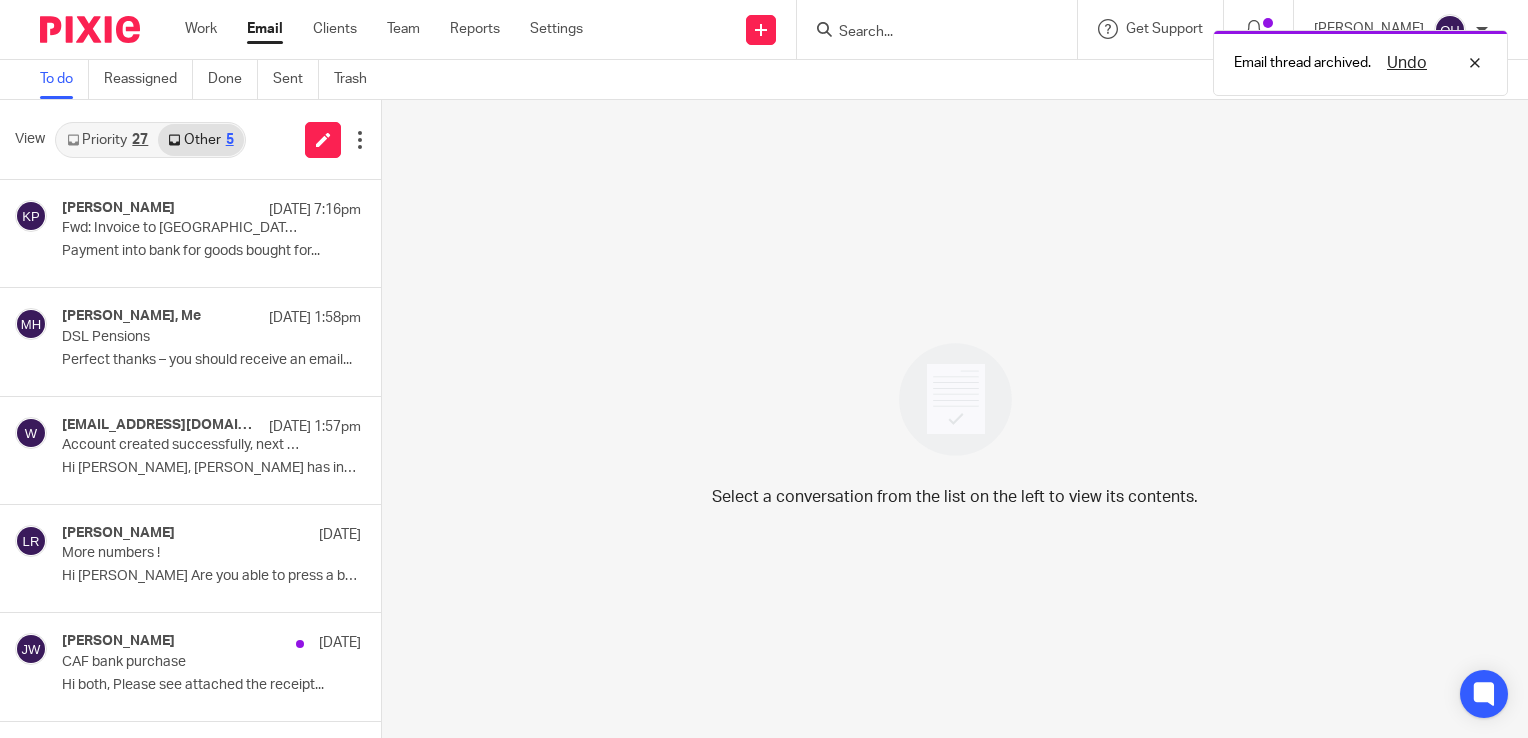 click at bounding box center (73, 140) 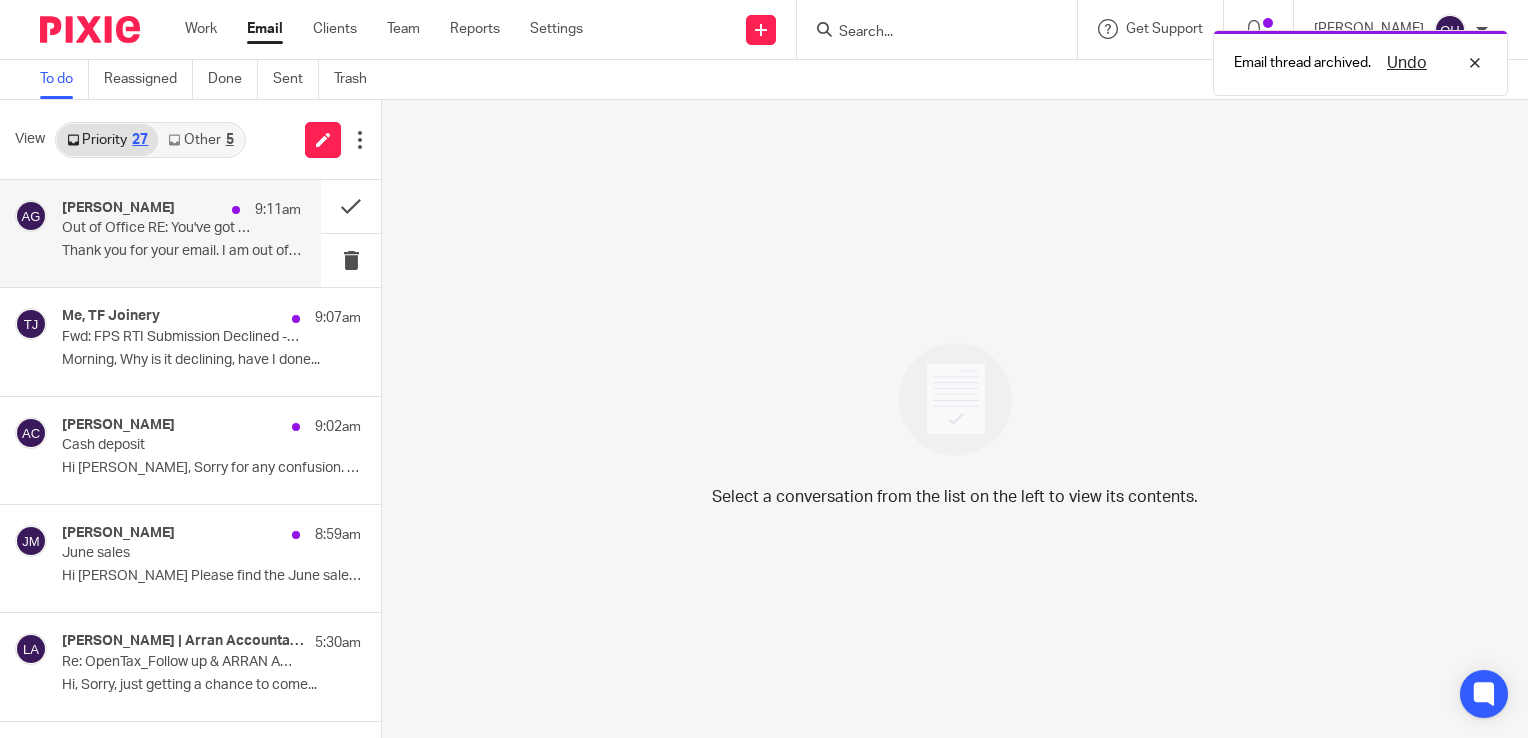 click on "[PERSON_NAME]" at bounding box center (118, 208) 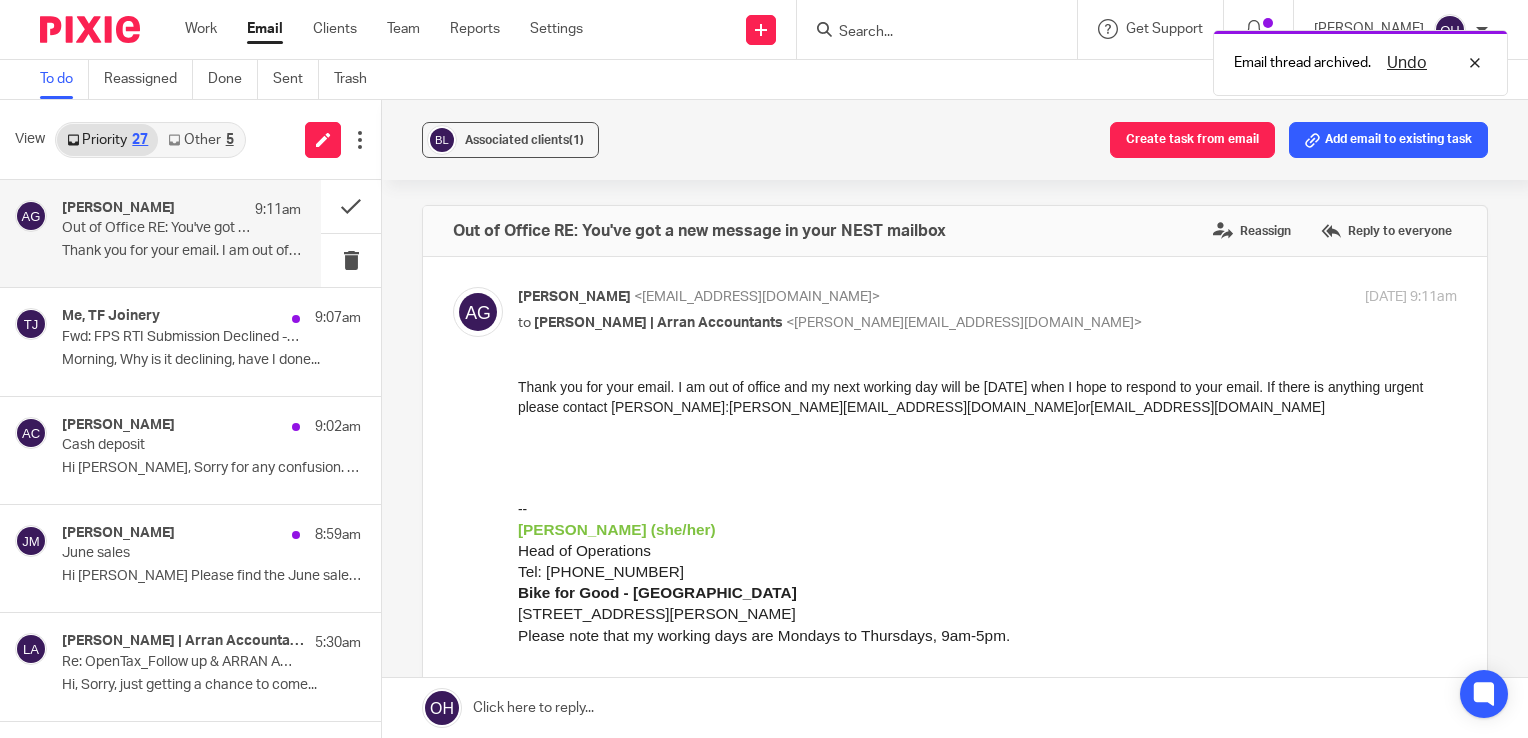 scroll, scrollTop: 0, scrollLeft: 0, axis: both 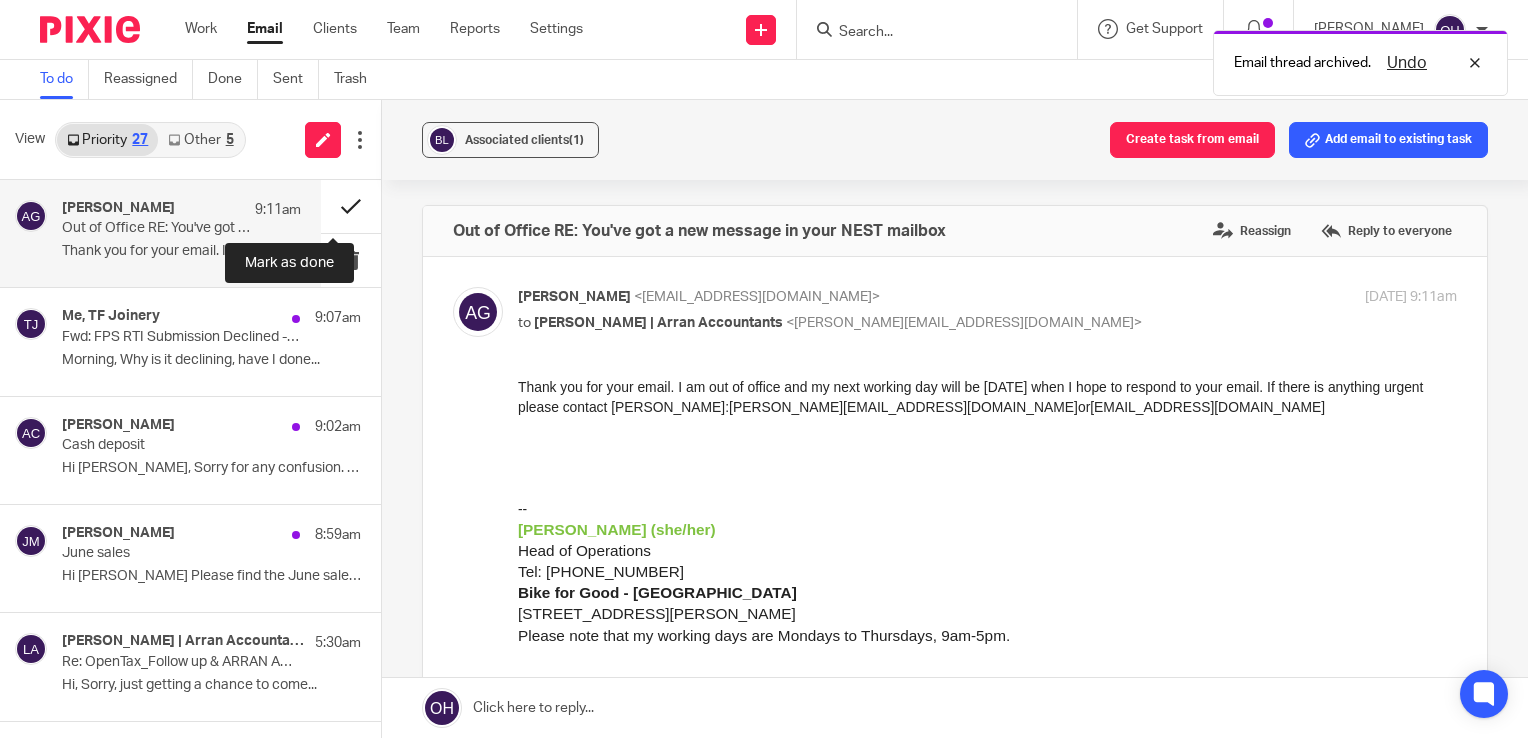 click at bounding box center [351, 206] 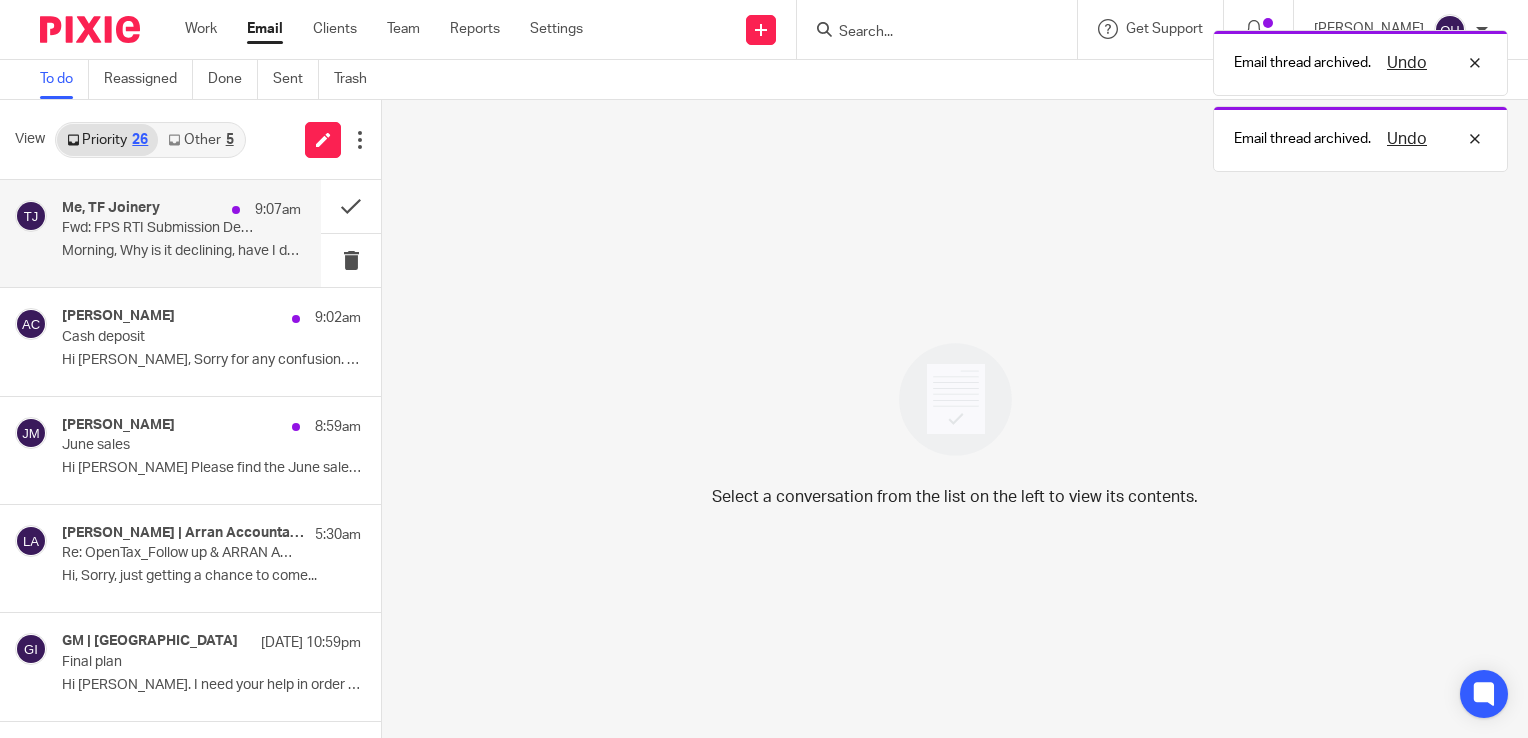 click on "Morning,    Why is it declining, have I done..." at bounding box center (181, 251) 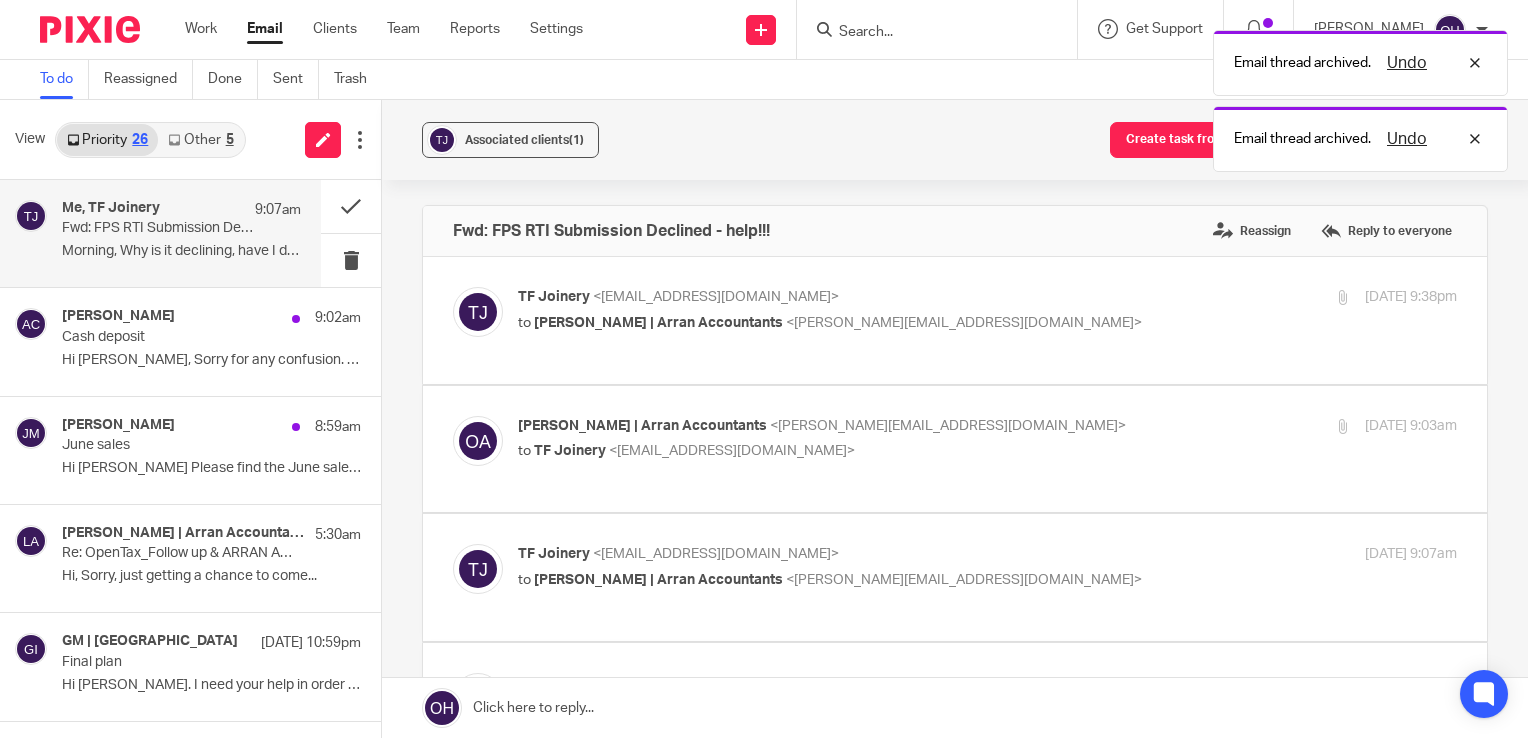 scroll, scrollTop: 0, scrollLeft: 0, axis: both 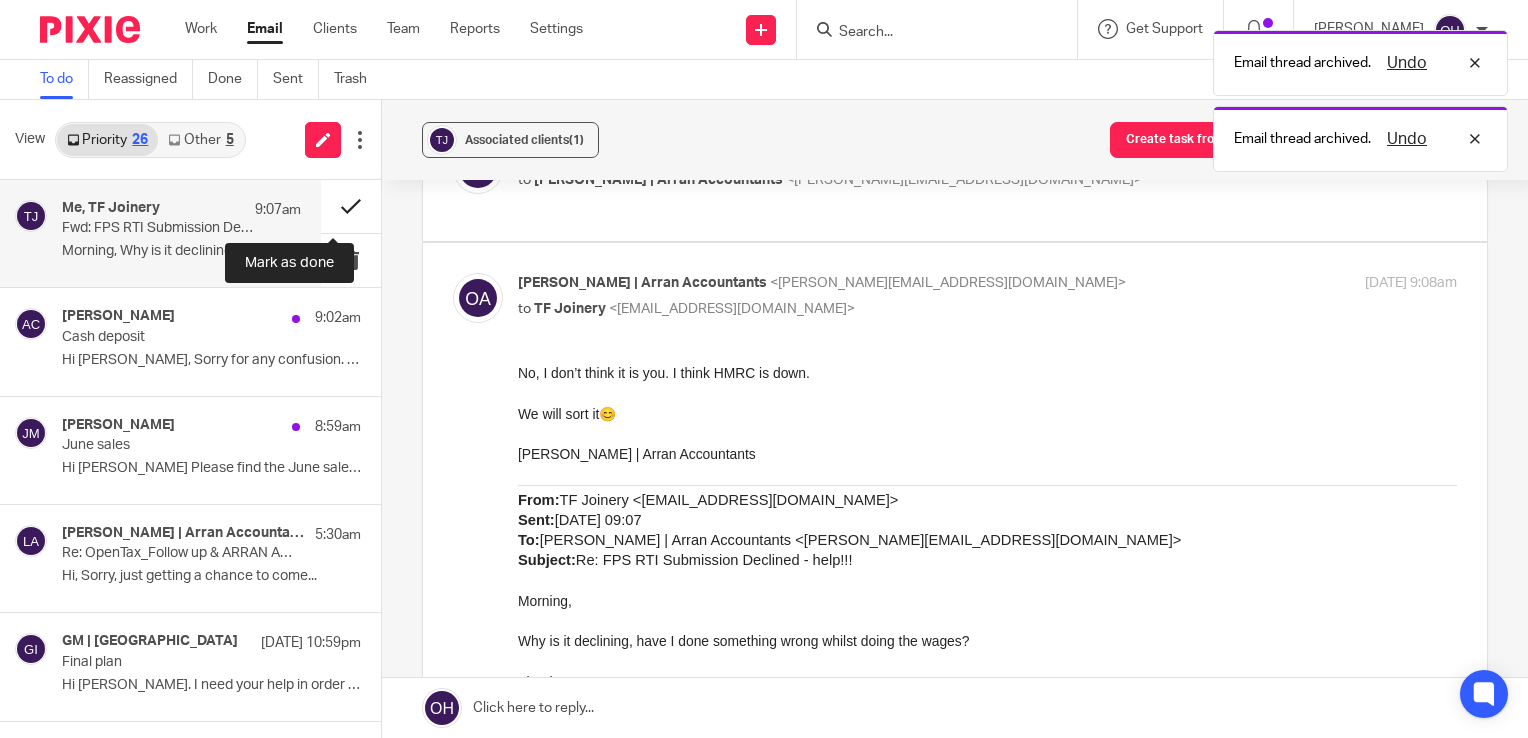 click at bounding box center (351, 206) 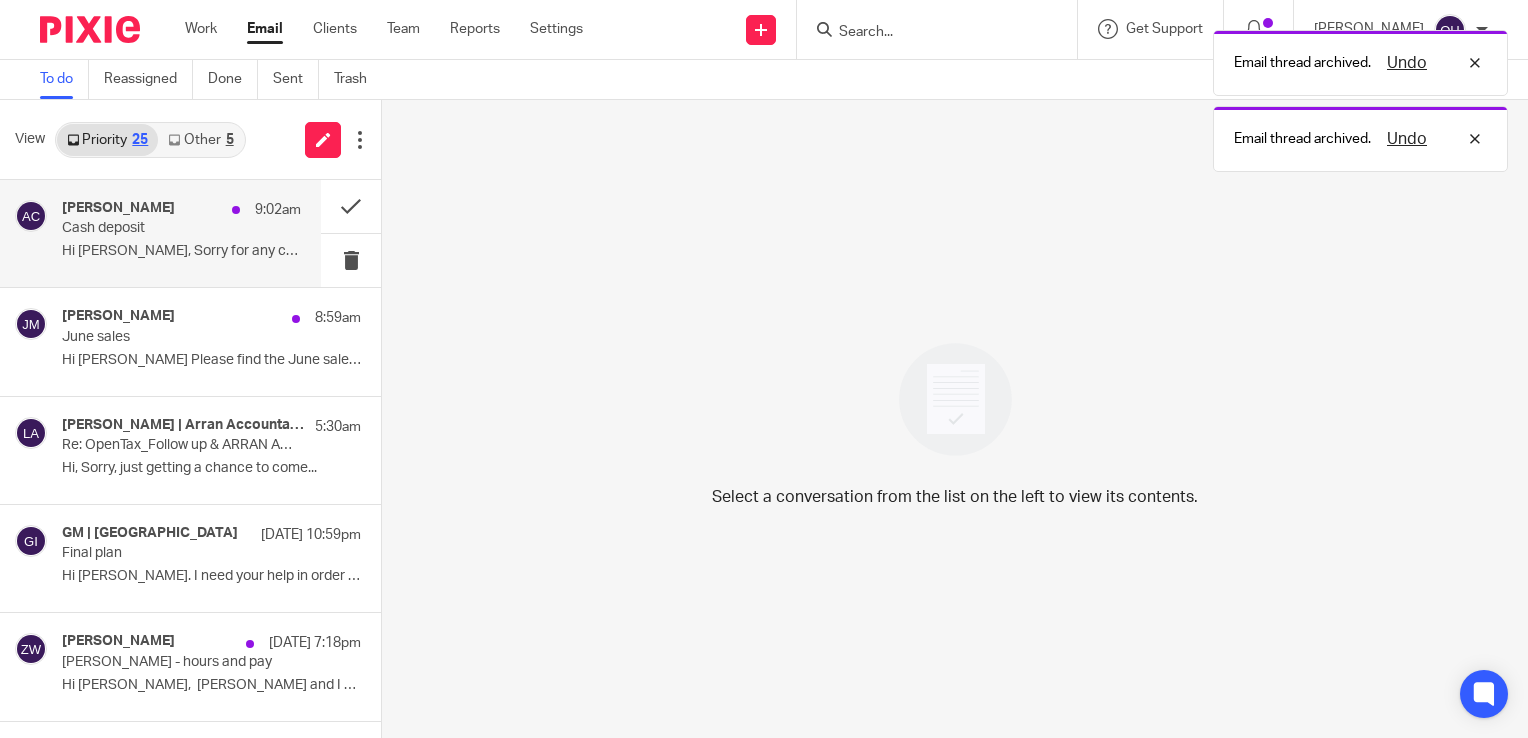 click on "Cash deposit" at bounding box center [157, 228] 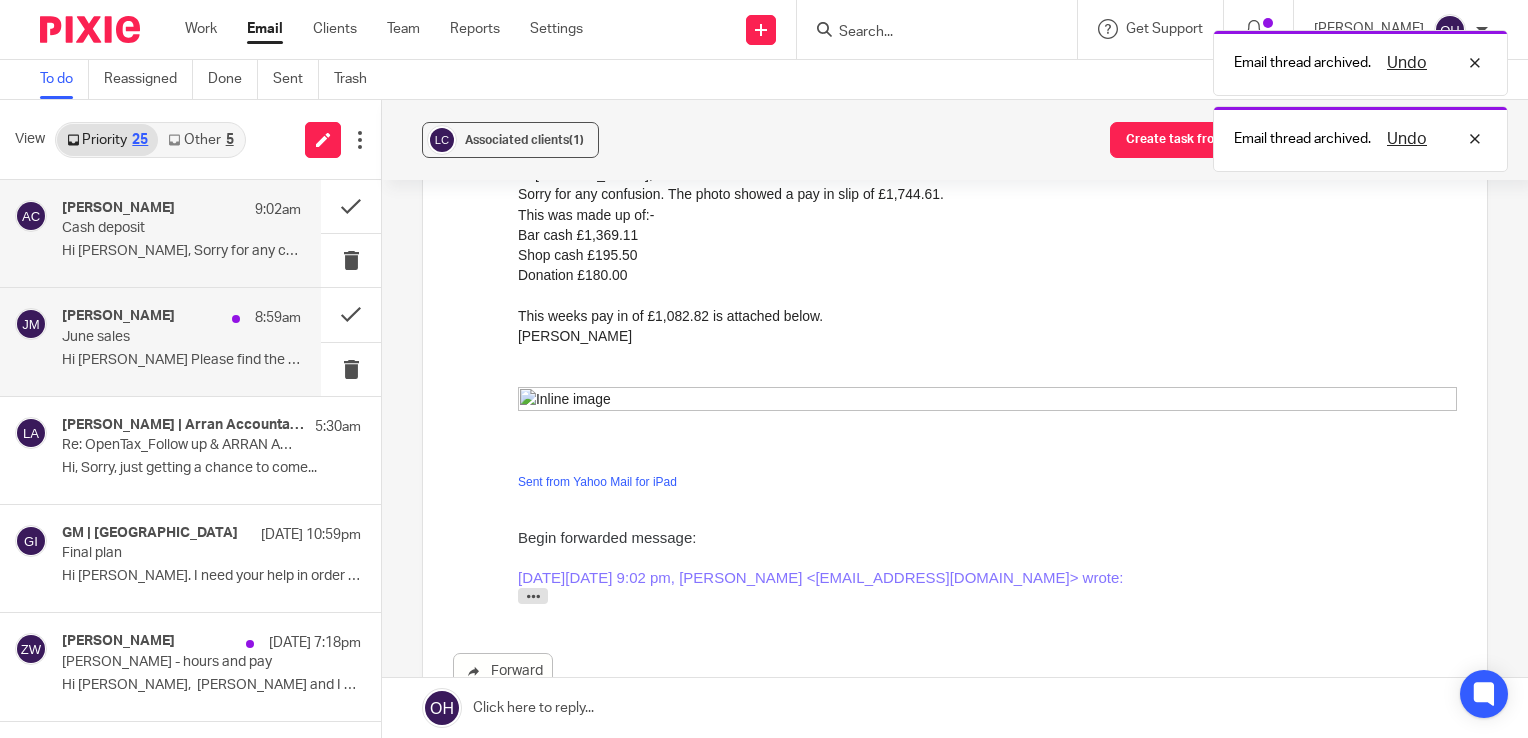 scroll, scrollTop: 0, scrollLeft: 0, axis: both 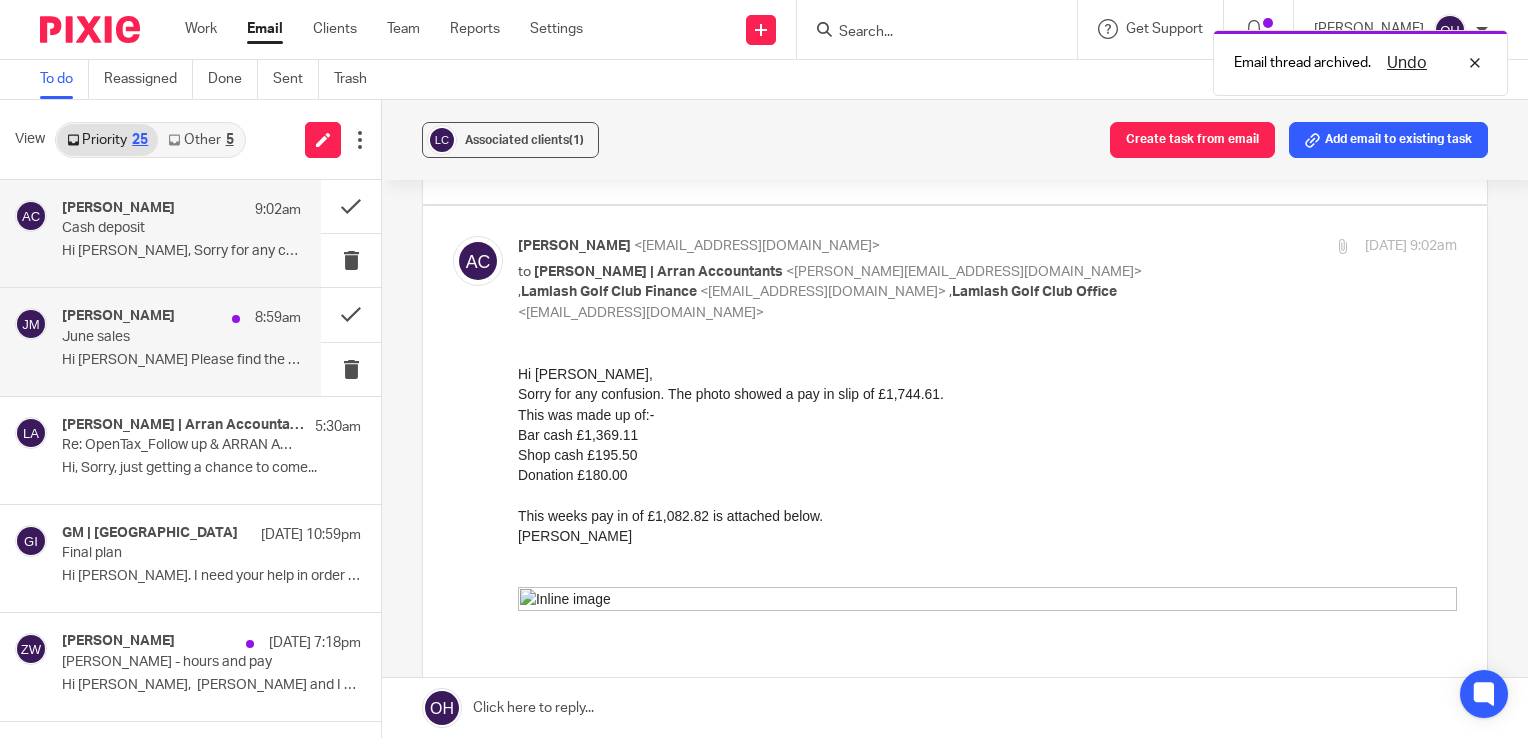 click on "Hi [PERSON_NAME]      Please find the June sales..." at bounding box center (181, 360) 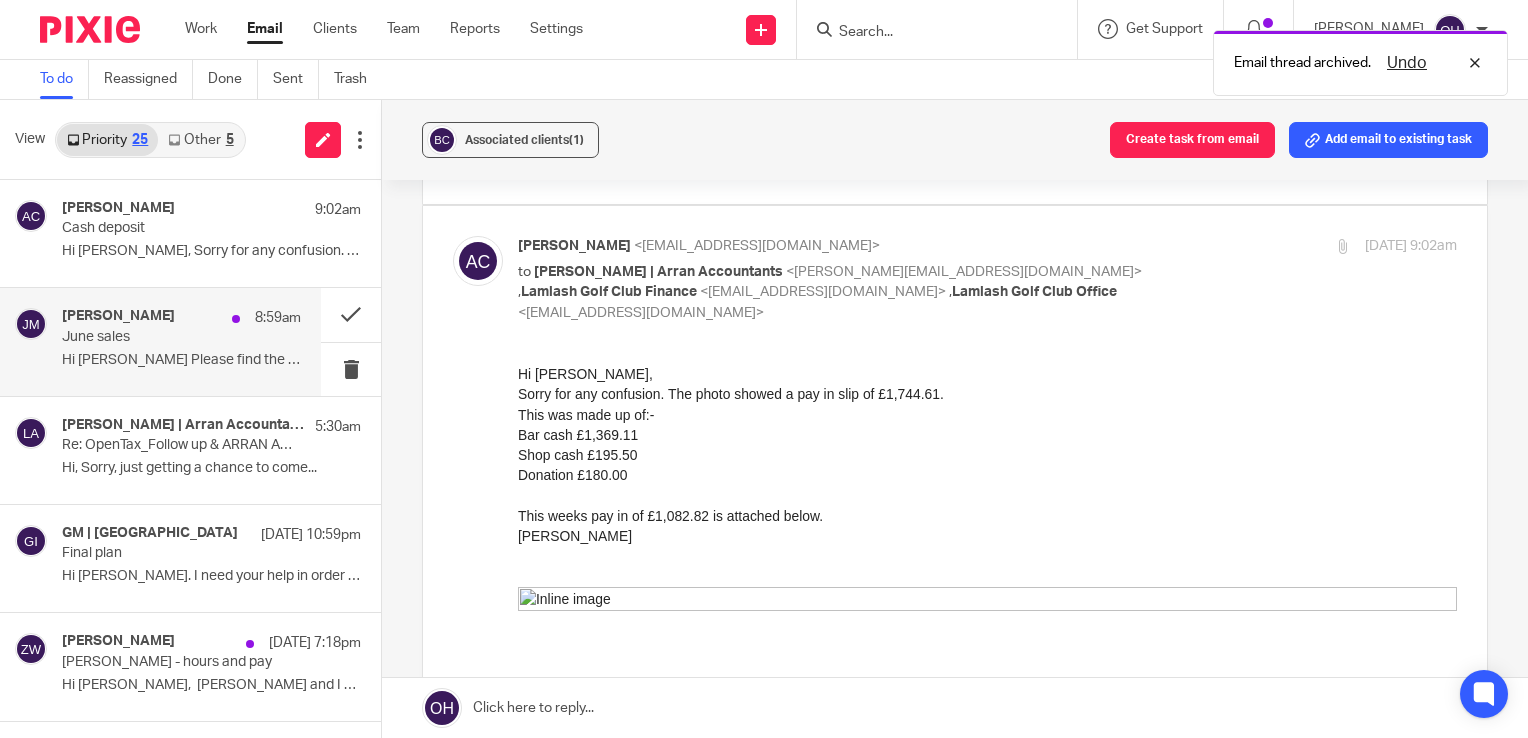 scroll, scrollTop: 0, scrollLeft: 0, axis: both 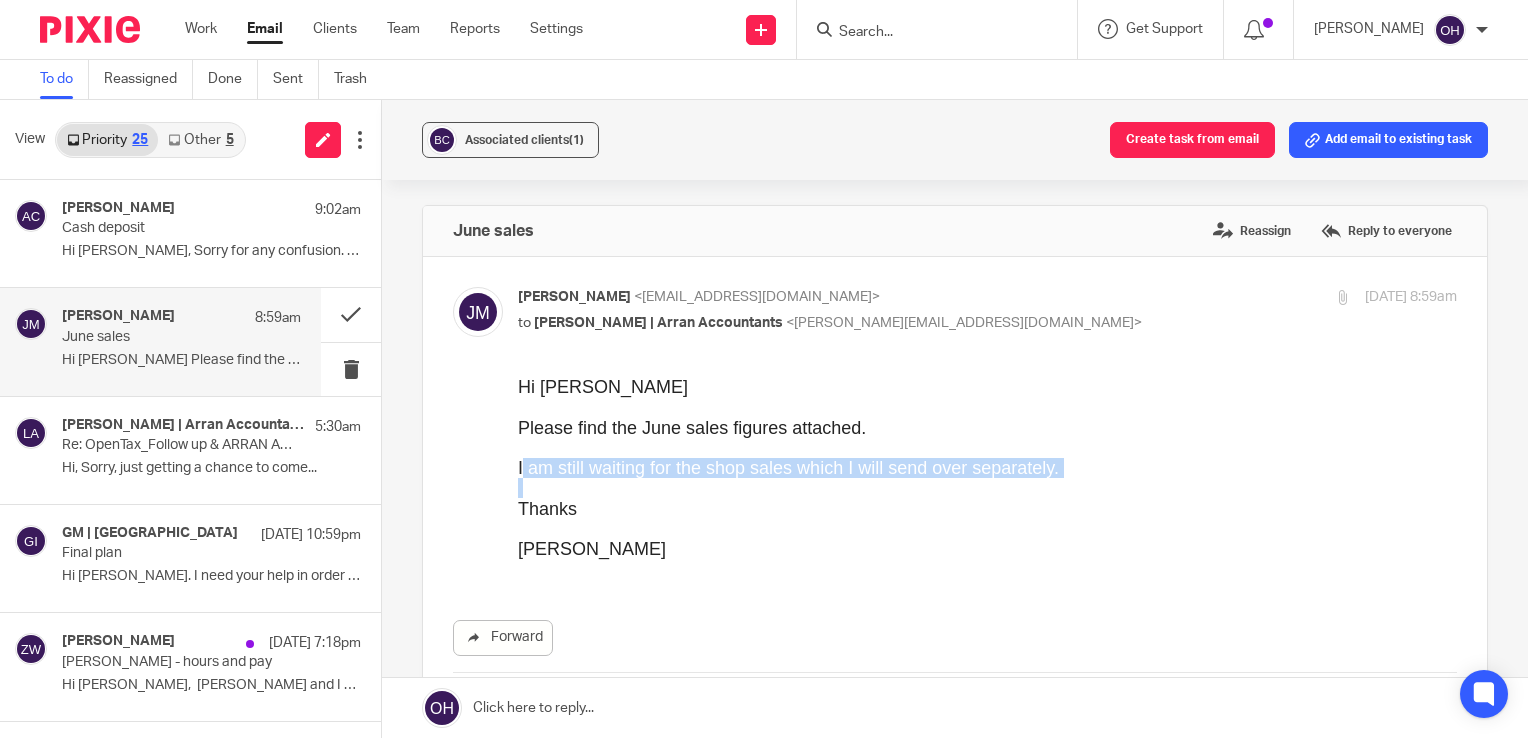 drag, startPoint x: 523, startPoint y: 476, endPoint x: 1039, endPoint y: 486, distance: 516.09686 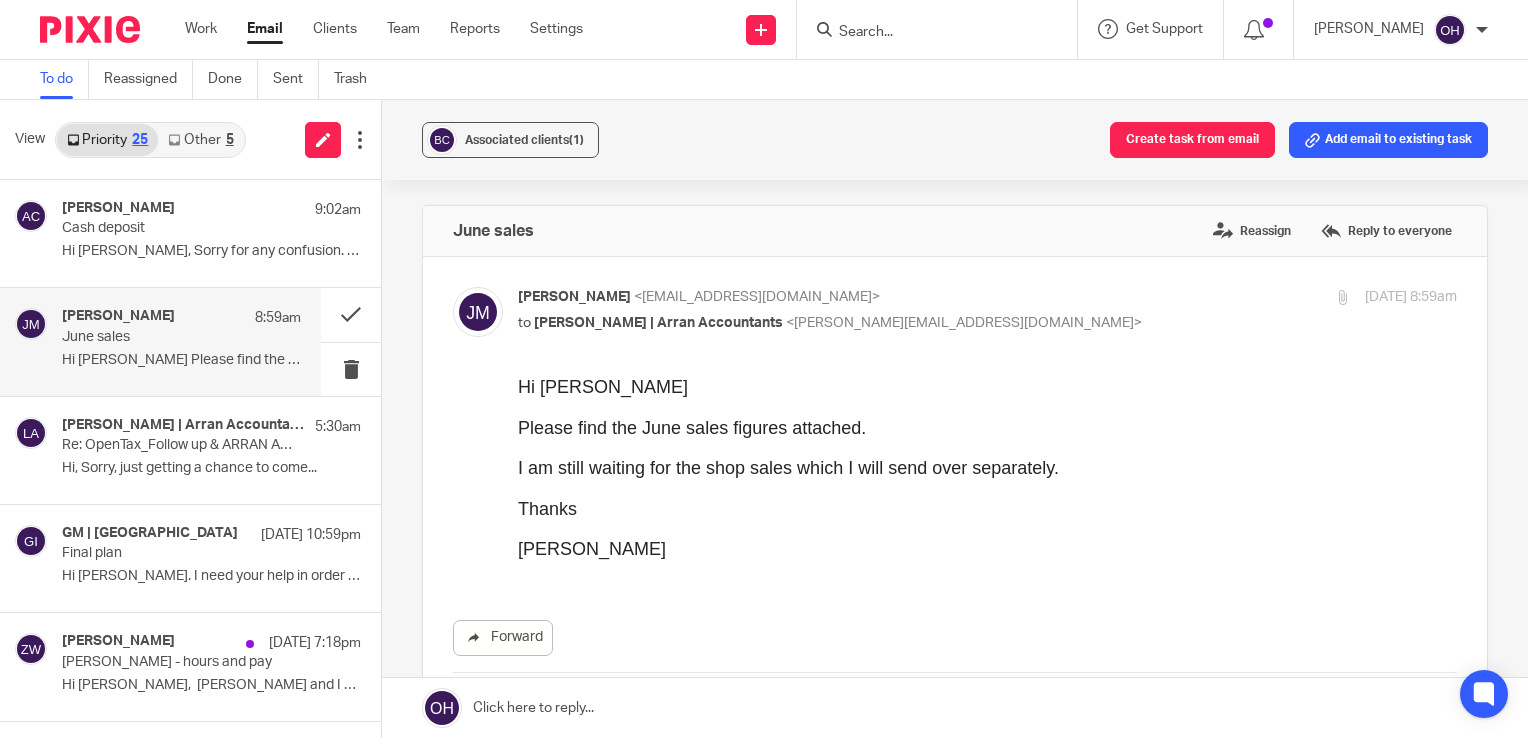 drag, startPoint x: 628, startPoint y: 408, endPoint x: 616, endPoint y: 407, distance: 12.0415945 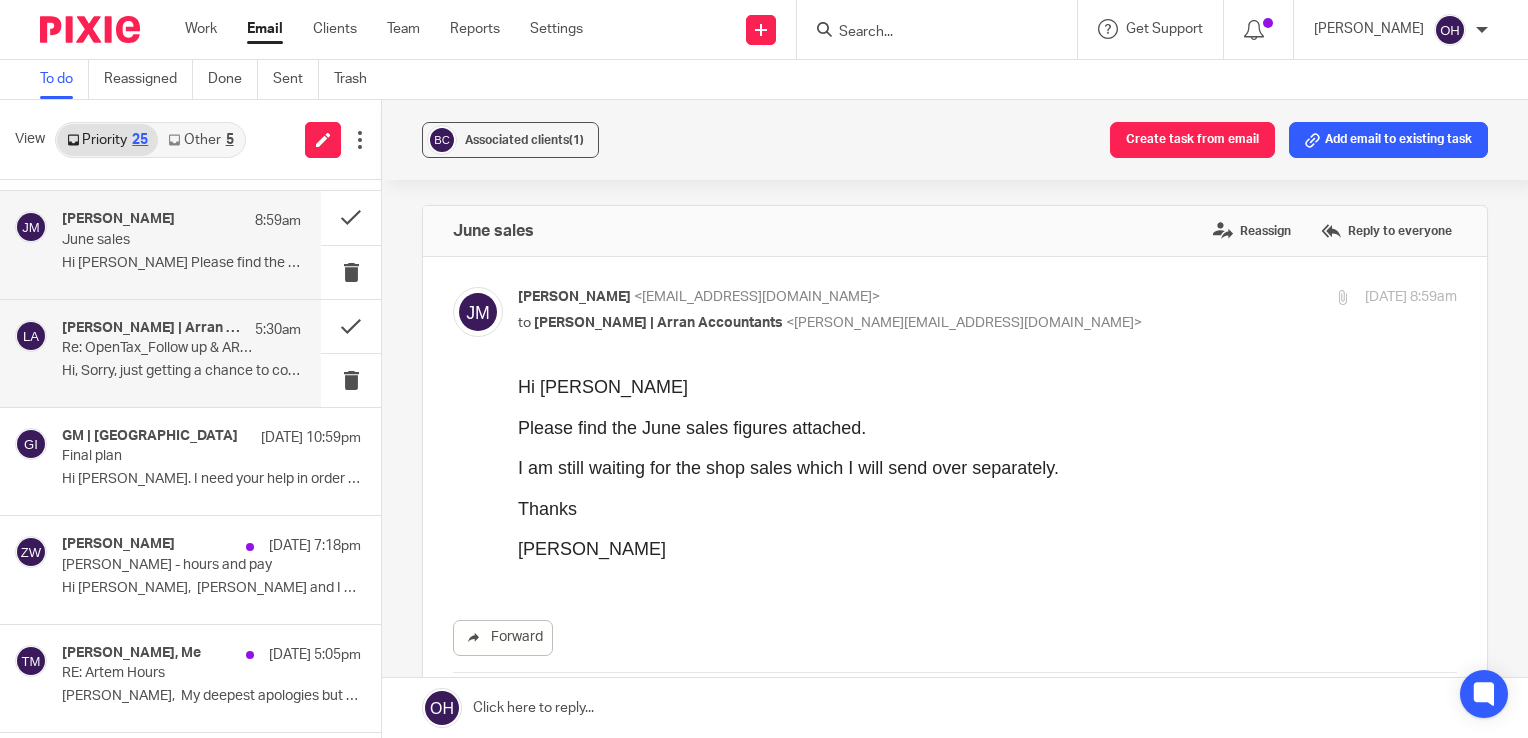 scroll, scrollTop: 100, scrollLeft: 0, axis: vertical 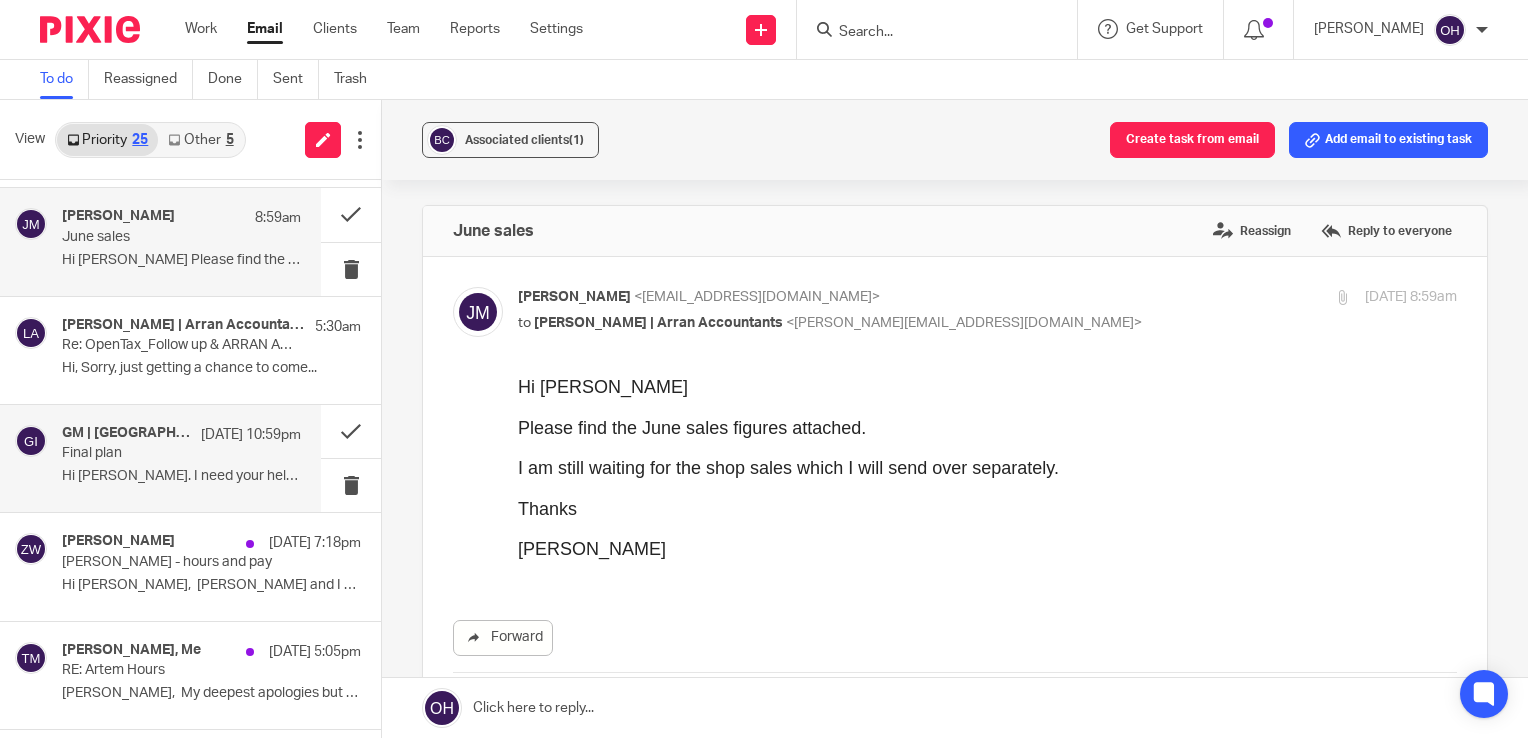 click on "10 Jul 10:59pm" at bounding box center (246, 435) 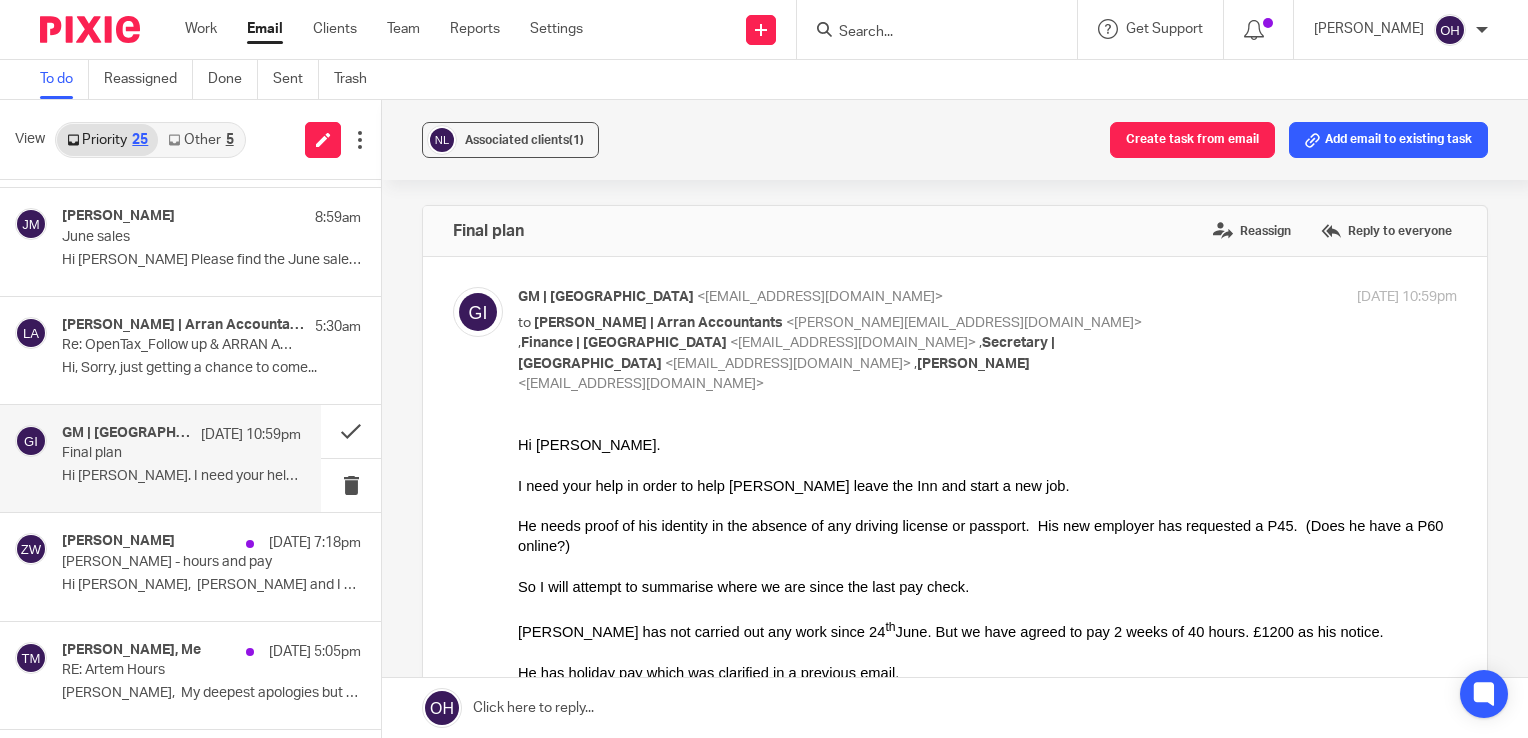 scroll, scrollTop: 0, scrollLeft: 0, axis: both 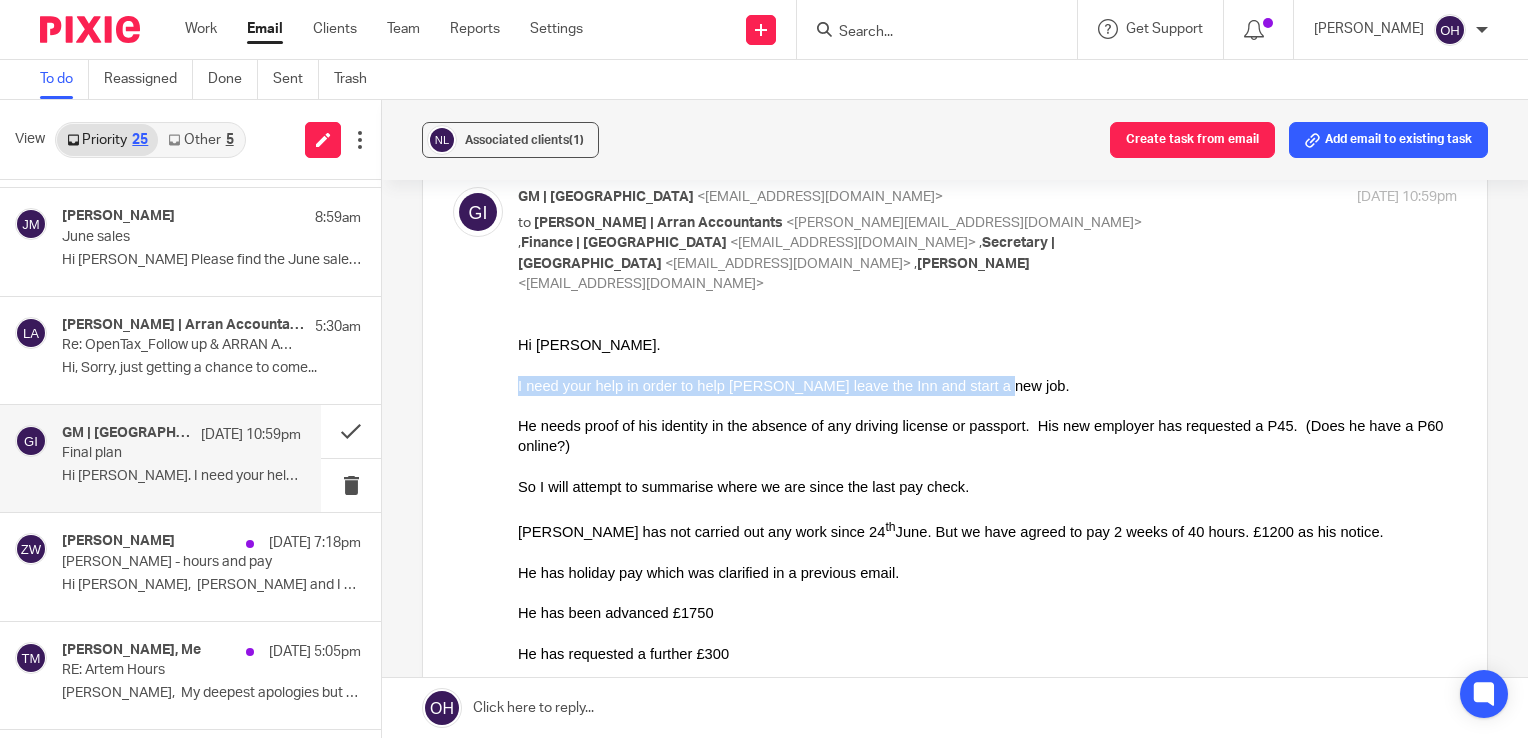 drag, startPoint x: 951, startPoint y: 386, endPoint x: 504, endPoint y: 389, distance: 447.01007 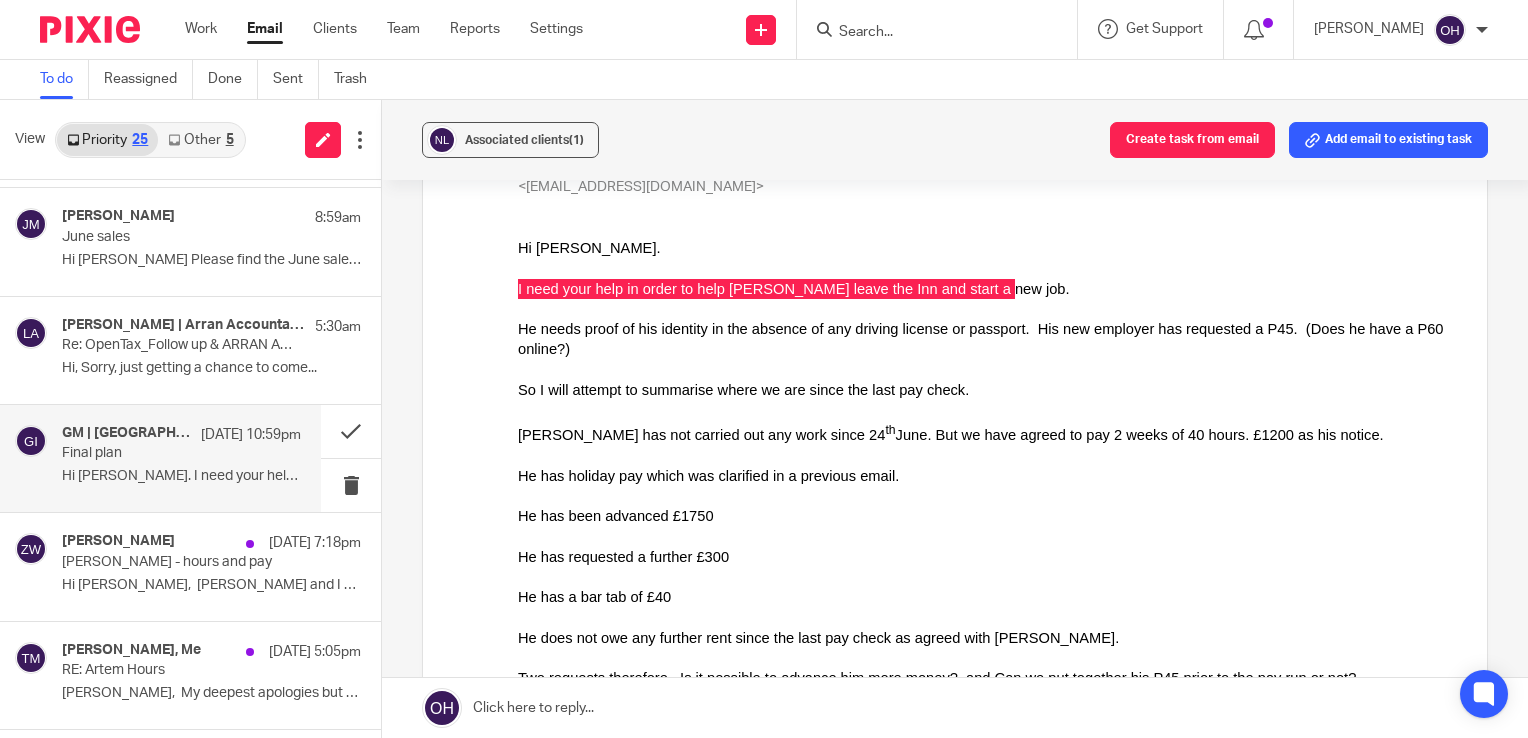 scroll, scrollTop: 200, scrollLeft: 0, axis: vertical 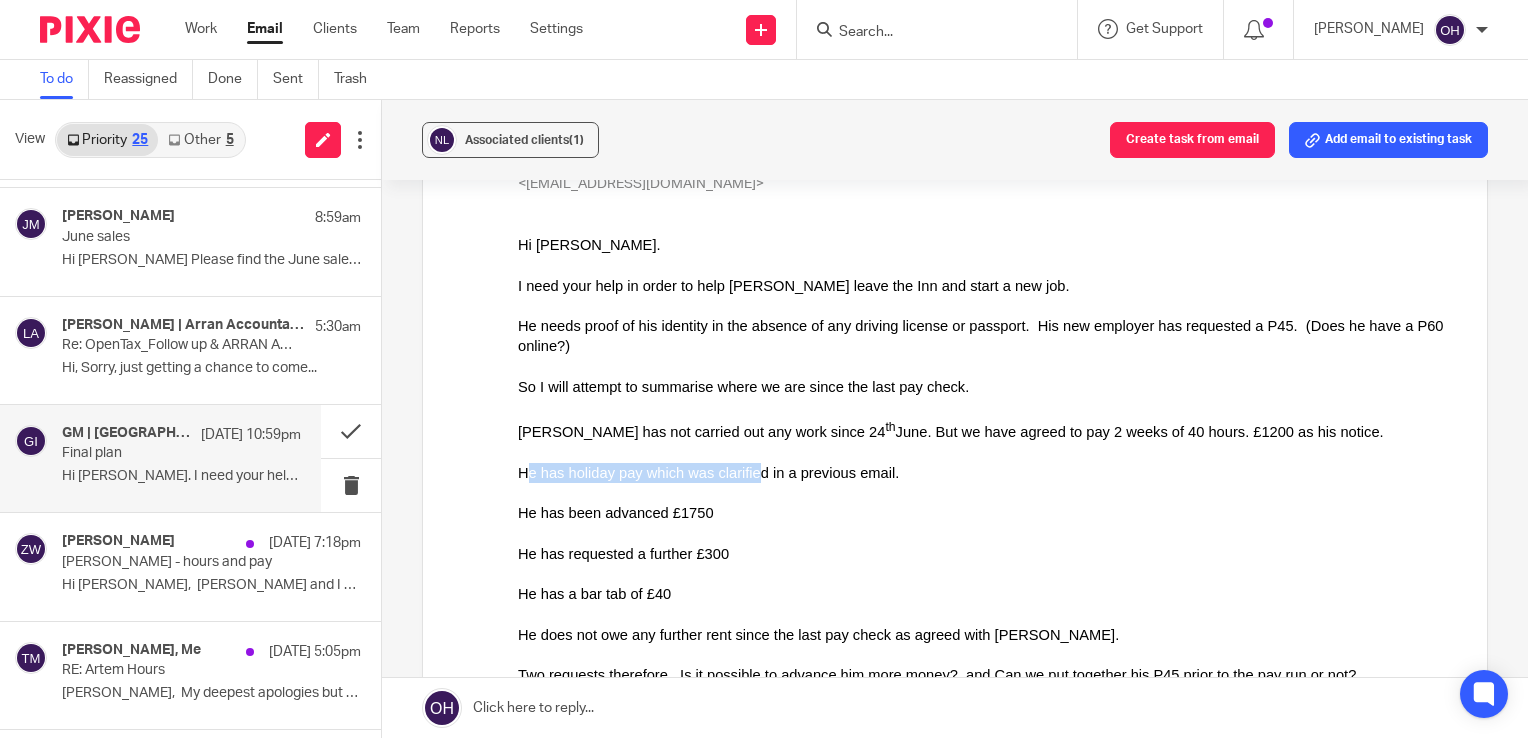 drag, startPoint x: 523, startPoint y: 454, endPoint x: 740, endPoint y: 450, distance: 217.03687 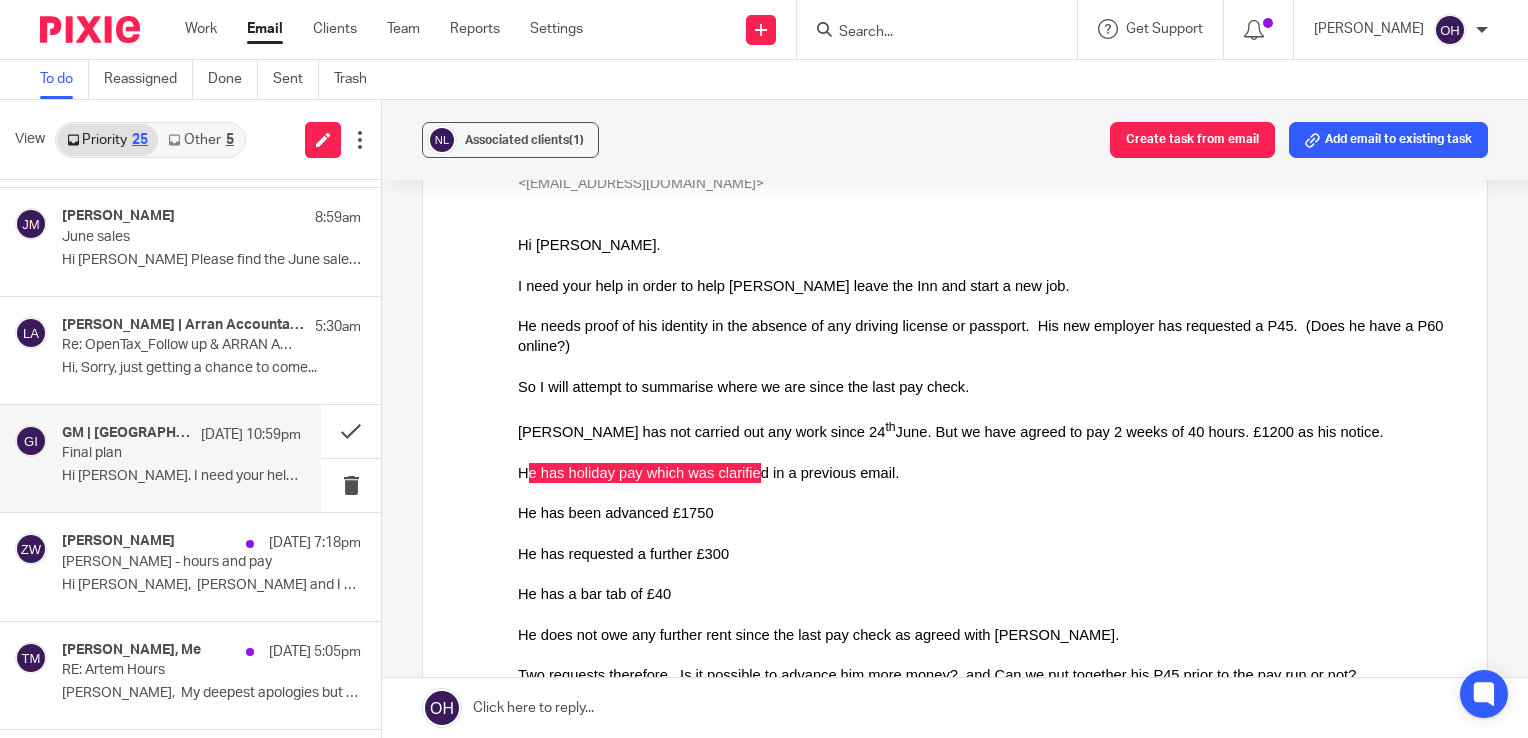 drag, startPoint x: 480, startPoint y: 446, endPoint x: 503, endPoint y: 433, distance: 26.41969 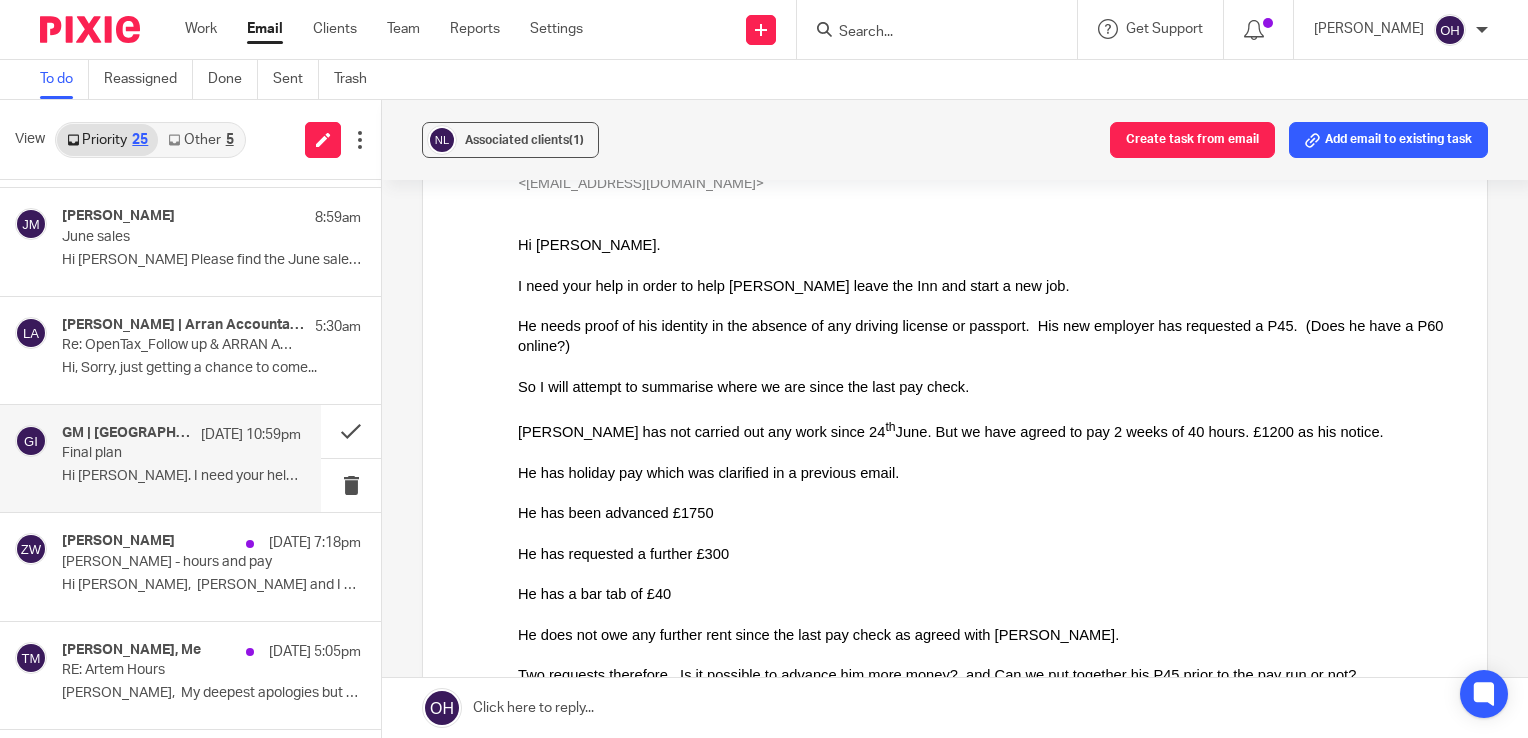 click on "He has holiday pay which was clarified in a previous email." at bounding box center (987, 472) 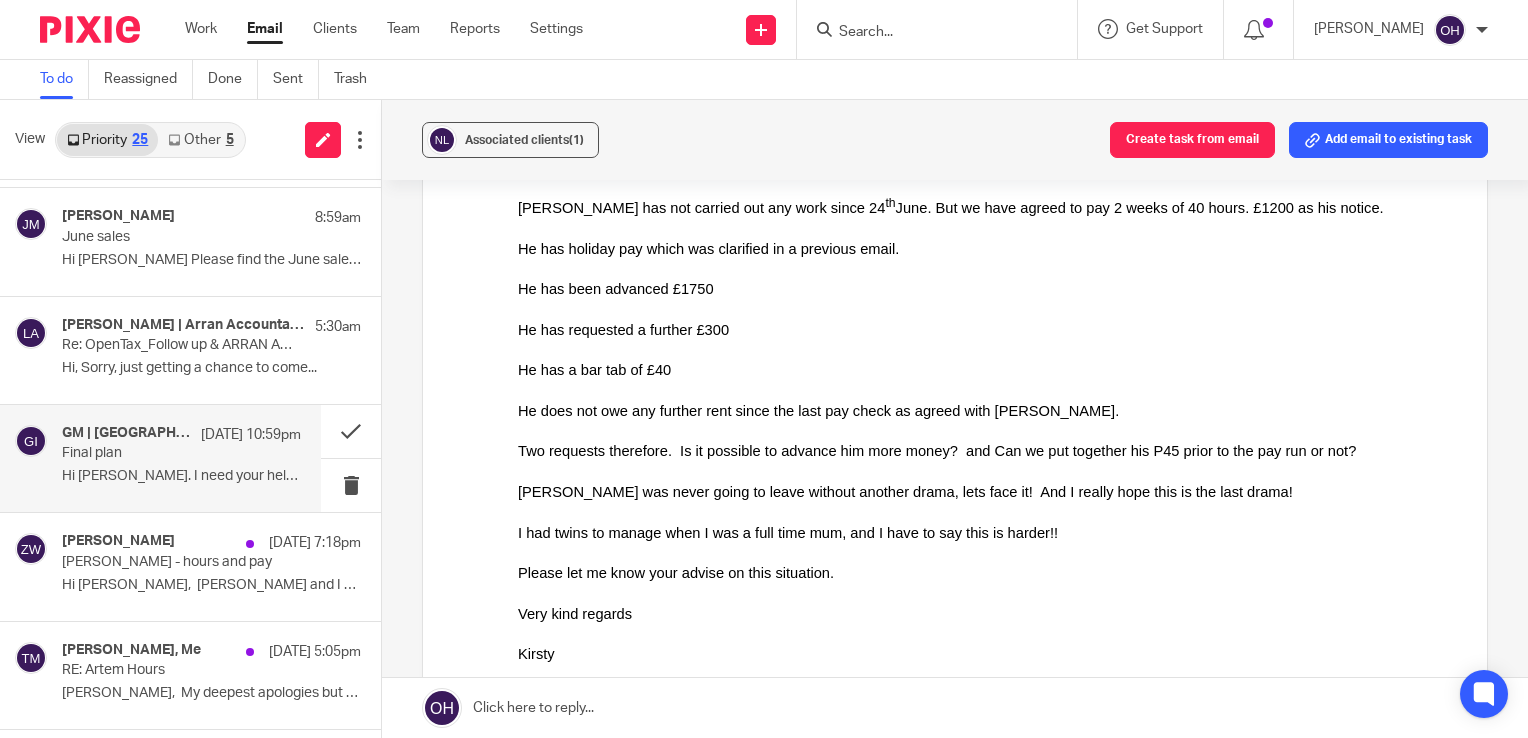 scroll, scrollTop: 424, scrollLeft: 0, axis: vertical 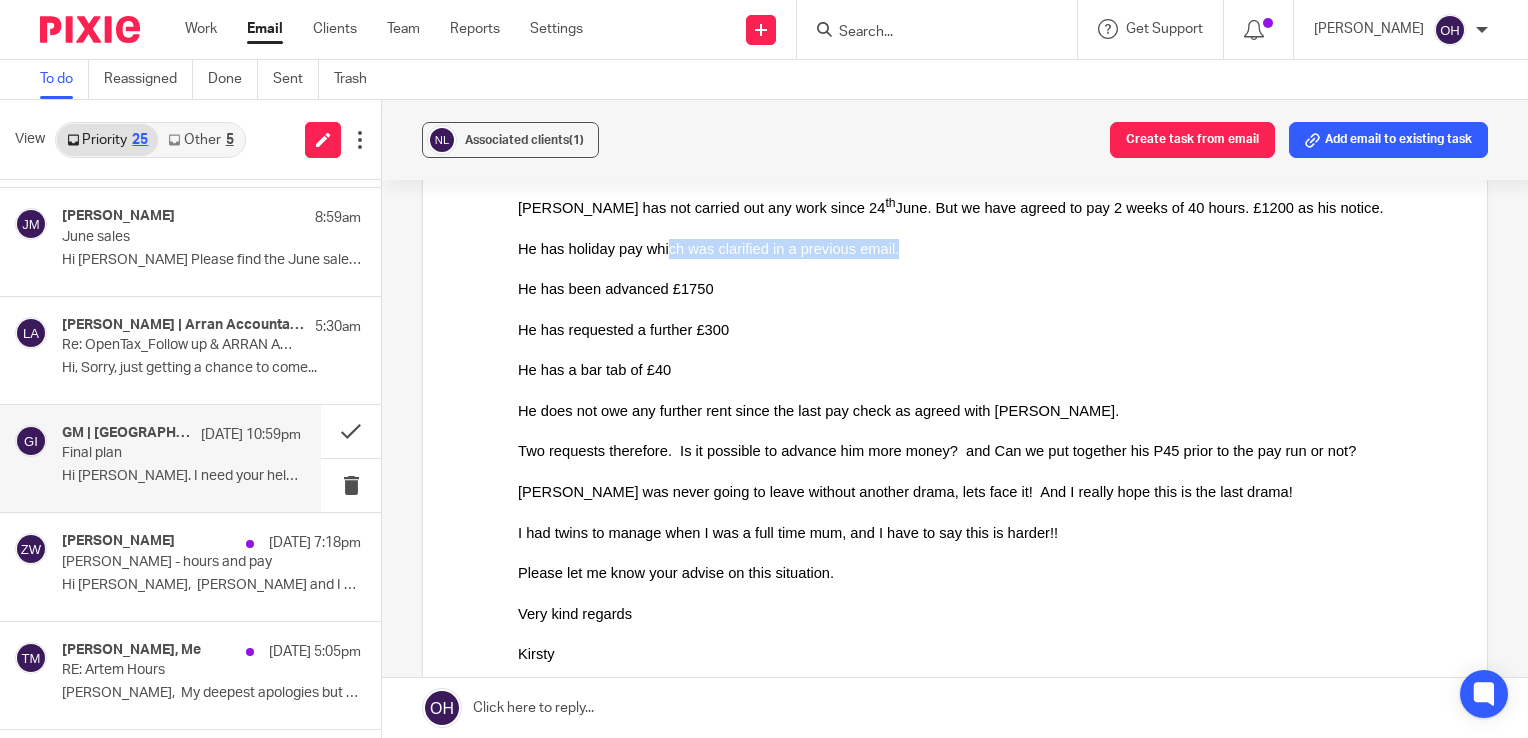 drag, startPoint x: 652, startPoint y: 227, endPoint x: 880, endPoint y: 226, distance: 228.0022 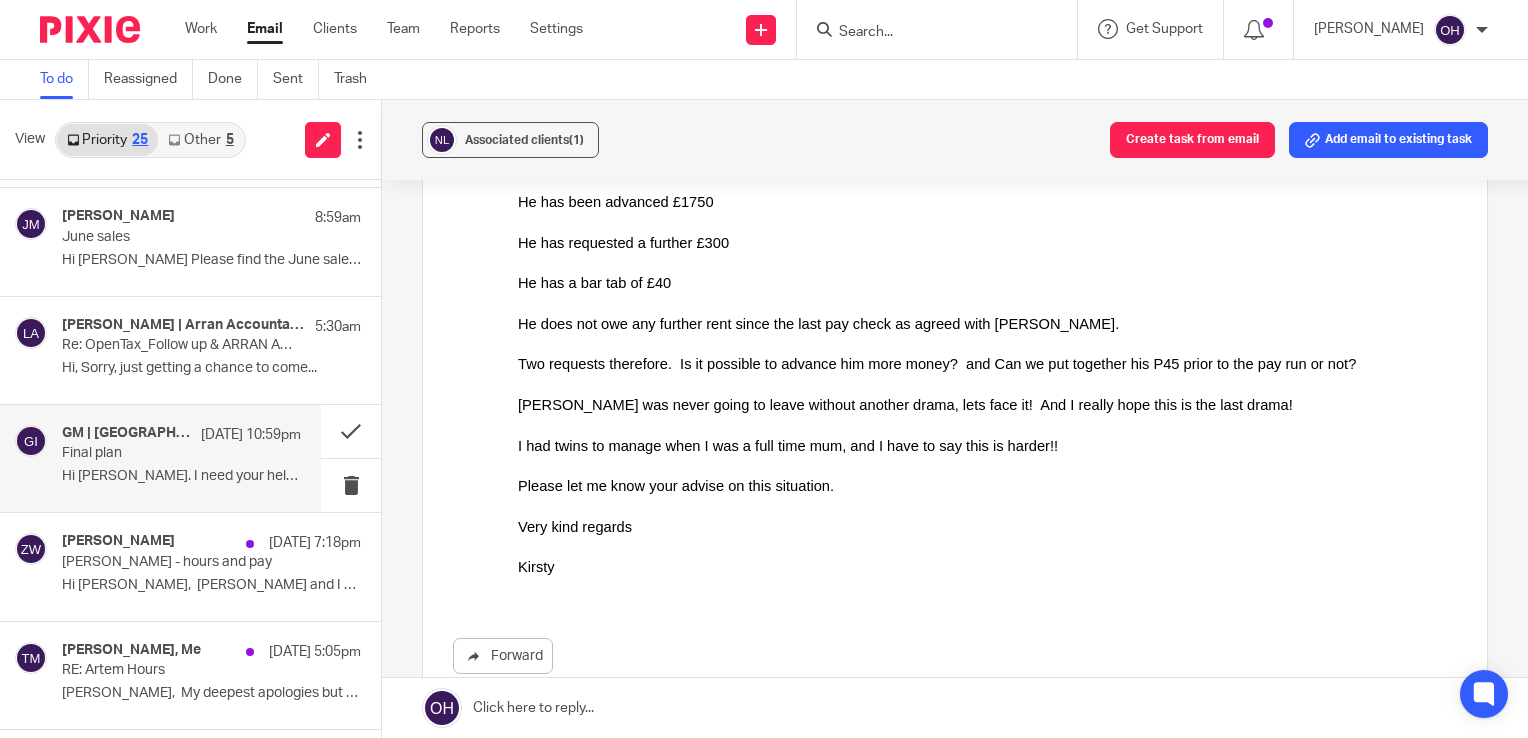 scroll, scrollTop: 510, scrollLeft: 0, axis: vertical 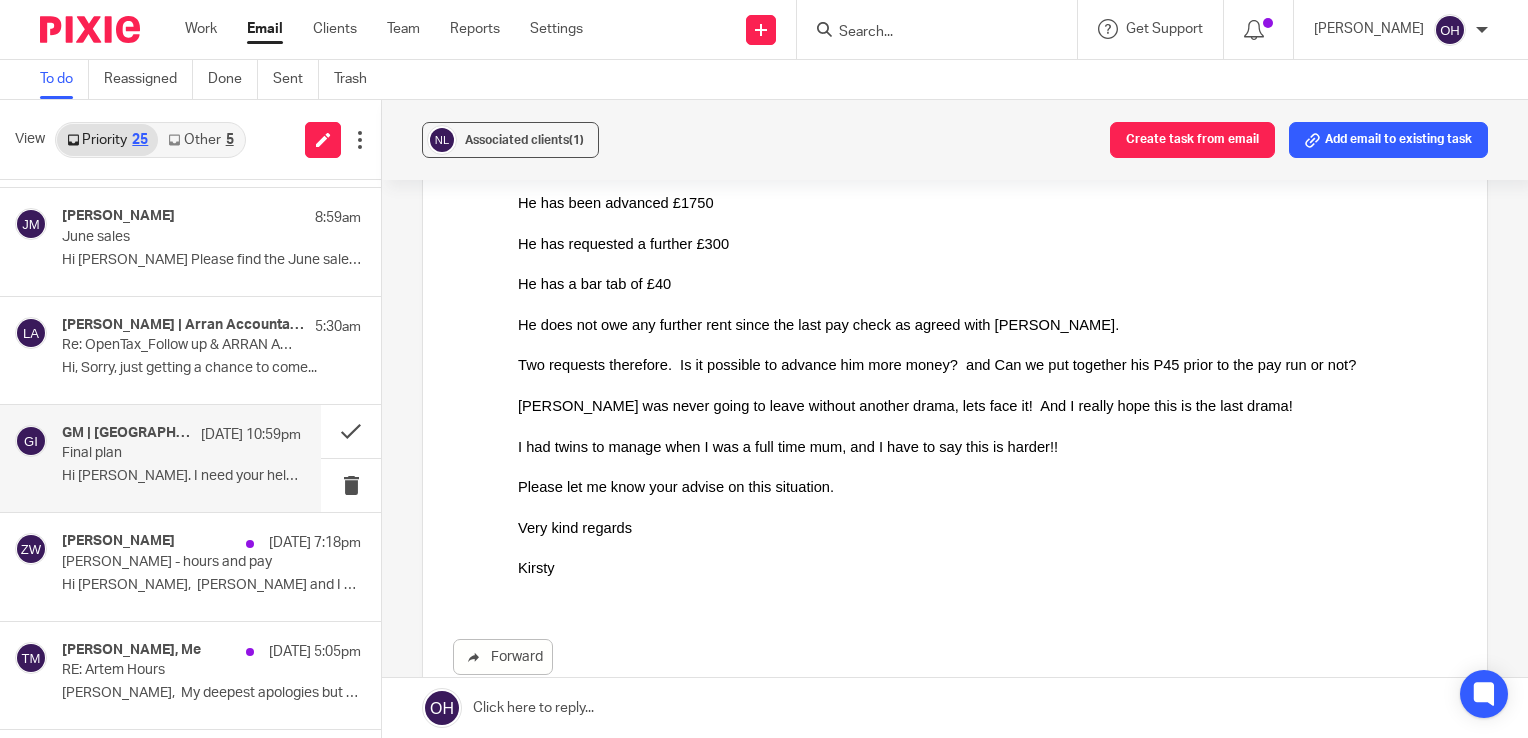 click on "He does not owe any further rent since the last pay check as agreed with Chris." at bounding box center [987, 325] 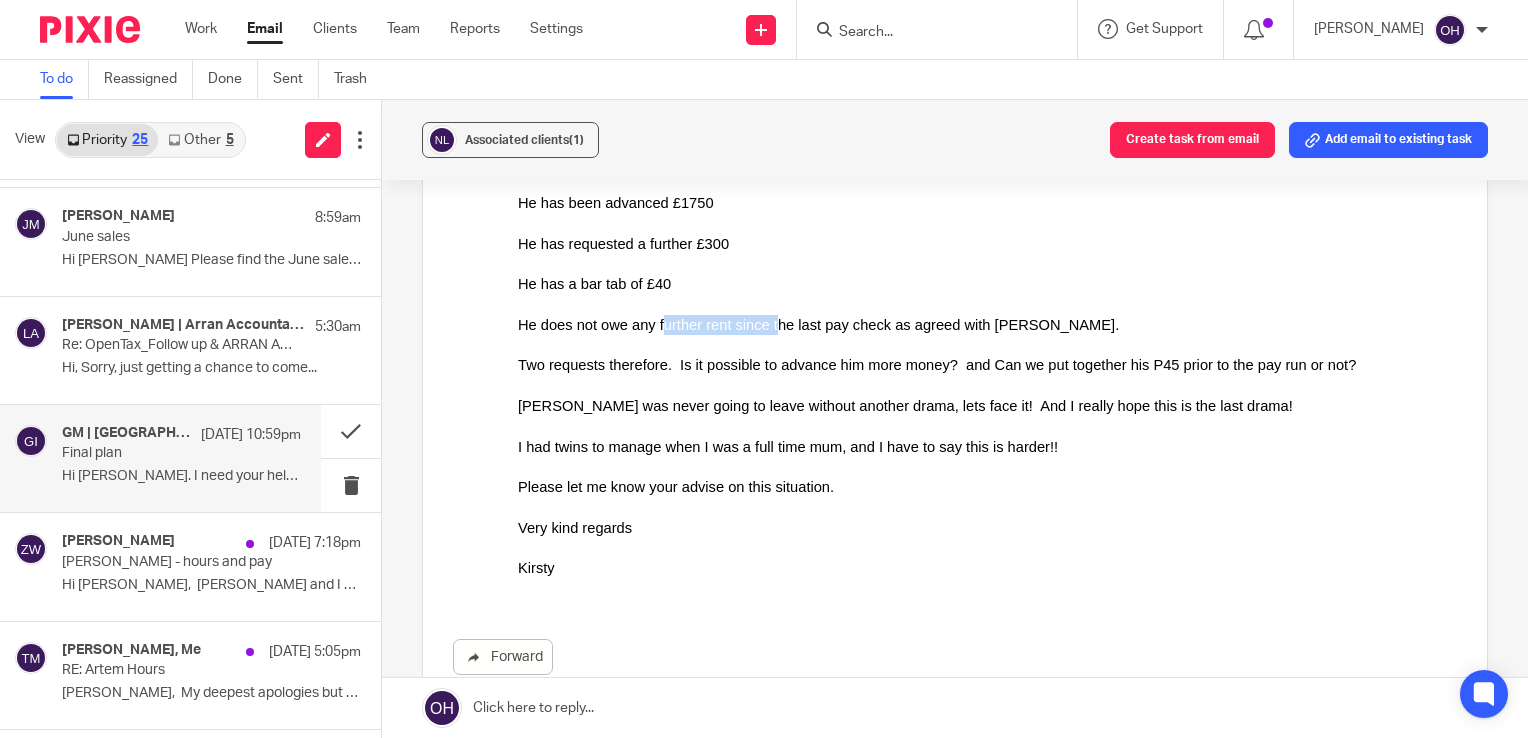 drag, startPoint x: 652, startPoint y: 309, endPoint x: 759, endPoint y: 306, distance: 107.042046 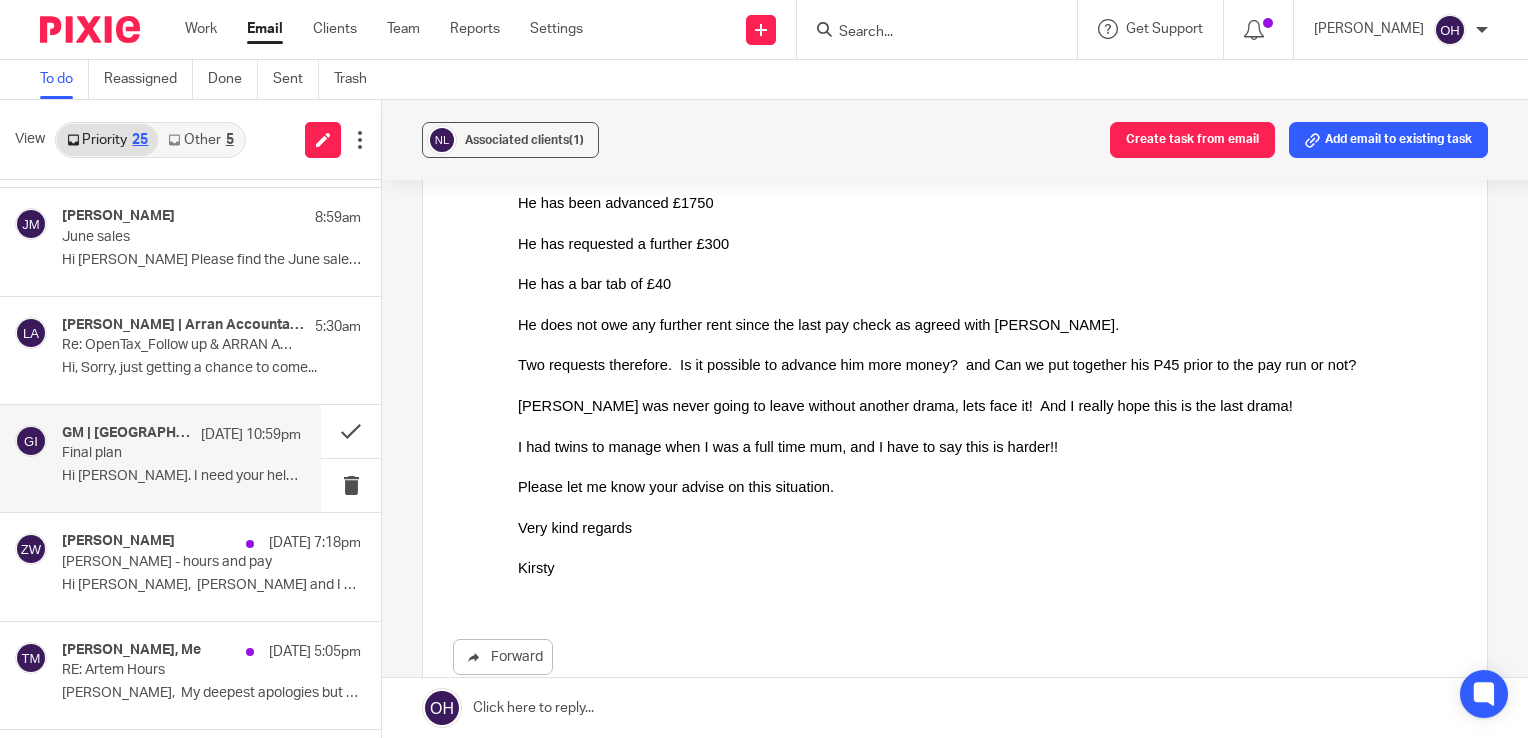 click on "He does not owe any further rent since the last pay check as agreed with Chris." at bounding box center [987, 325] 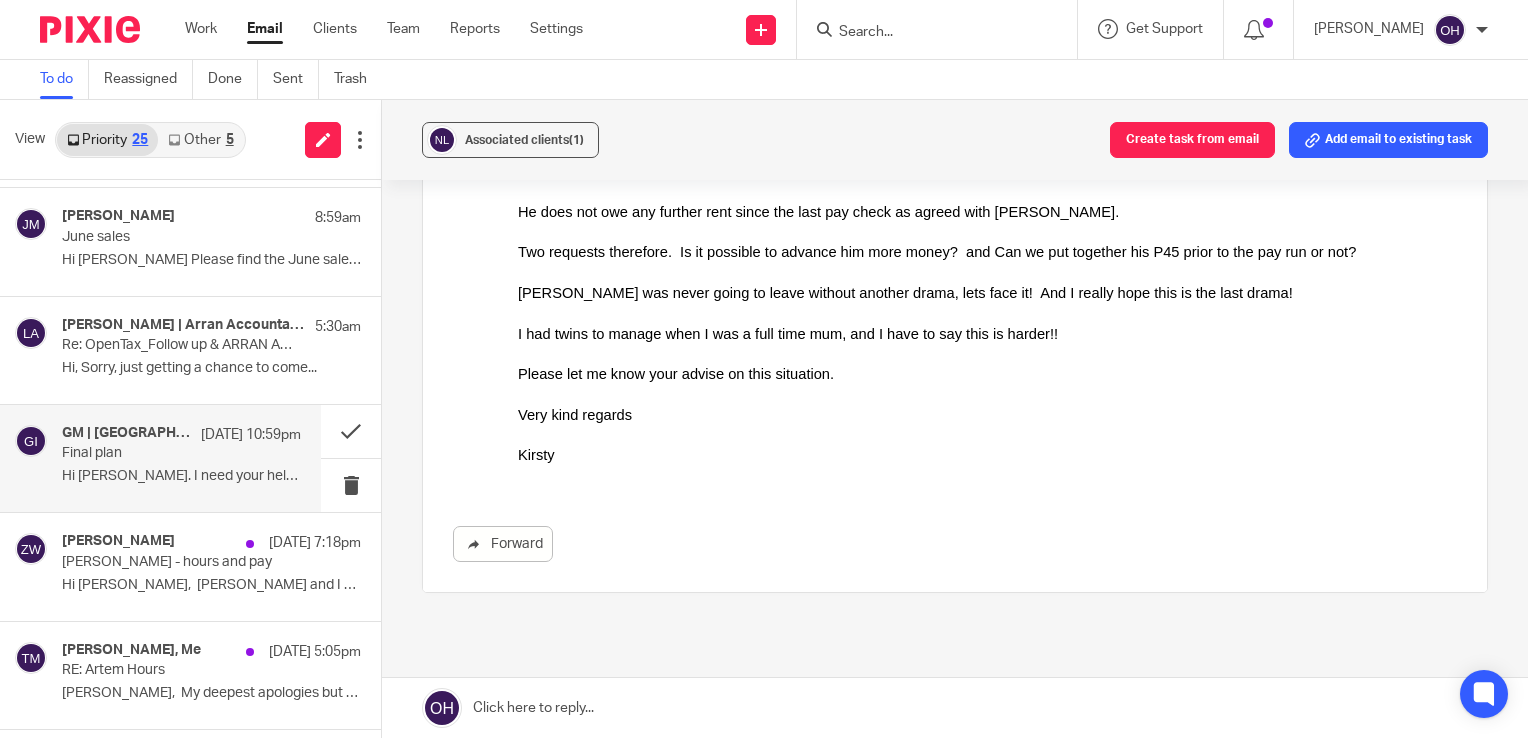 scroll, scrollTop: 622, scrollLeft: 0, axis: vertical 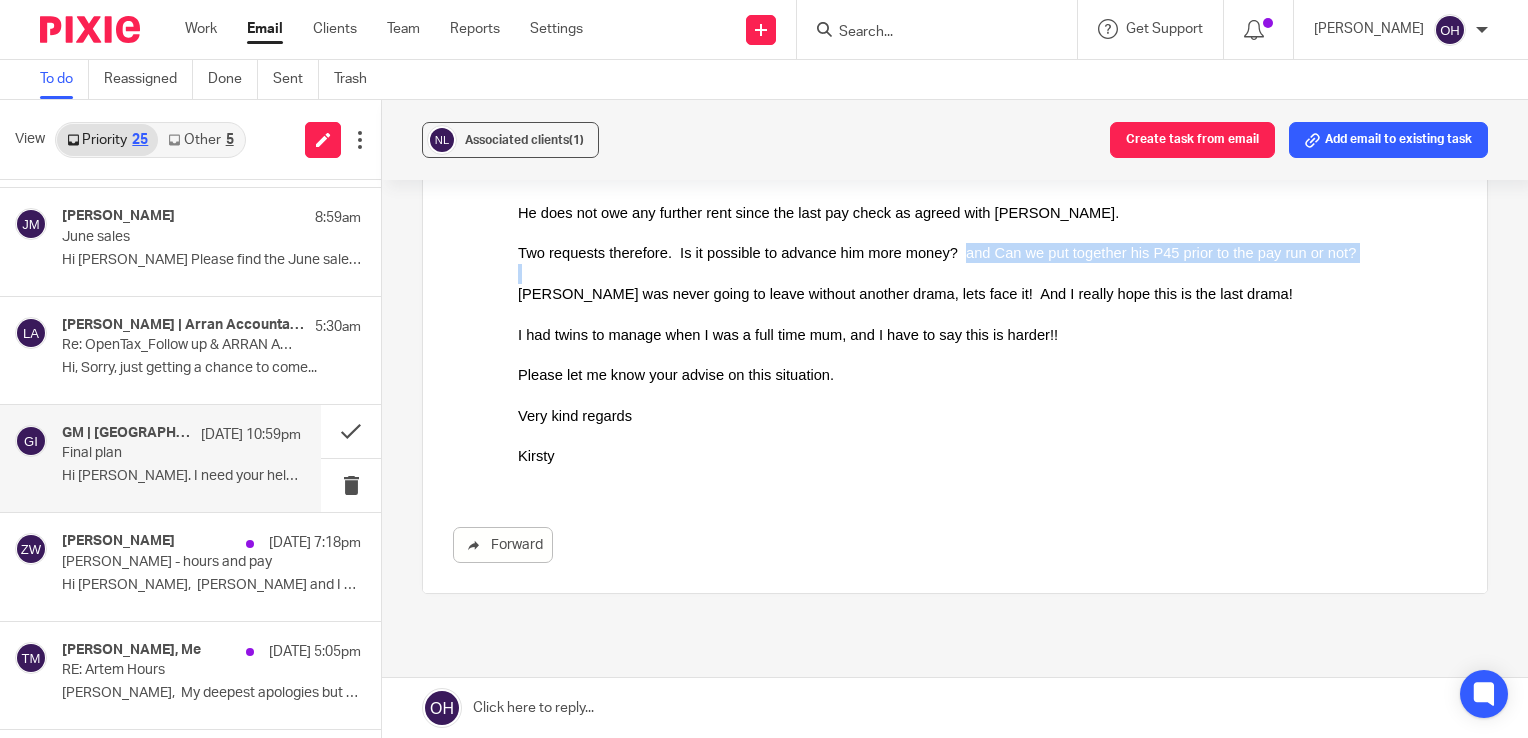drag, startPoint x: 926, startPoint y: 230, endPoint x: 1281, endPoint y: 254, distance: 355.81033 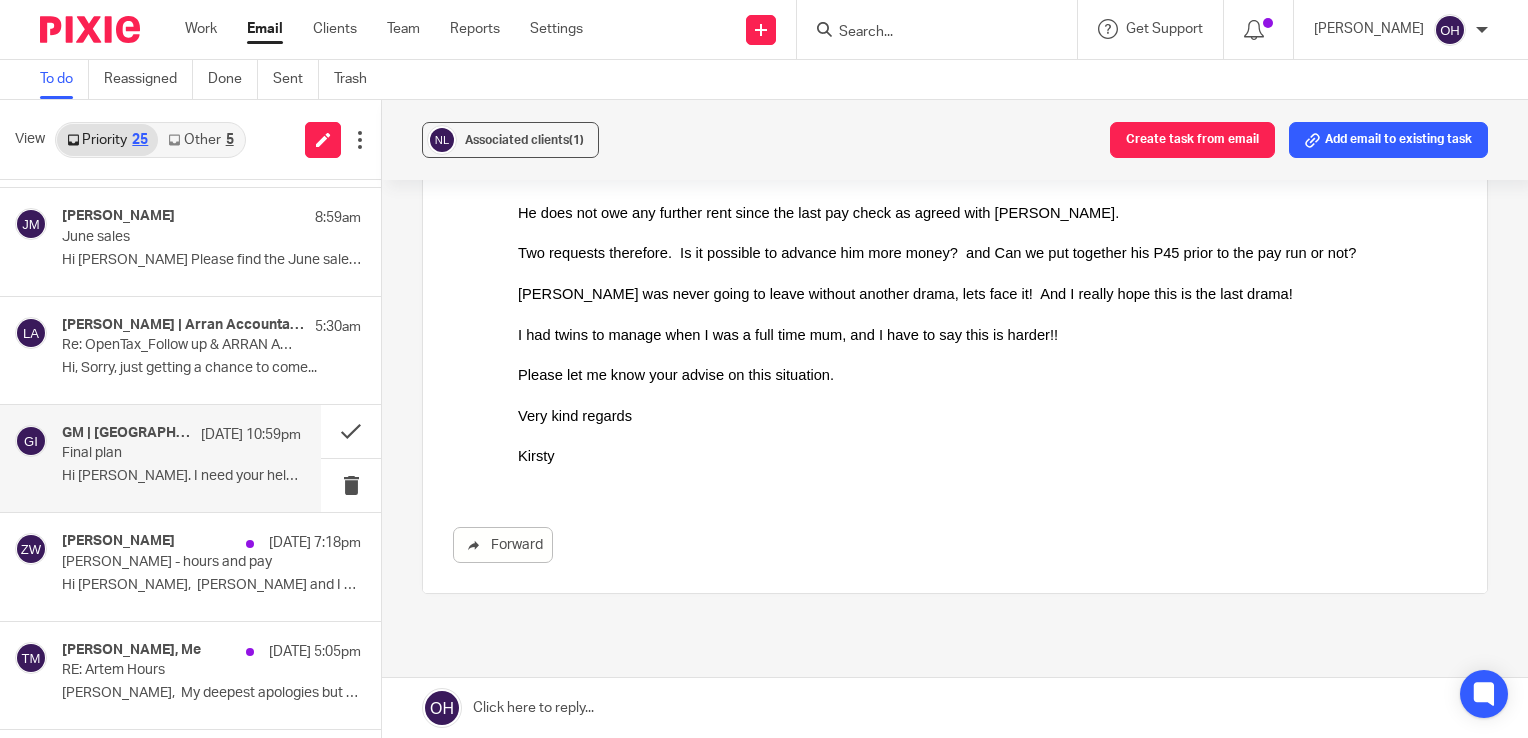 click on "Barry was never going to leave without another drama, lets face it!  And I really hope this is the last drama!" at bounding box center [987, 294] 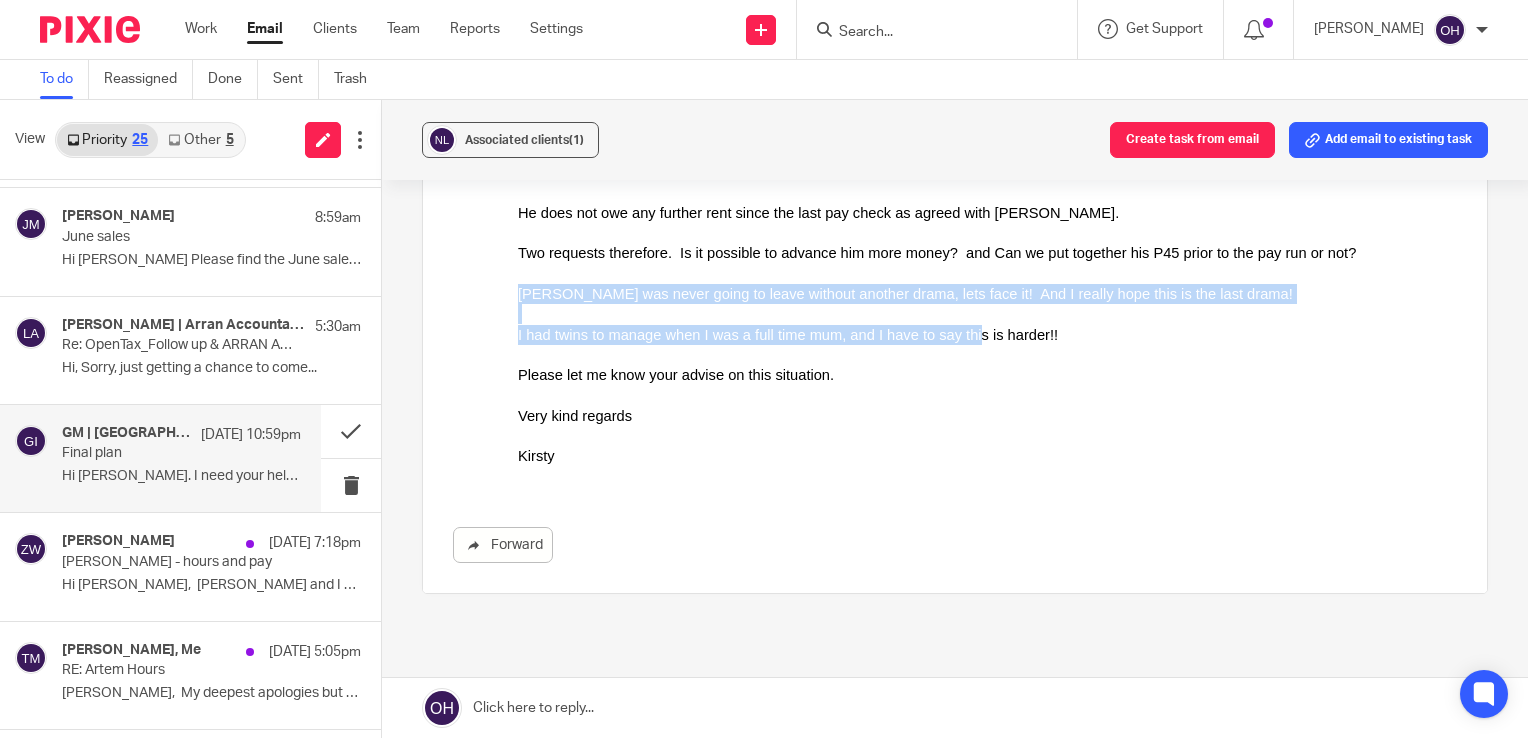 drag, startPoint x: 518, startPoint y: 278, endPoint x: 943, endPoint y: 320, distance: 427.07025 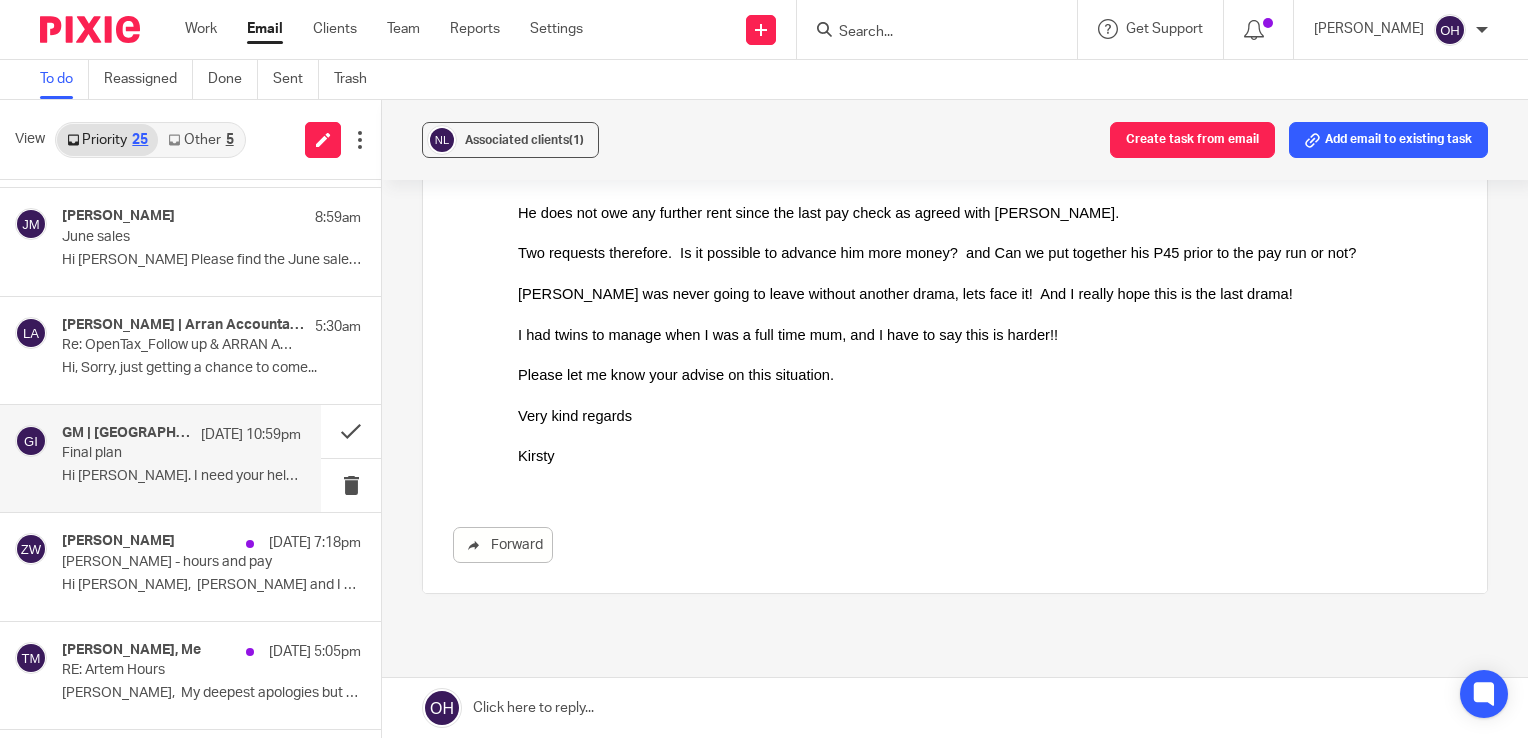 drag, startPoint x: 943, startPoint y: 320, endPoint x: 707, endPoint y: 425, distance: 258.30408 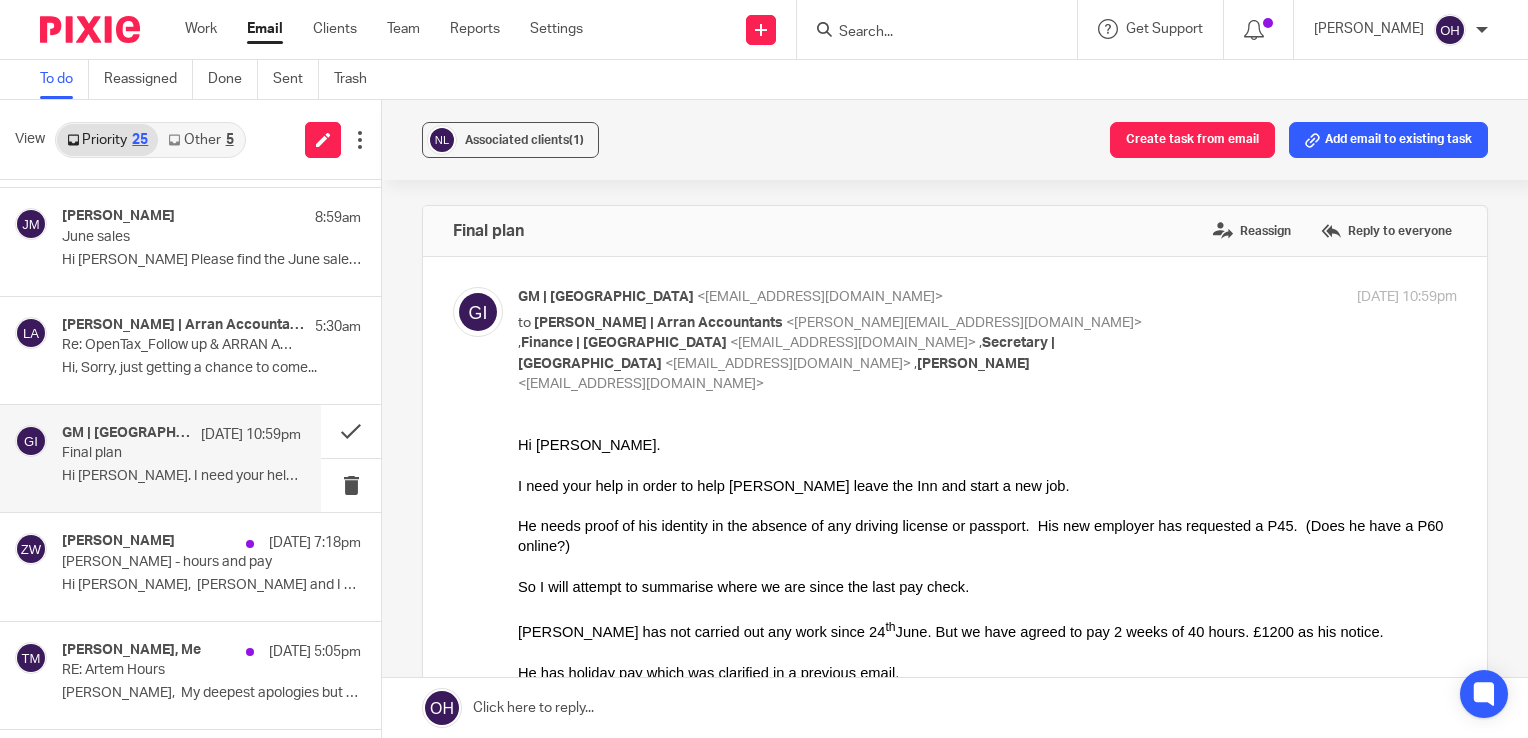 scroll, scrollTop: 0, scrollLeft: 0, axis: both 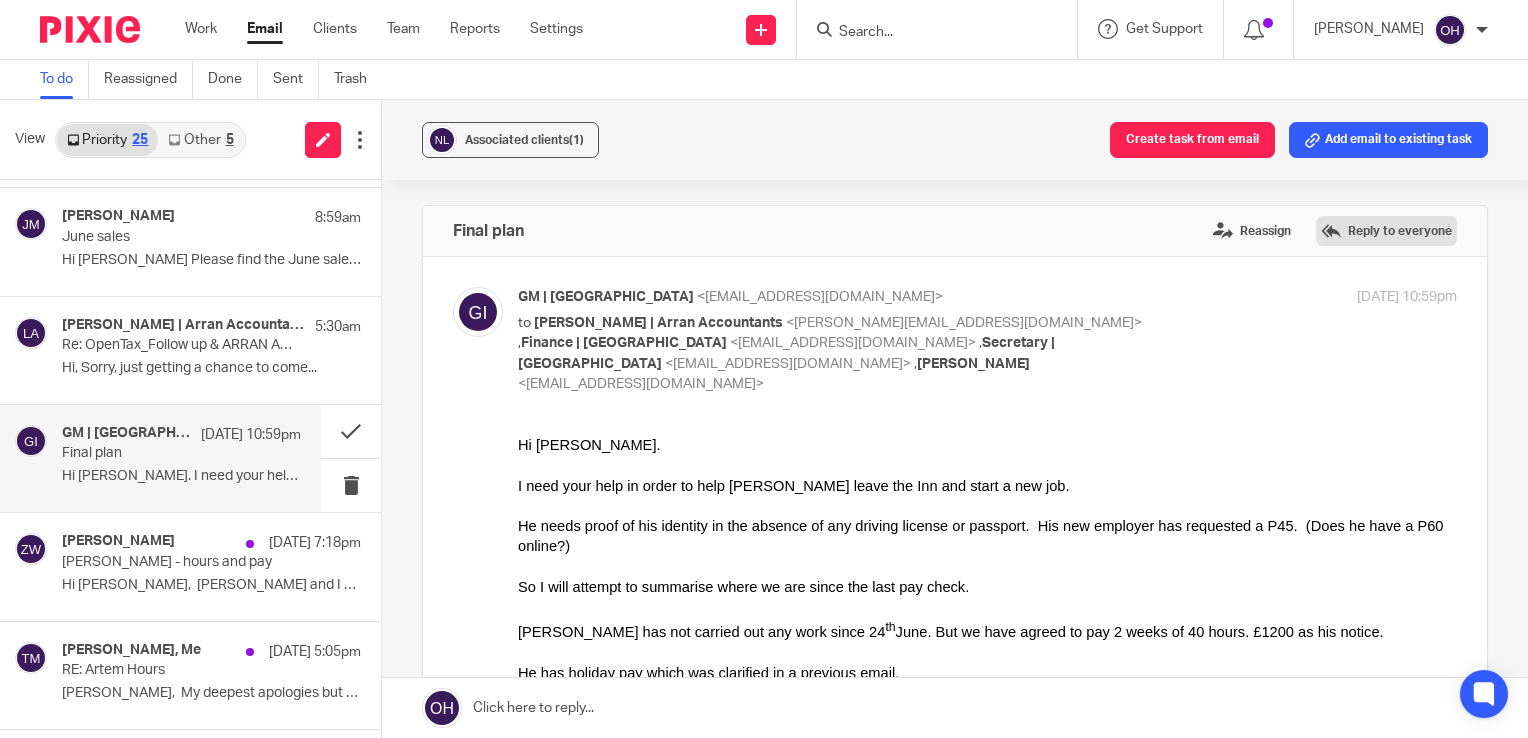 click on "Reply to everyone" at bounding box center [1386, 231] 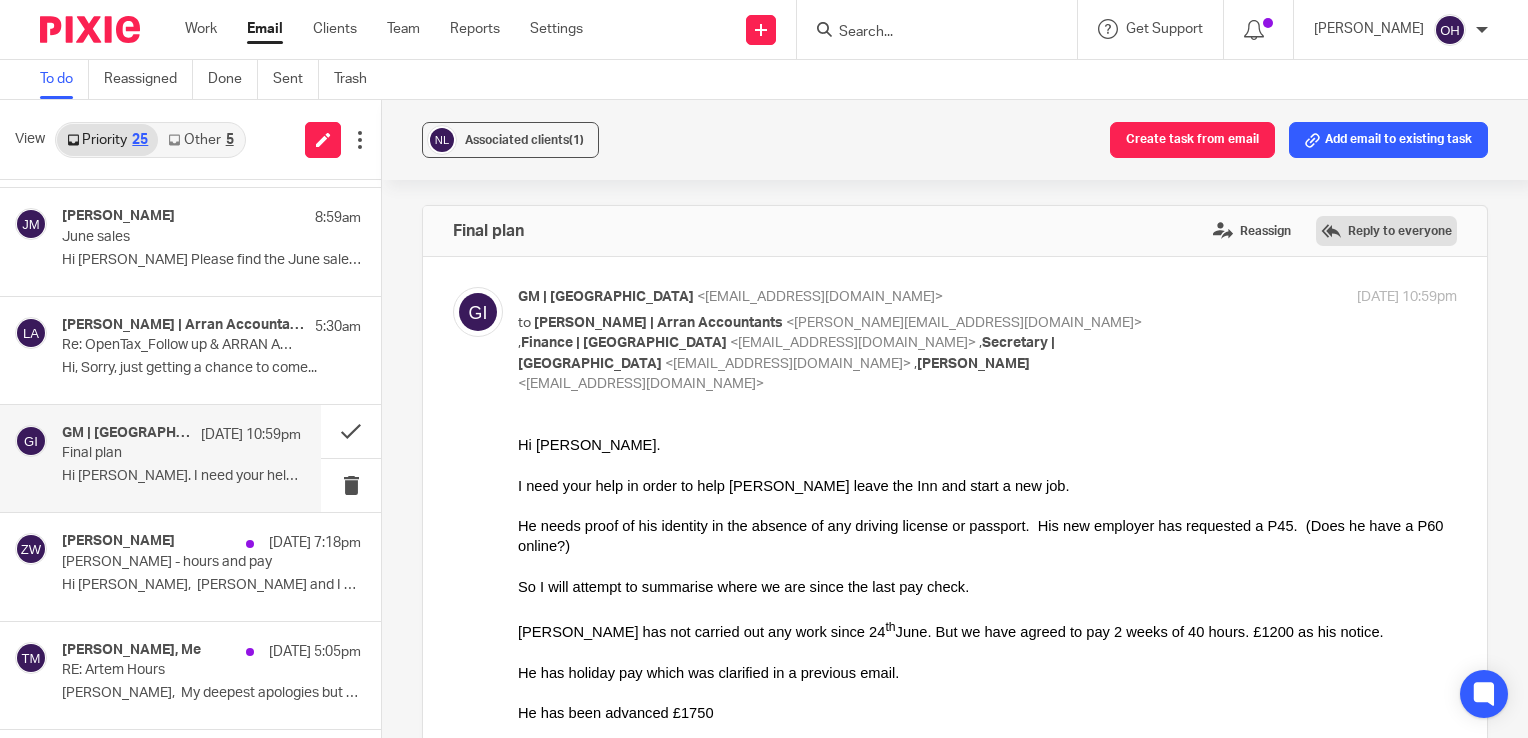 scroll, scrollTop: 1090, scrollLeft: 0, axis: vertical 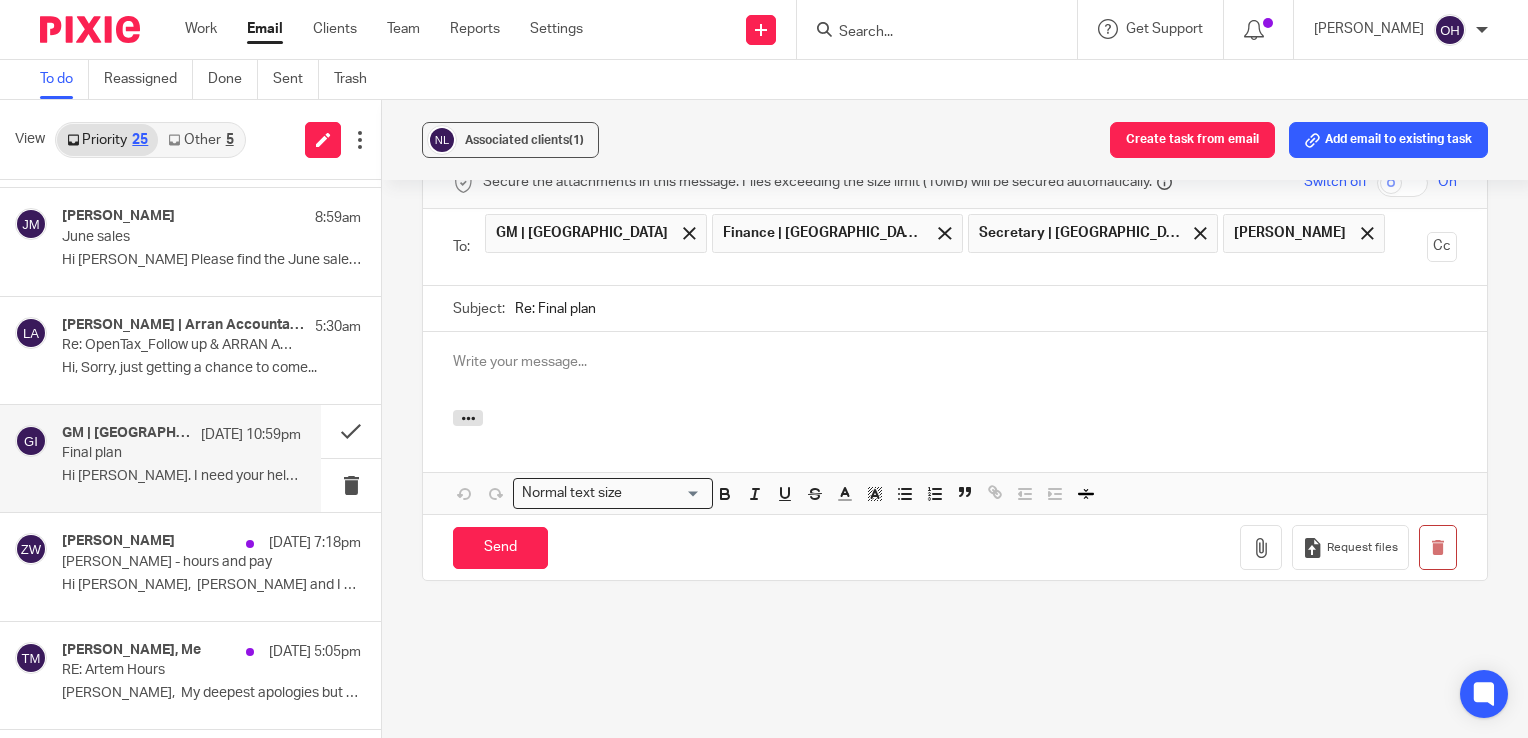 type 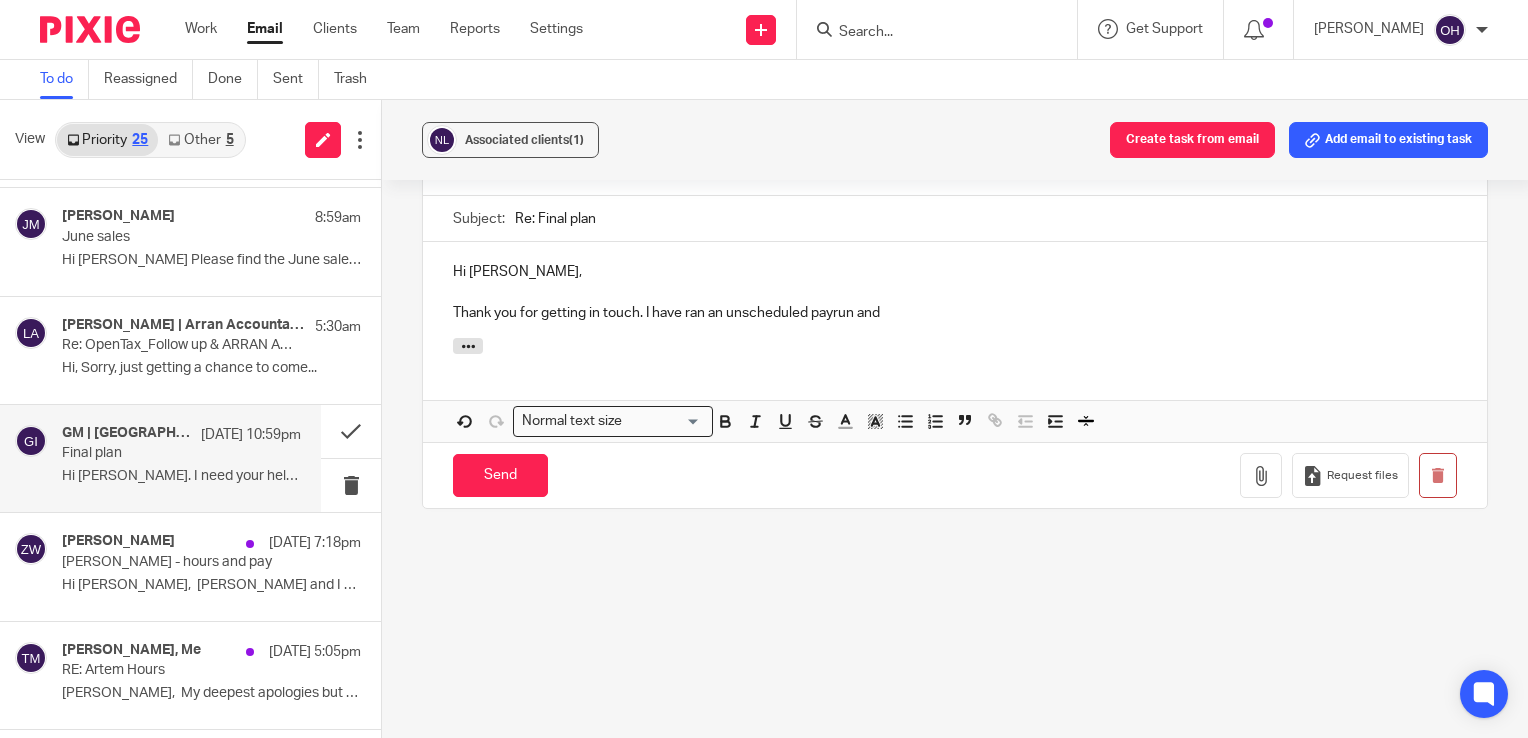 scroll, scrollTop: 1185, scrollLeft: 0, axis: vertical 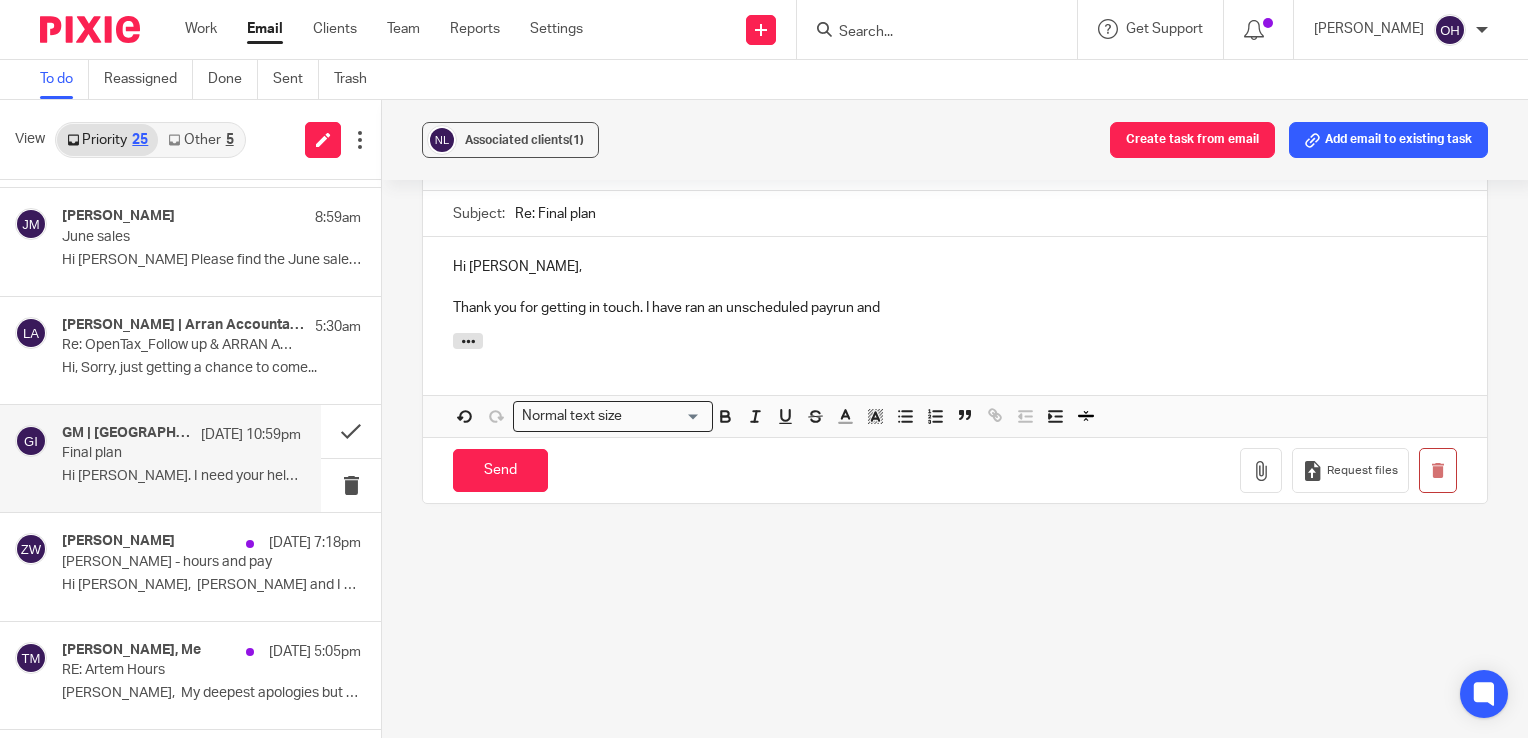 click on "Thank you for getting in touch. I have ran an unscheduled payrun and" at bounding box center (955, 308) 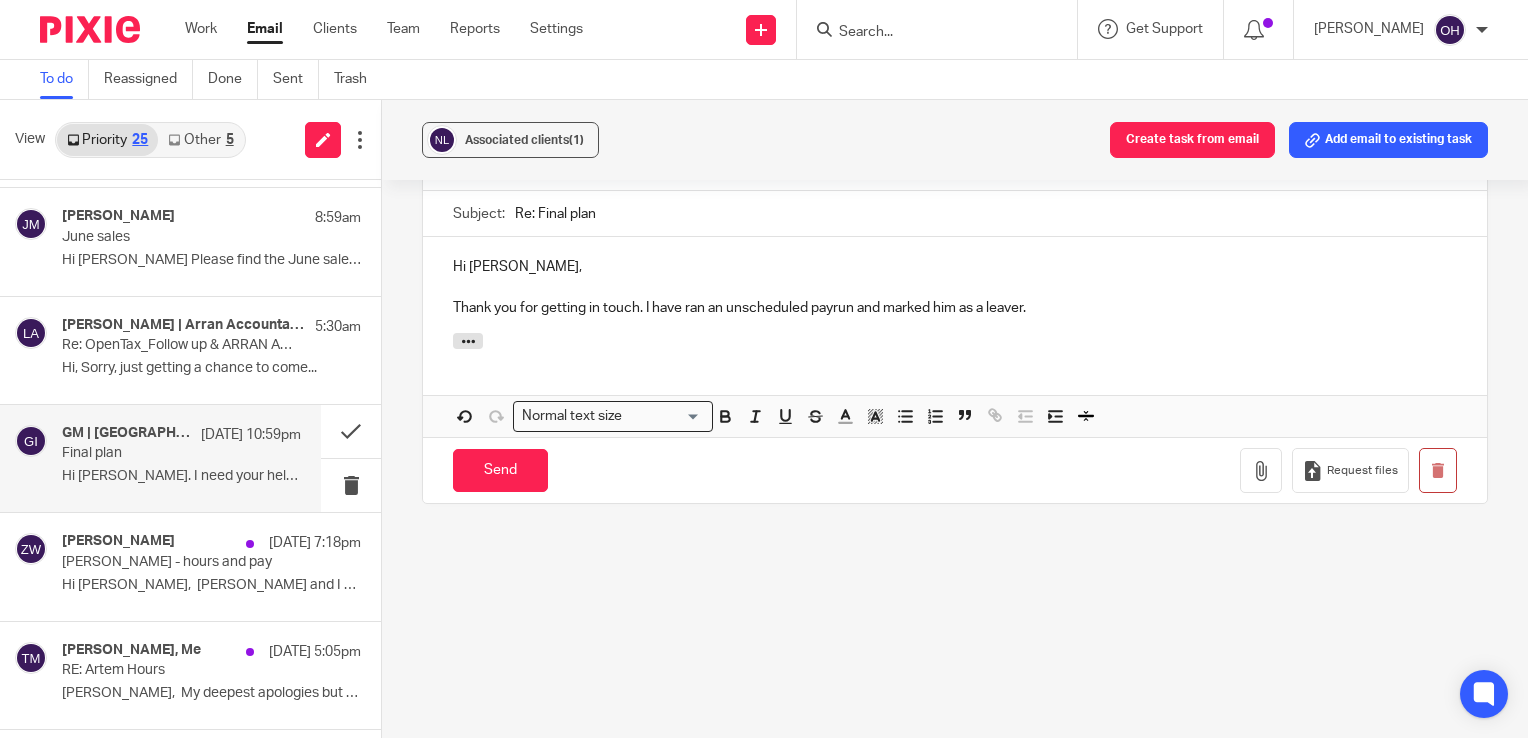 click on "Thank you for getting in touch. I have ran an unscheduled payrun and marked him as a leaver." at bounding box center [955, 308] 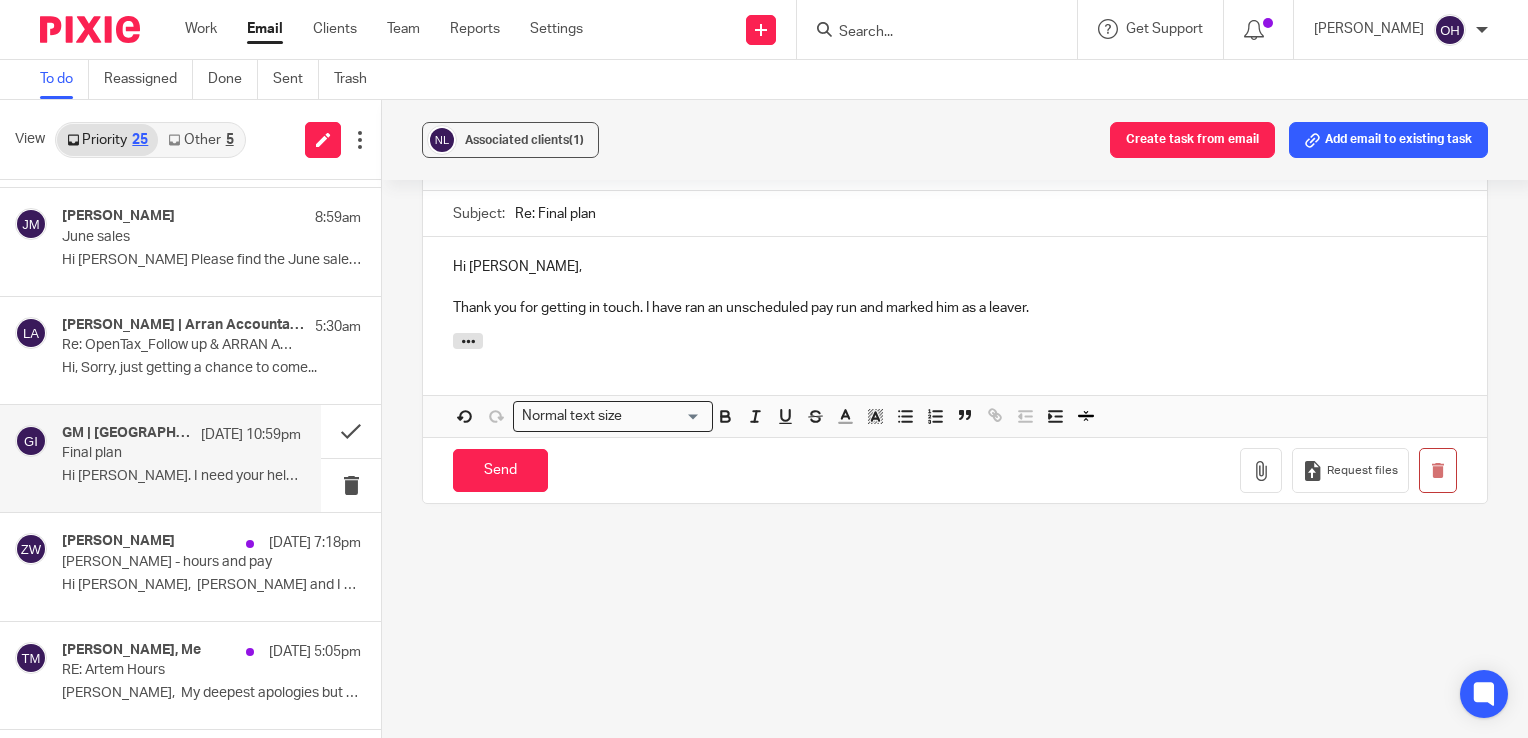 click on "Thank you for getting in touch. I have ran an unscheduled pay run and marked him as a leaver." at bounding box center (955, 308) 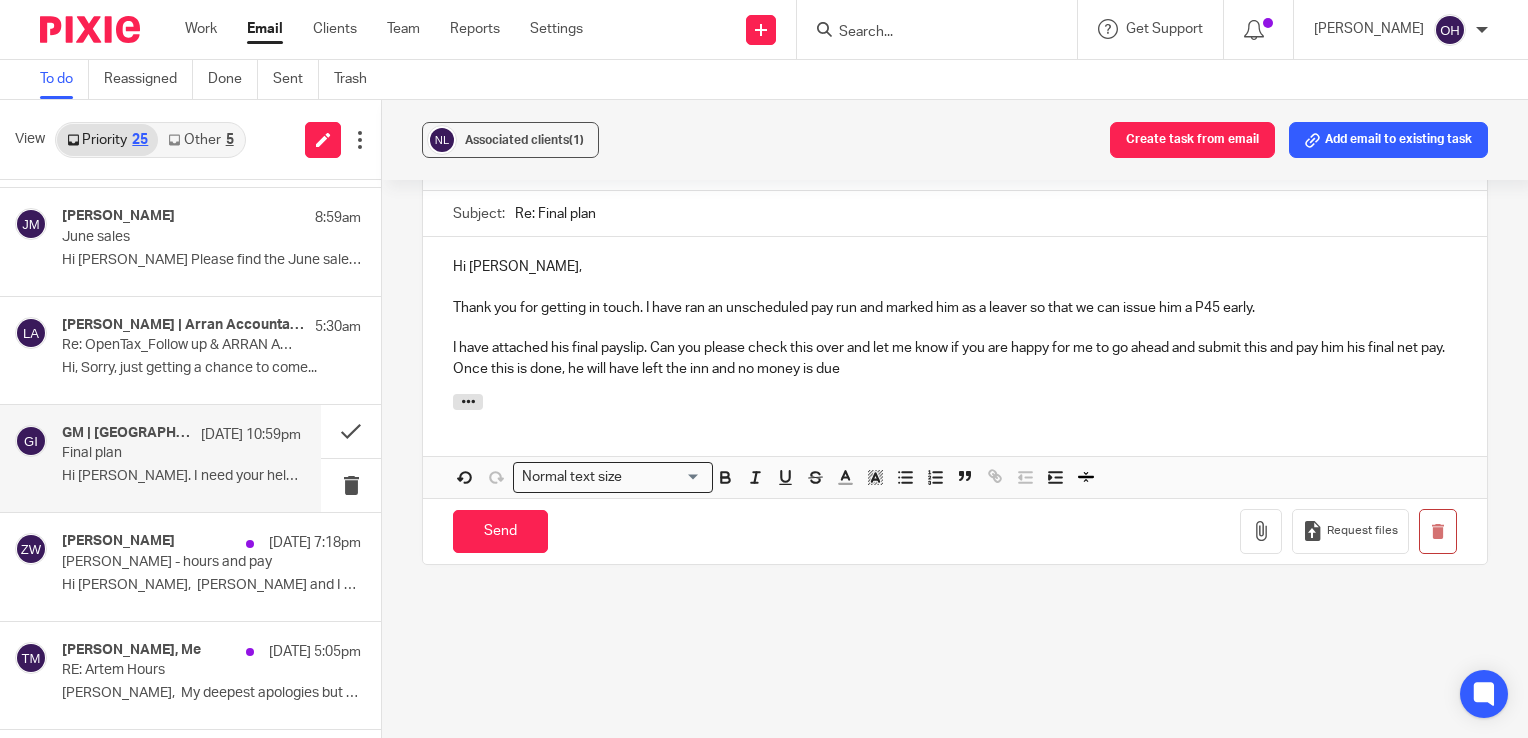 click on "I have attached his final payslip. Can you please check this over and let me know if you are happy for me to go ahead and submit this and pay him his final net pay. Once this is done, he will have left the inn and no money is due" at bounding box center [955, 358] 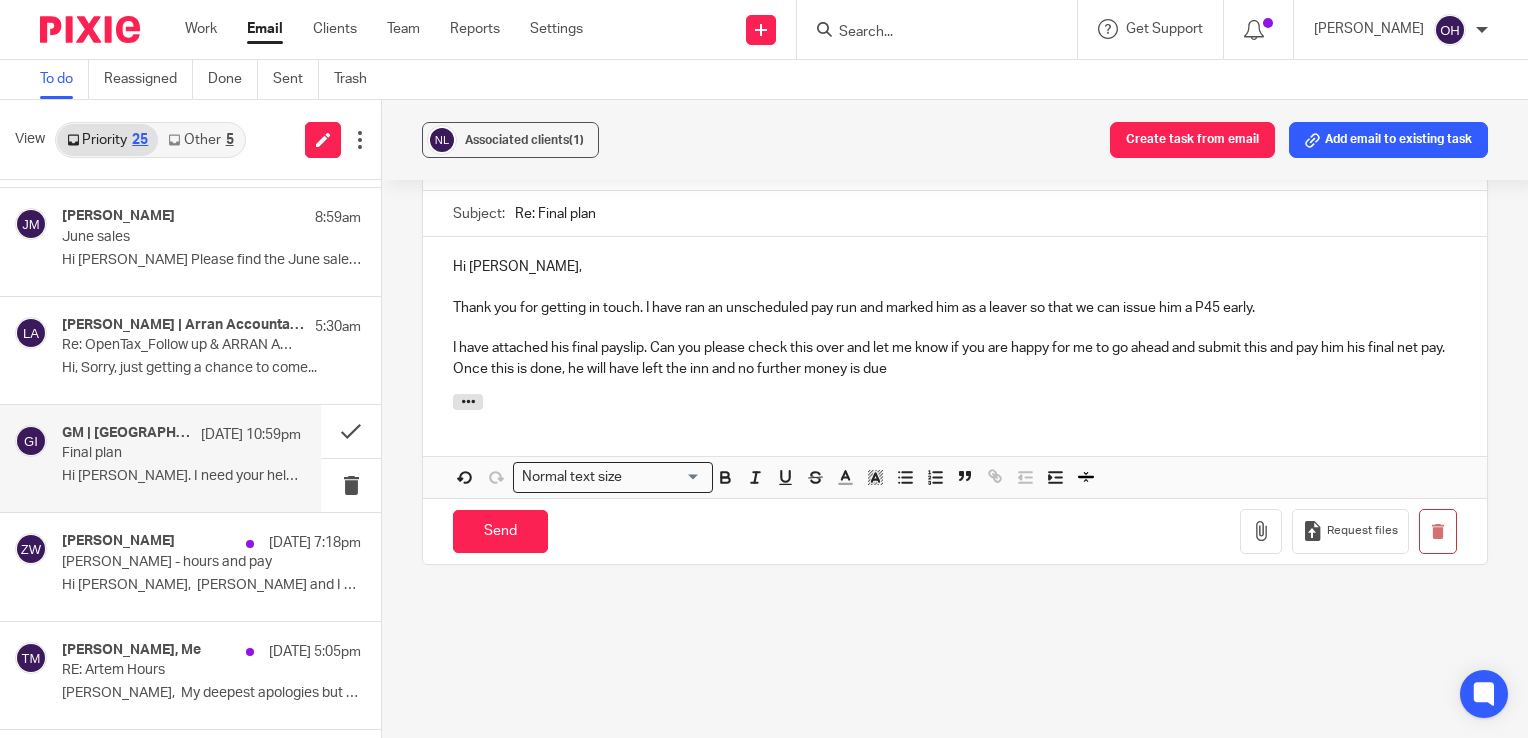 click on "I have attached his final payslip. Can you please check this over and let me know if you are happy for me to go ahead and submit this and pay him his final net pay. Once this is done, he will have left the inn and no further money is due" at bounding box center [955, 358] 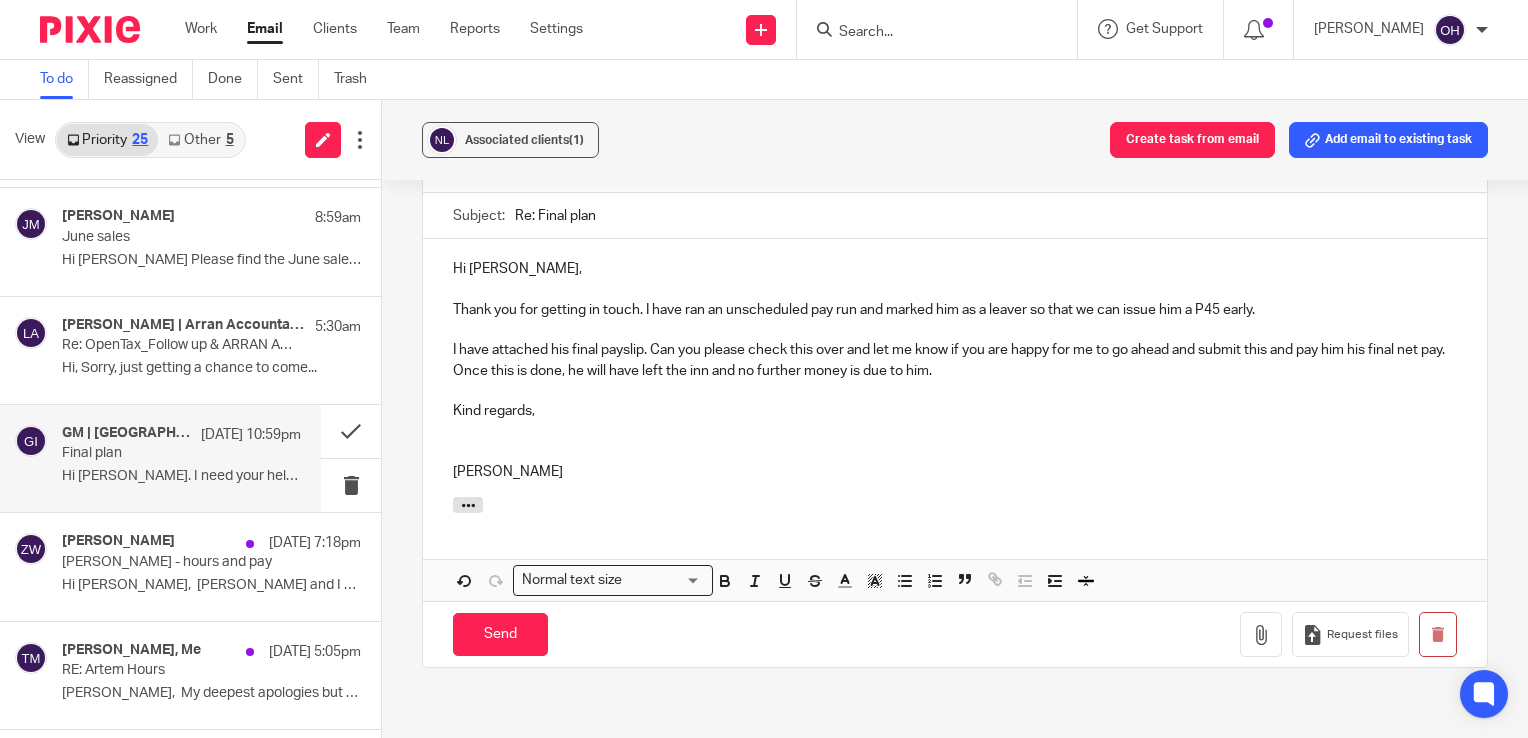 scroll, scrollTop: 1185, scrollLeft: 0, axis: vertical 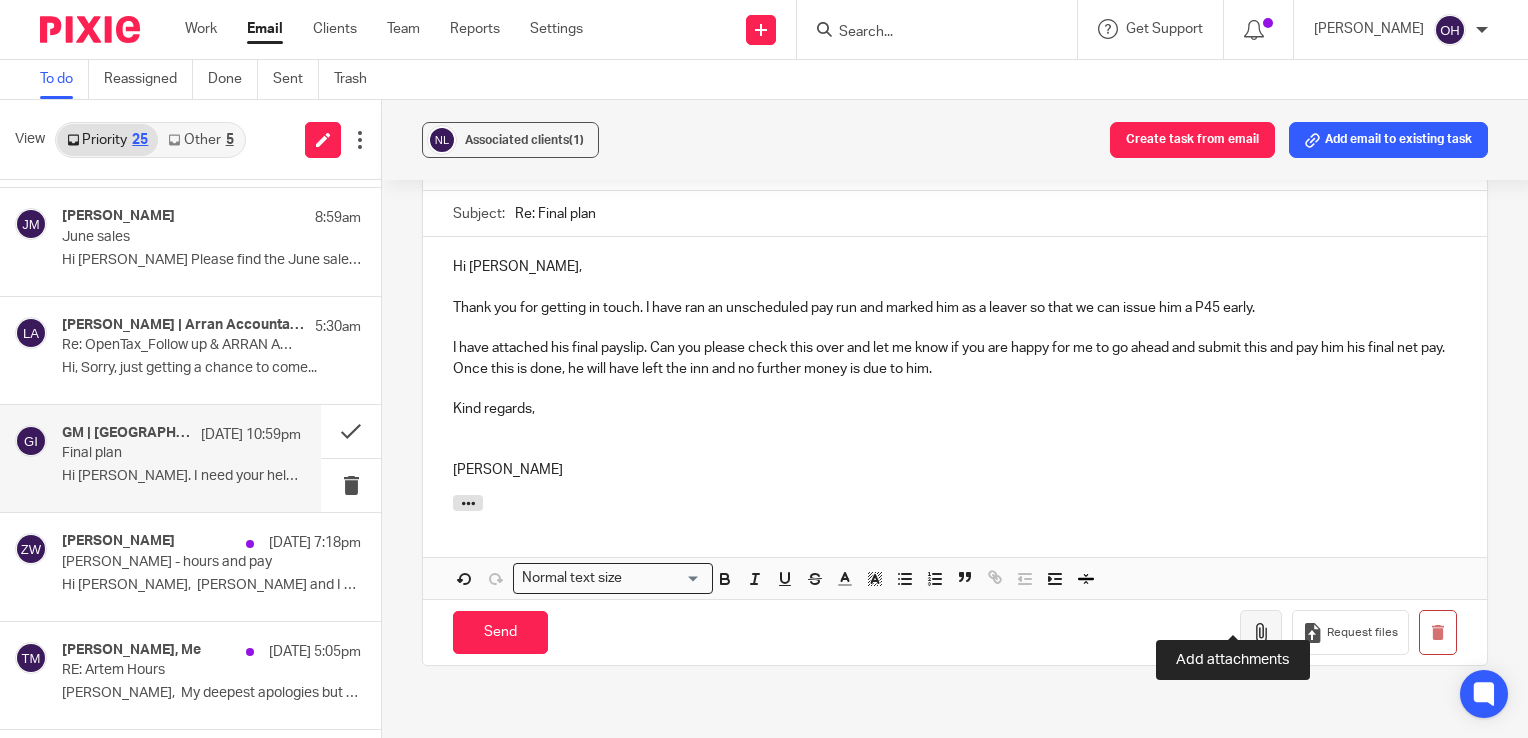 click at bounding box center (1261, 632) 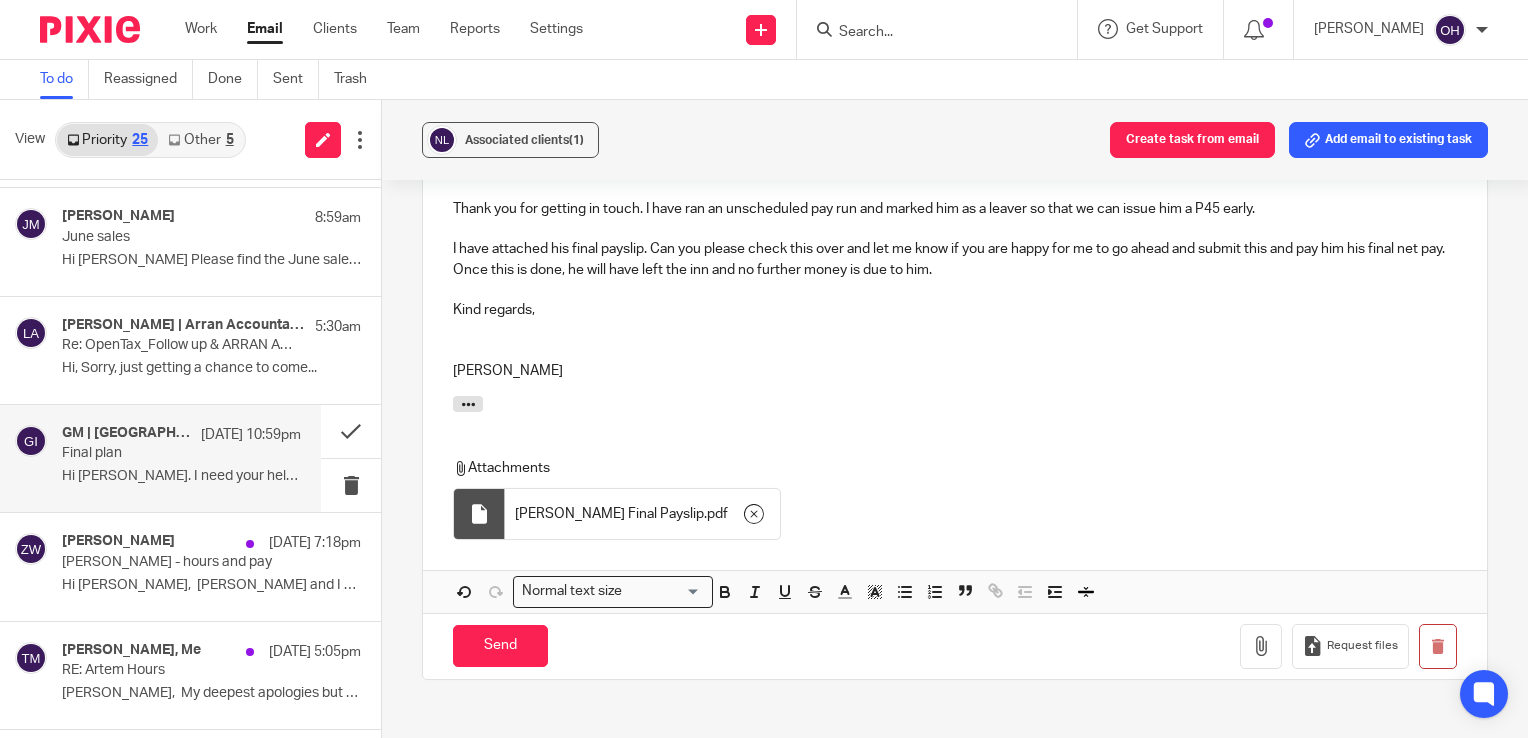 scroll, scrollTop: 1285, scrollLeft: 0, axis: vertical 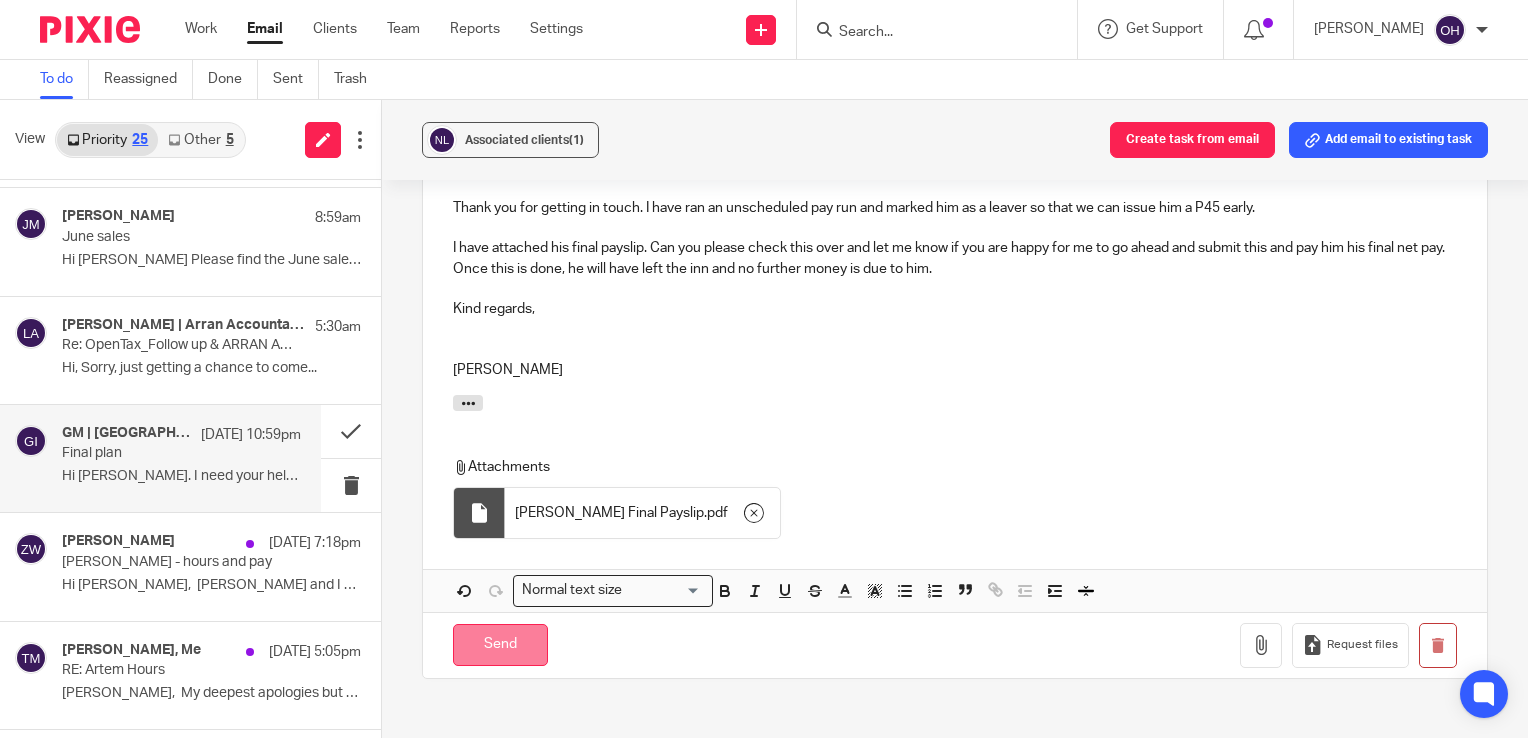 click on "Send" at bounding box center (500, 645) 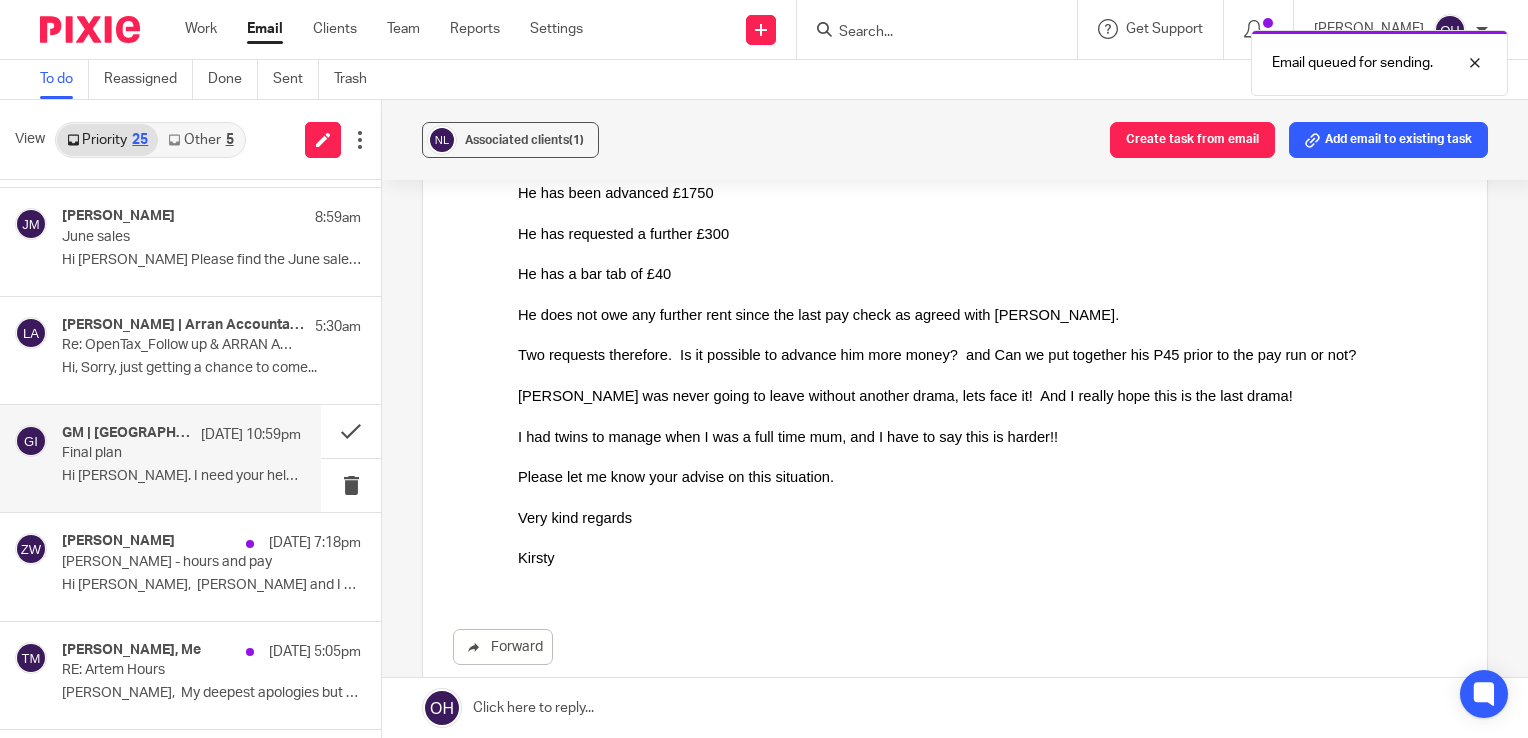 scroll, scrollTop: 516, scrollLeft: 0, axis: vertical 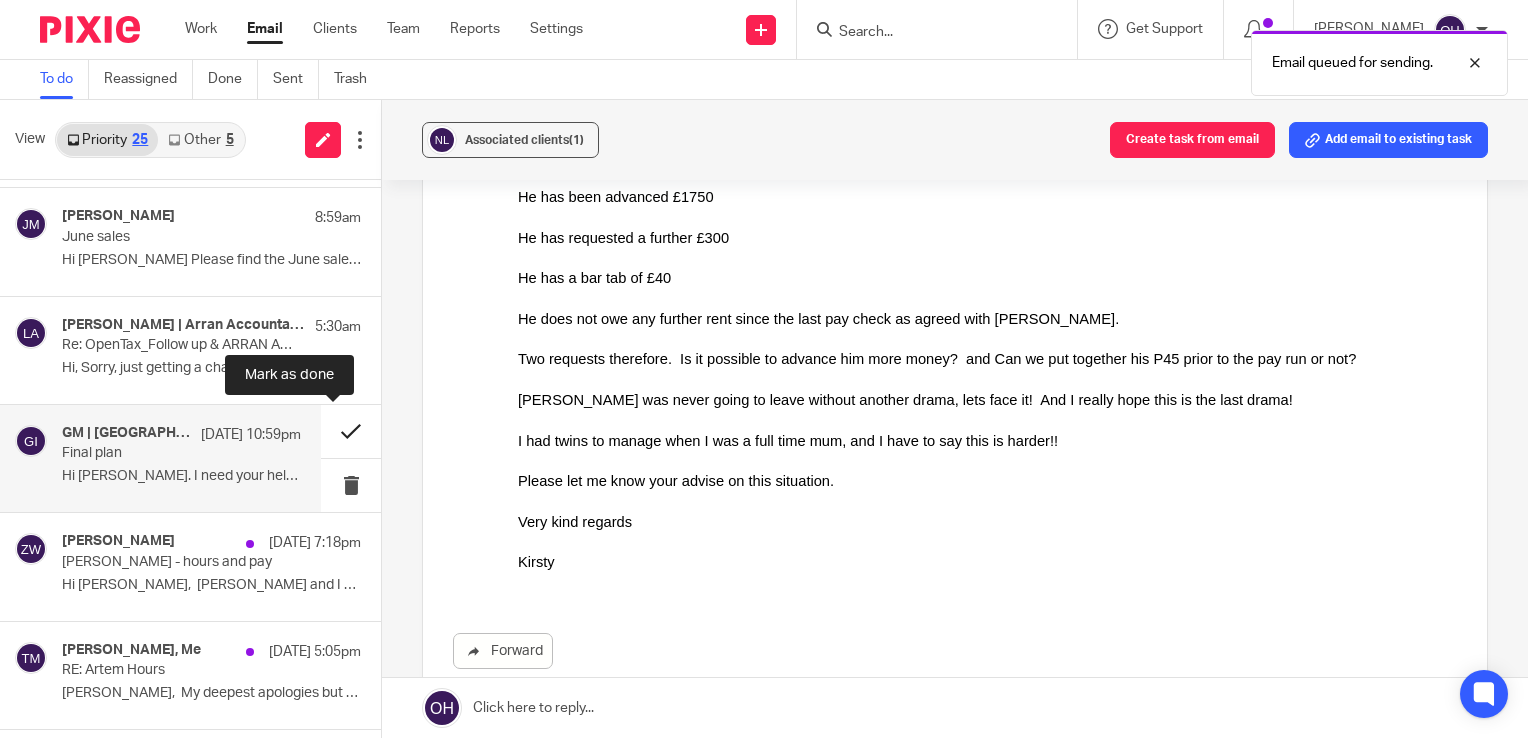 click at bounding box center [351, 431] 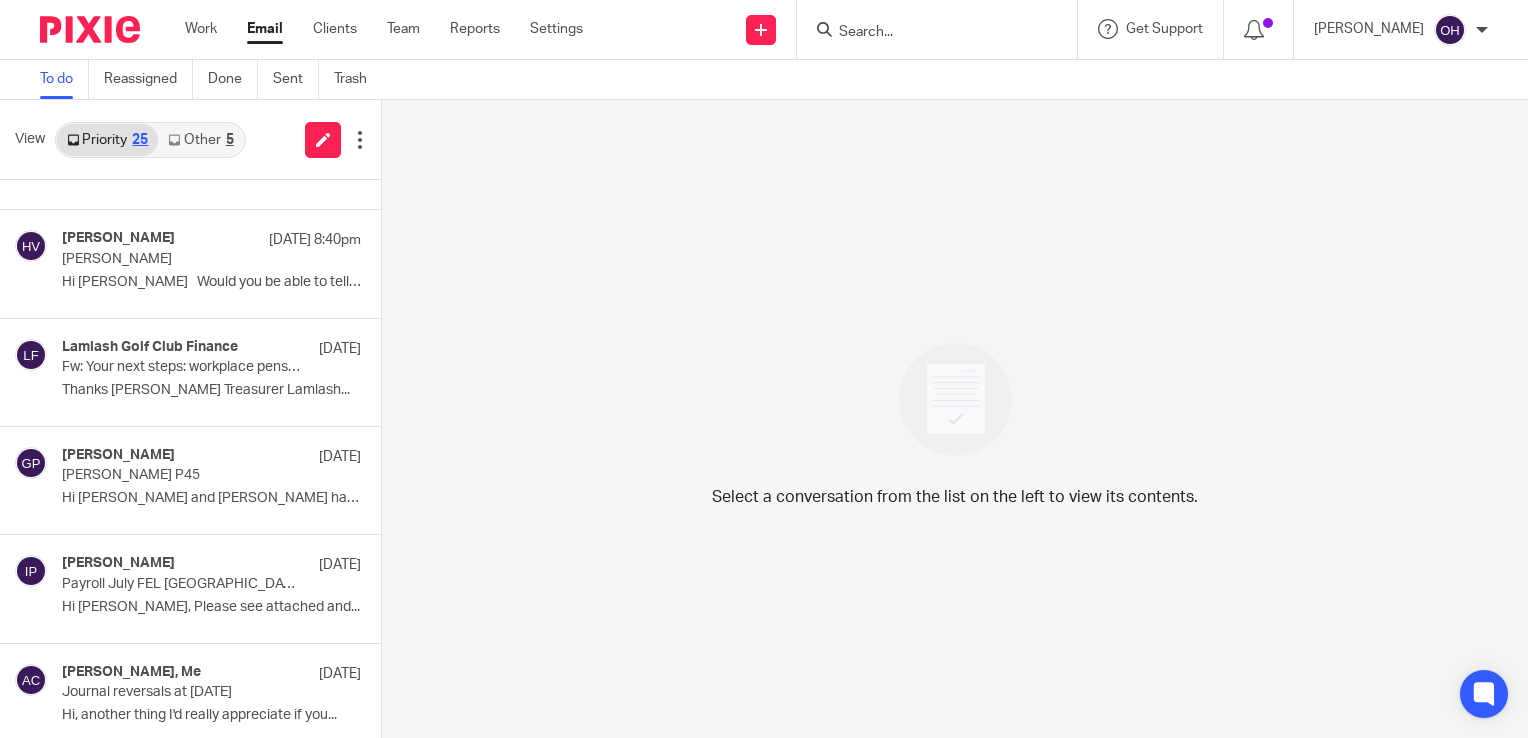 scroll, scrollTop: 1600, scrollLeft: 0, axis: vertical 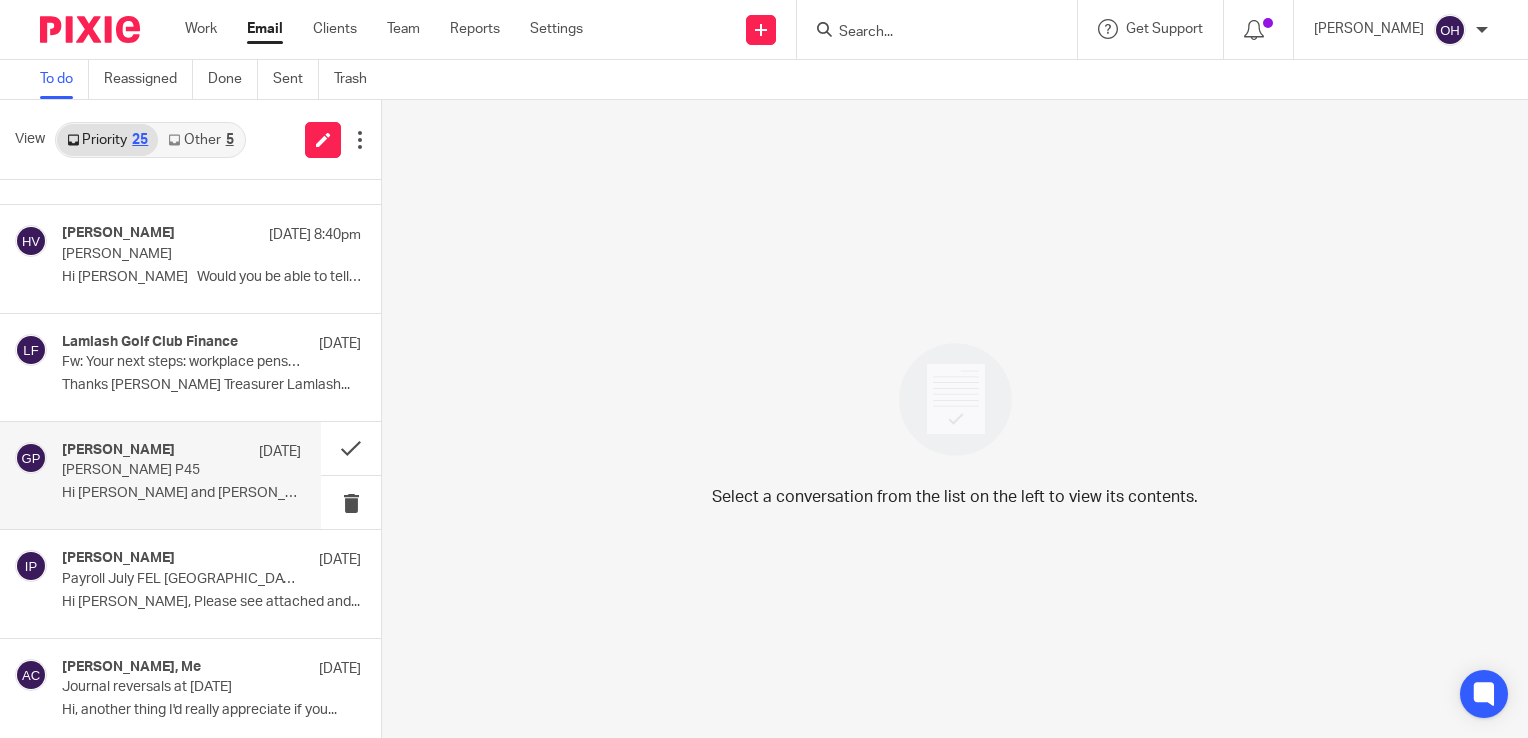 click on "Gavin Pritchard
7 Jul   Barry P45   Hi Robin and Olivia     Barry has been offered..." at bounding box center [160, 475] 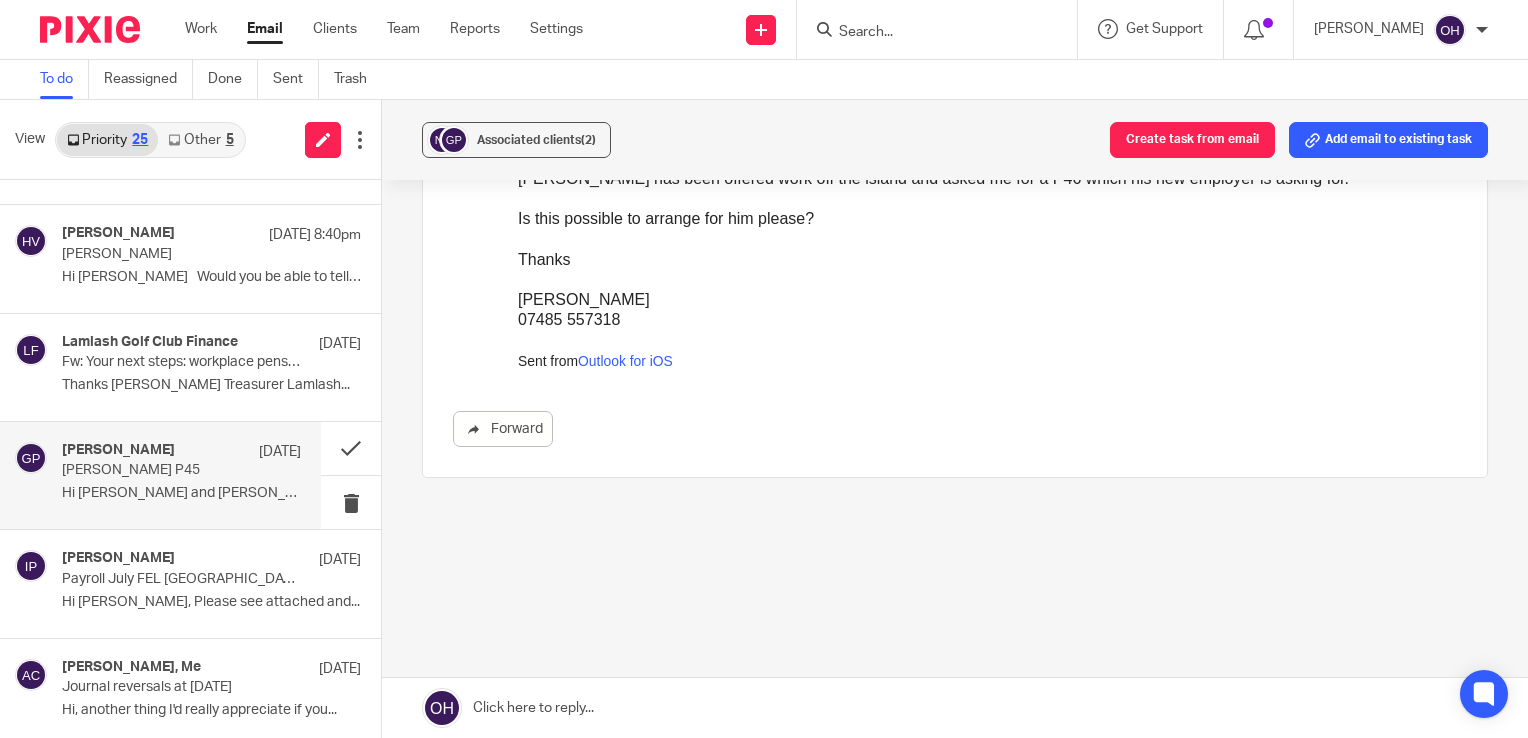 scroll, scrollTop: 0, scrollLeft: 0, axis: both 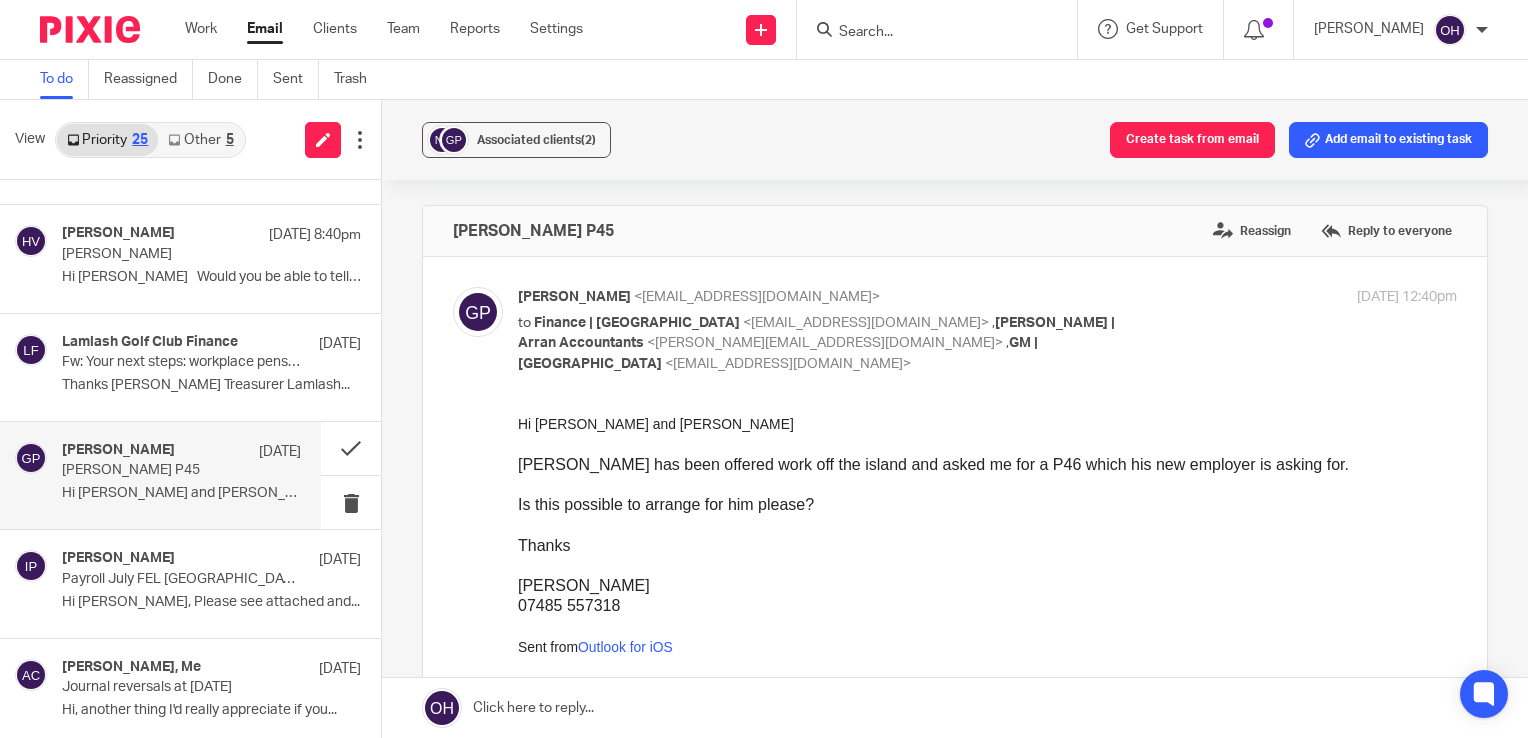 drag, startPoint x: 1024, startPoint y: 862, endPoint x: 1099, endPoint y: 513, distance: 356.96777 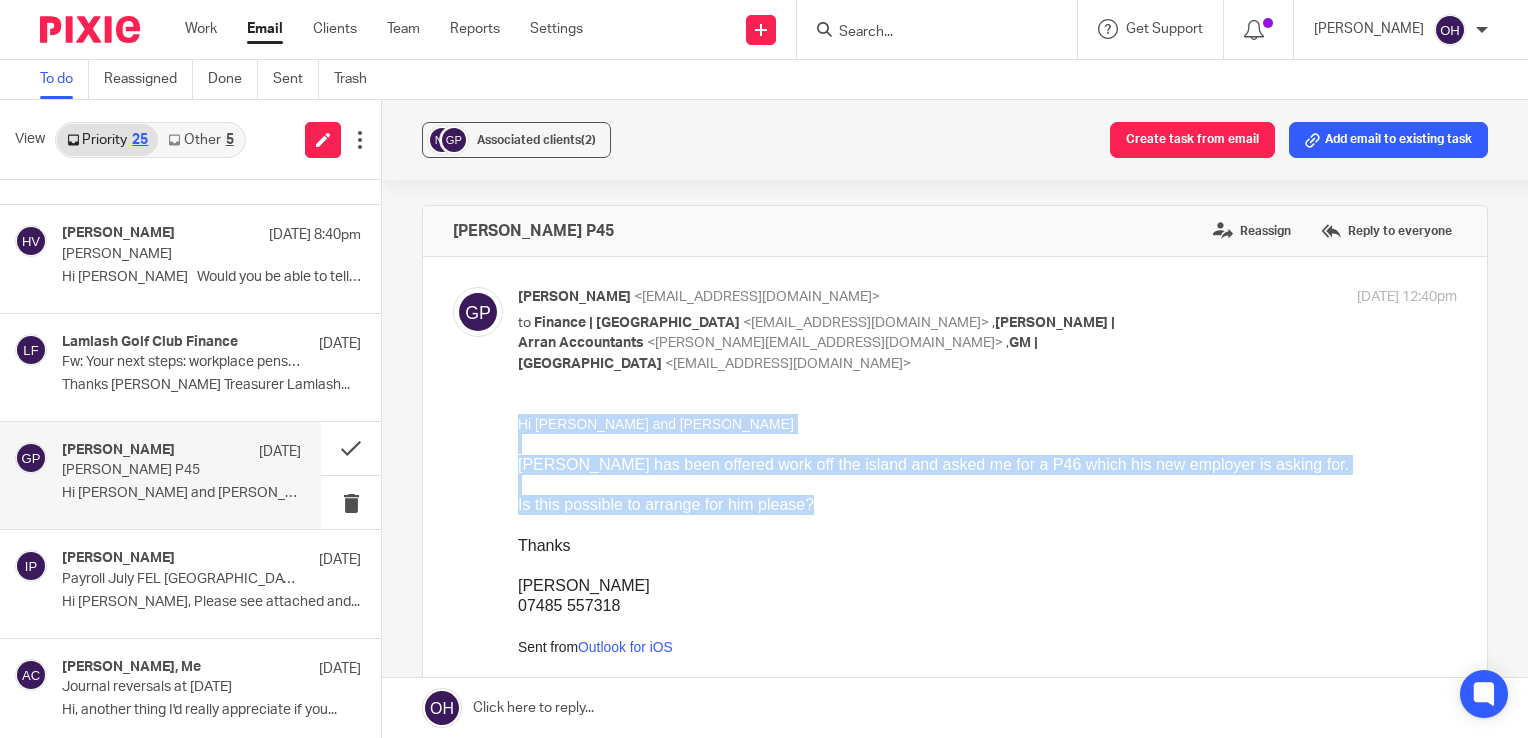 drag, startPoint x: 824, startPoint y: 509, endPoint x: 501, endPoint y: 419, distance: 335.30435 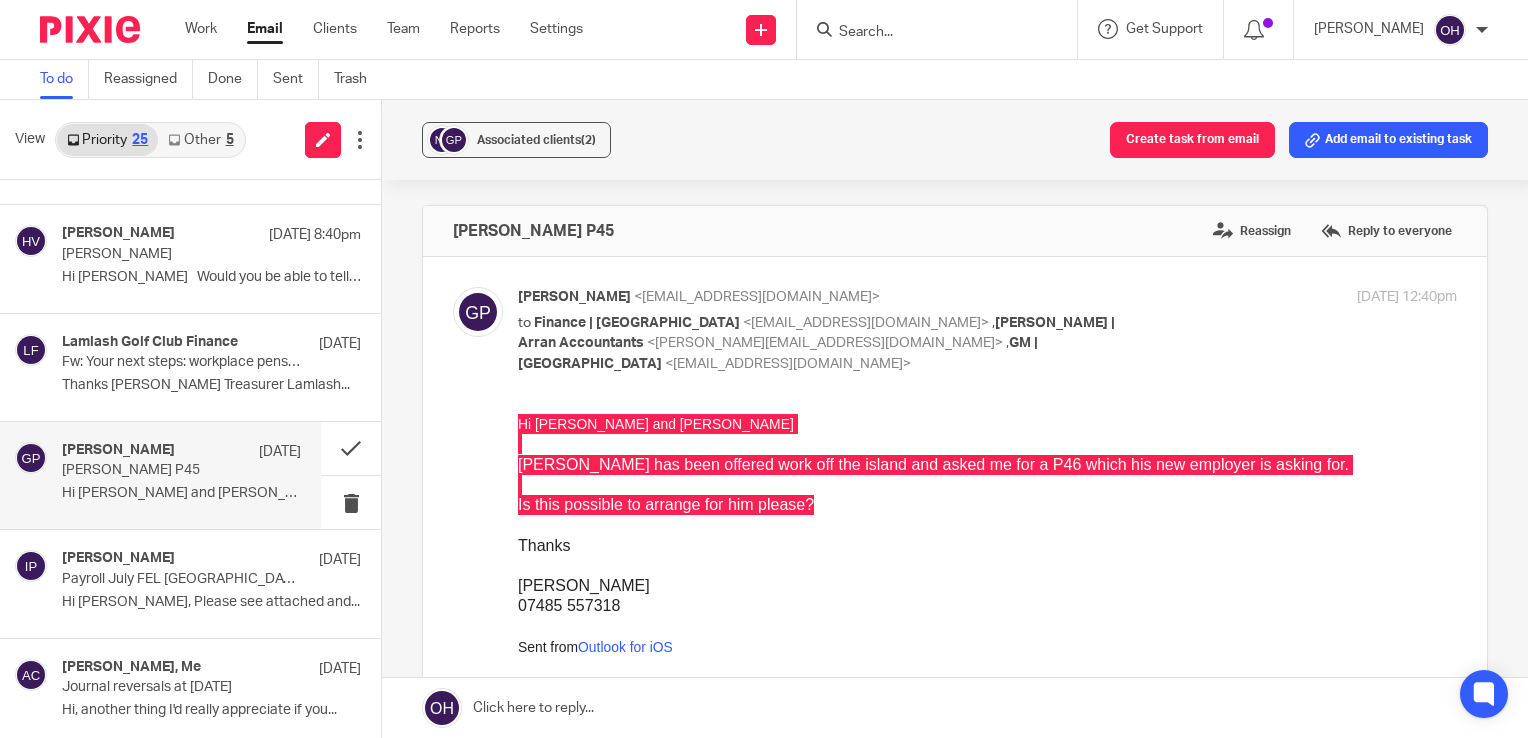 drag, startPoint x: -17, startPoint y: 5, endPoint x: 471, endPoint y: 453, distance: 662.45605 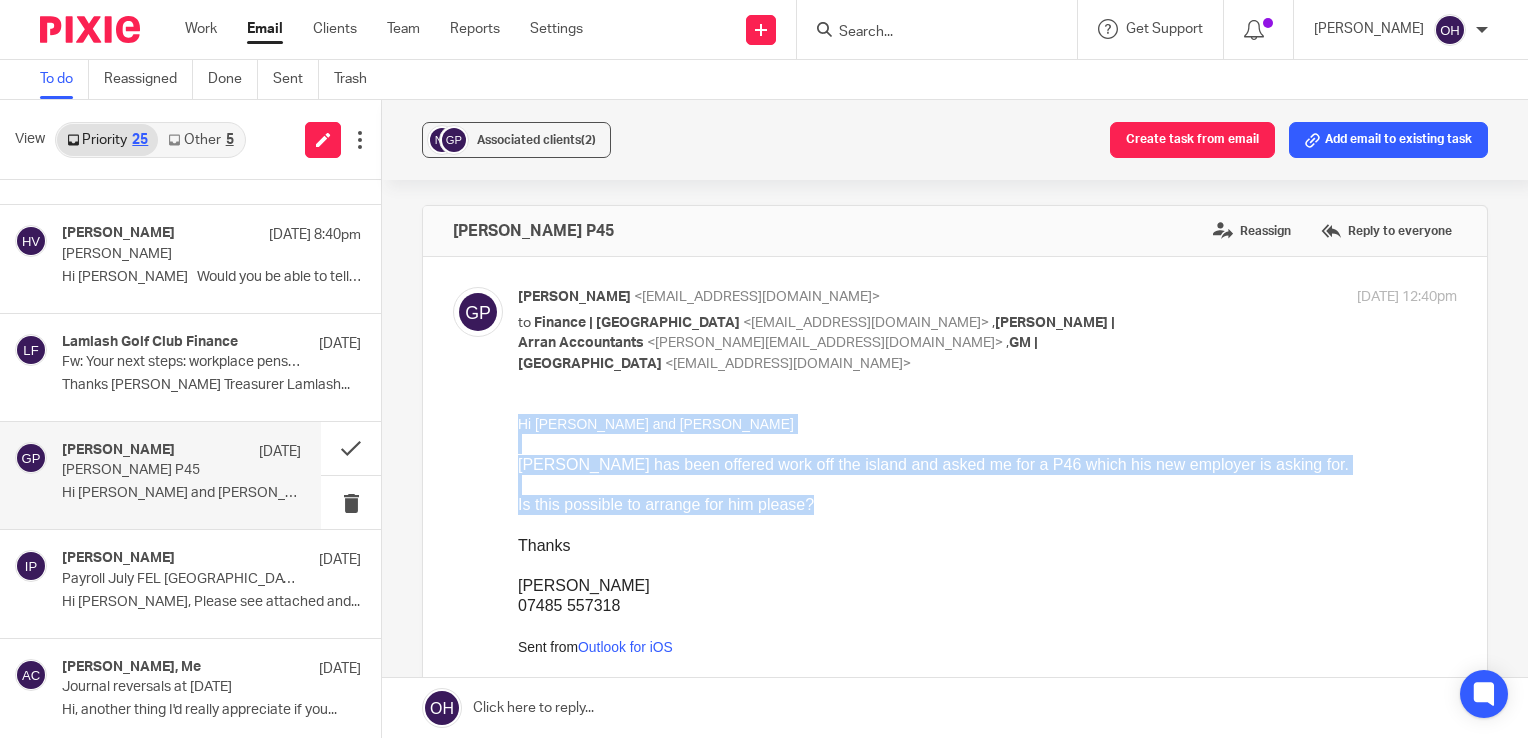 click on "Hi Robin and Olivia" at bounding box center (987, 424) 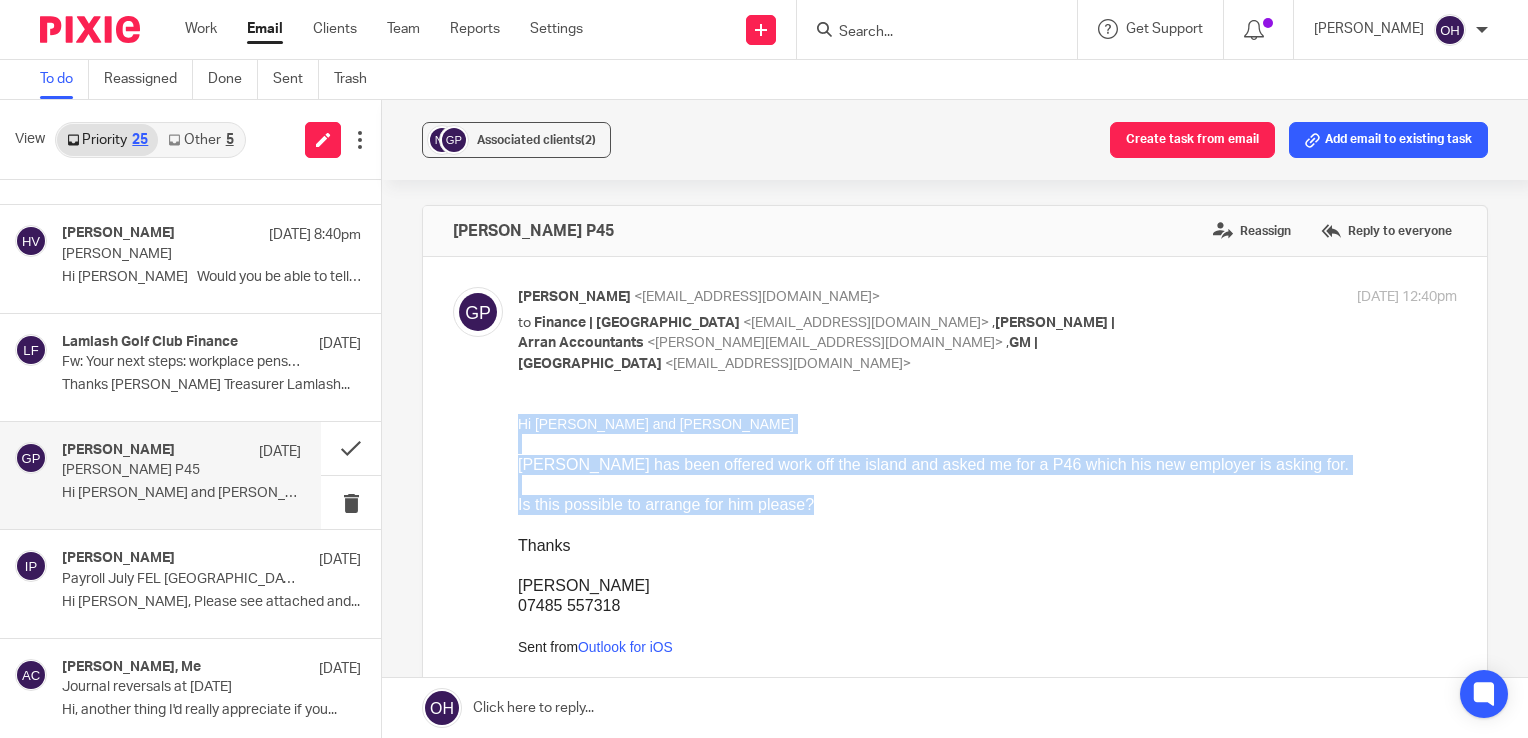 click on "Is this possible to arrange for him please?" at bounding box center (987, 505) 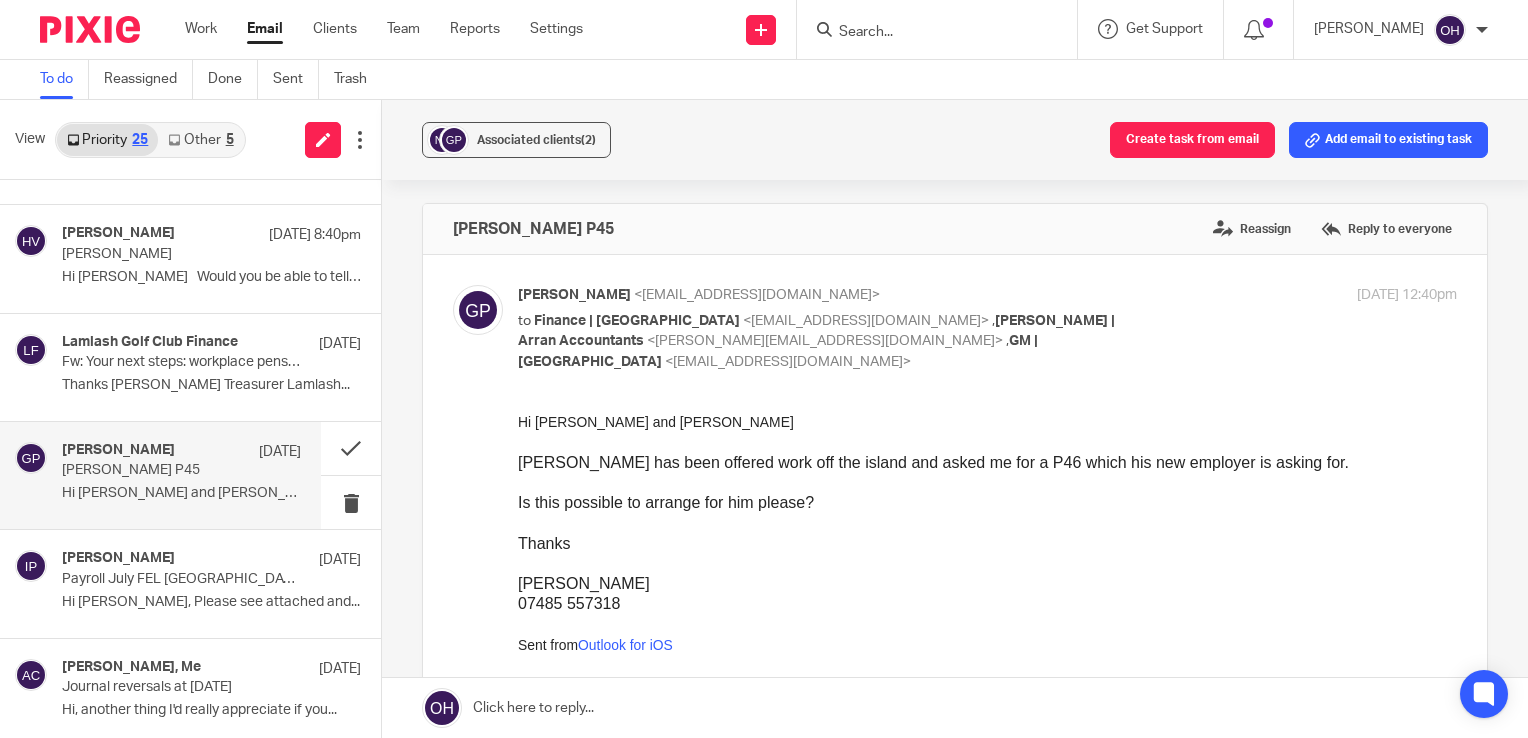 scroll, scrollTop: 0, scrollLeft: 0, axis: both 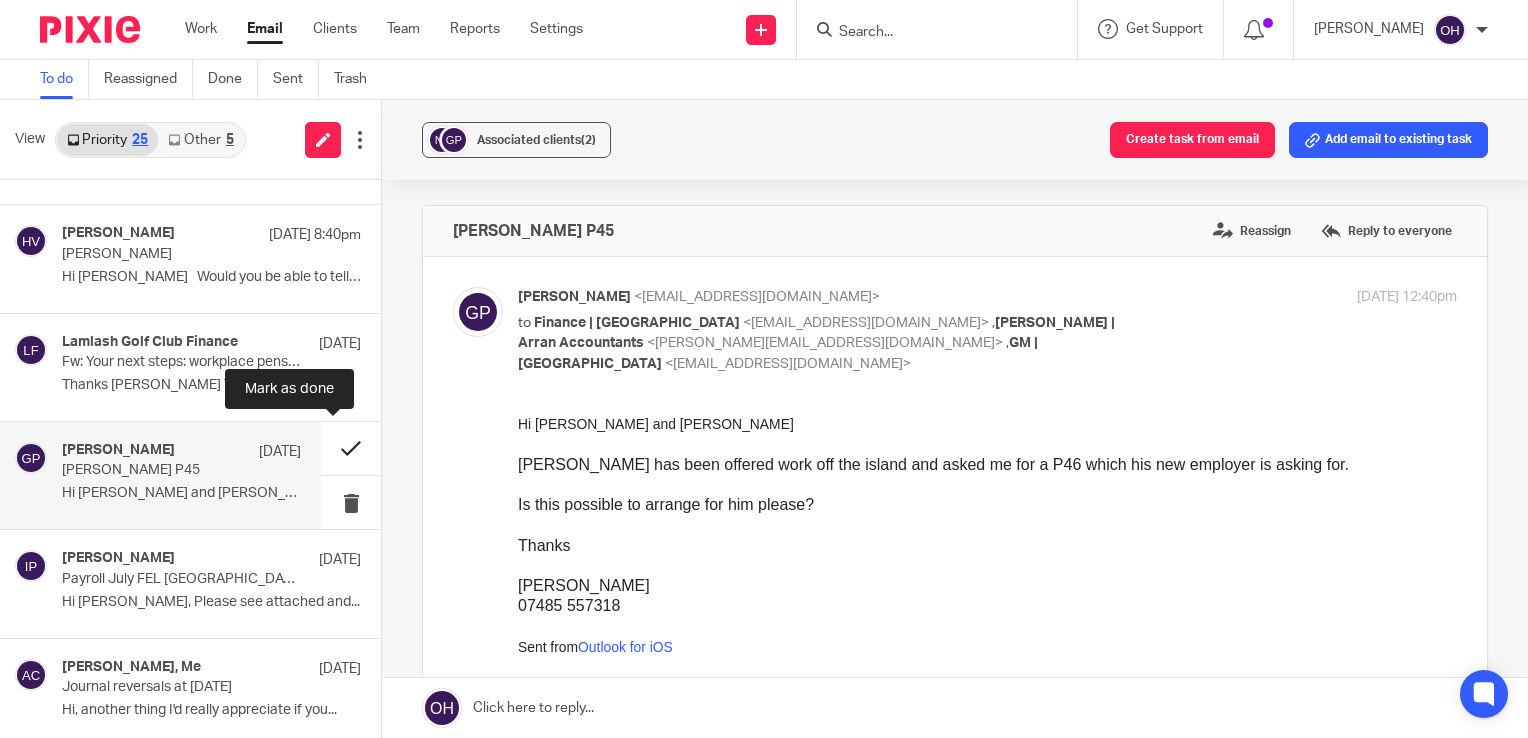 click at bounding box center [351, 448] 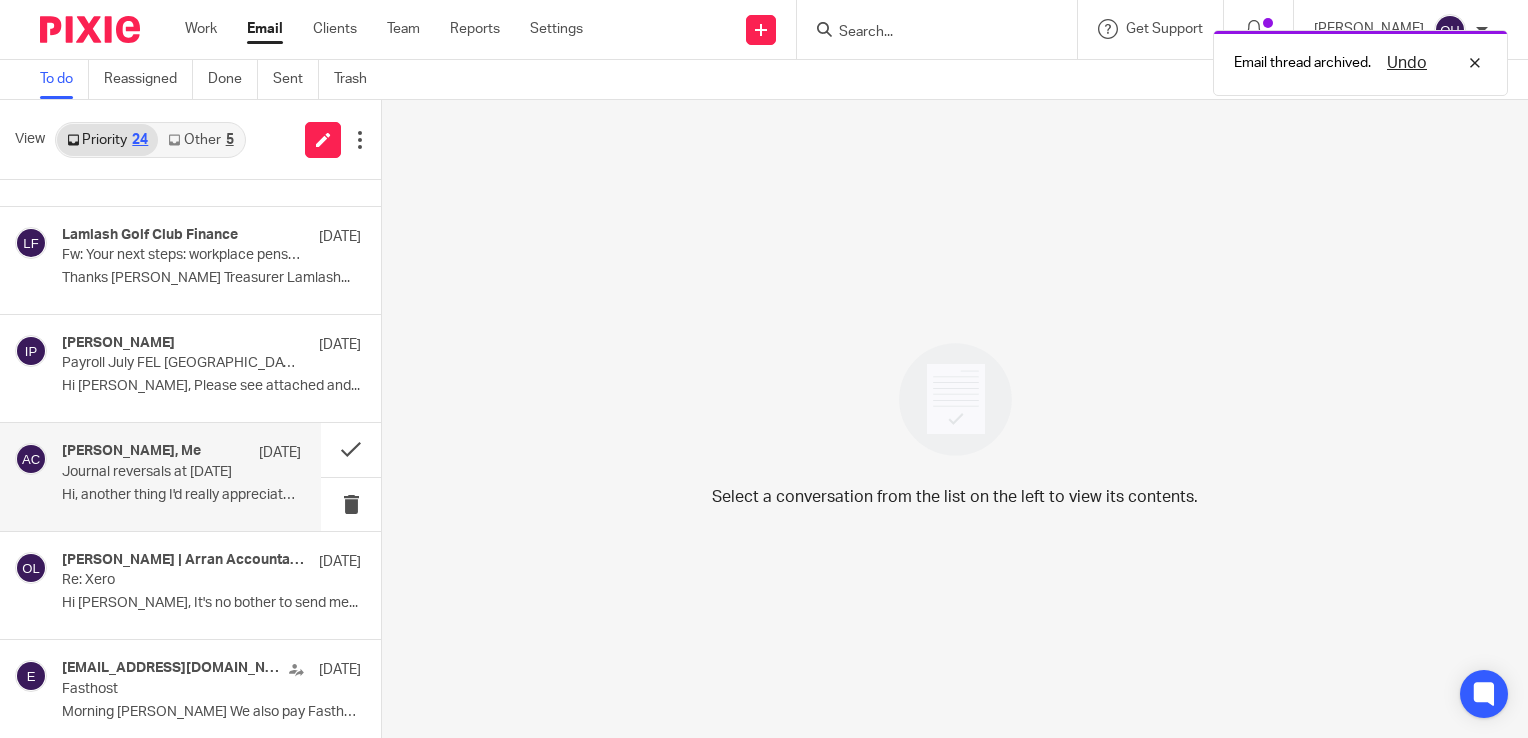 scroll, scrollTop: 1713, scrollLeft: 0, axis: vertical 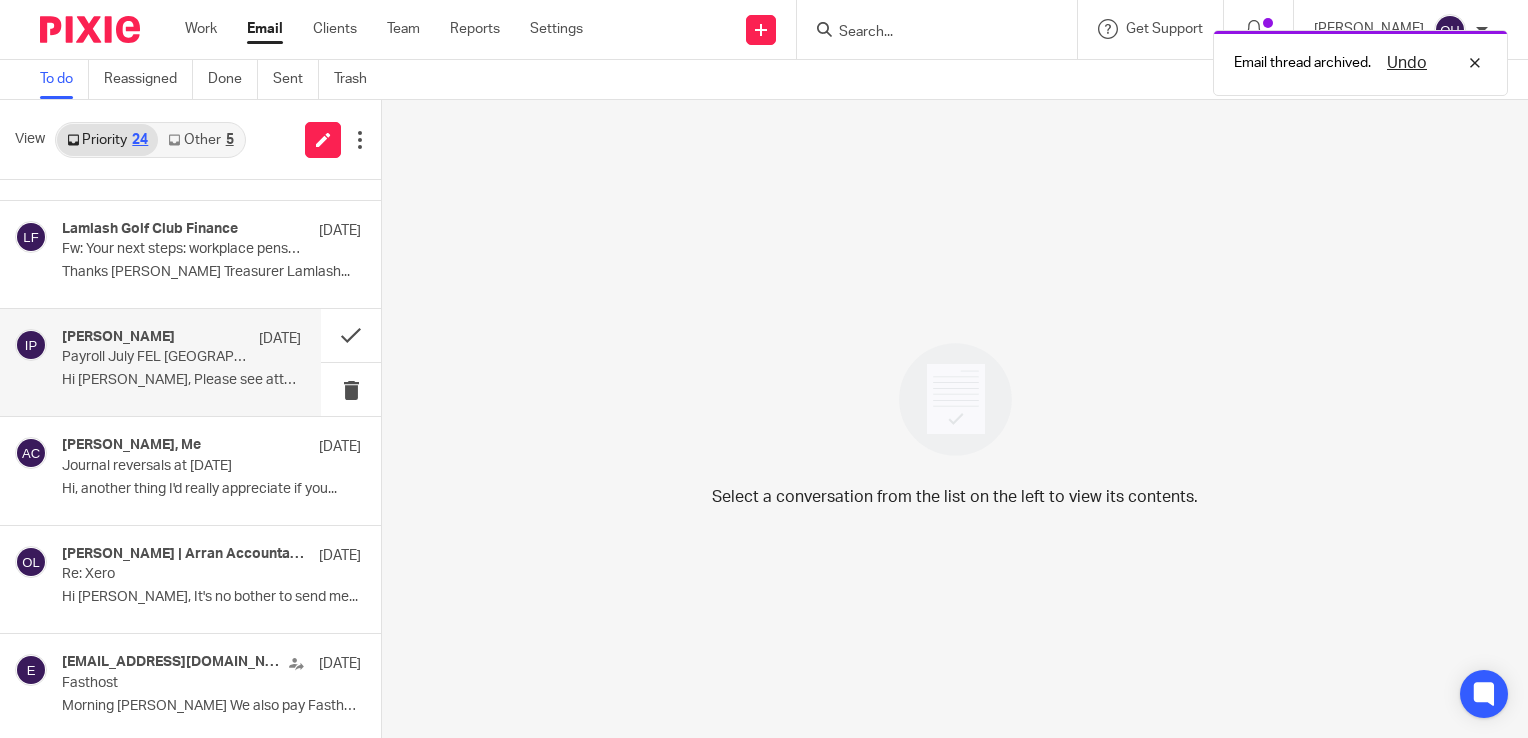 click on "Payroll July FEL [GEOGRAPHIC_DATA]" at bounding box center [157, 357] 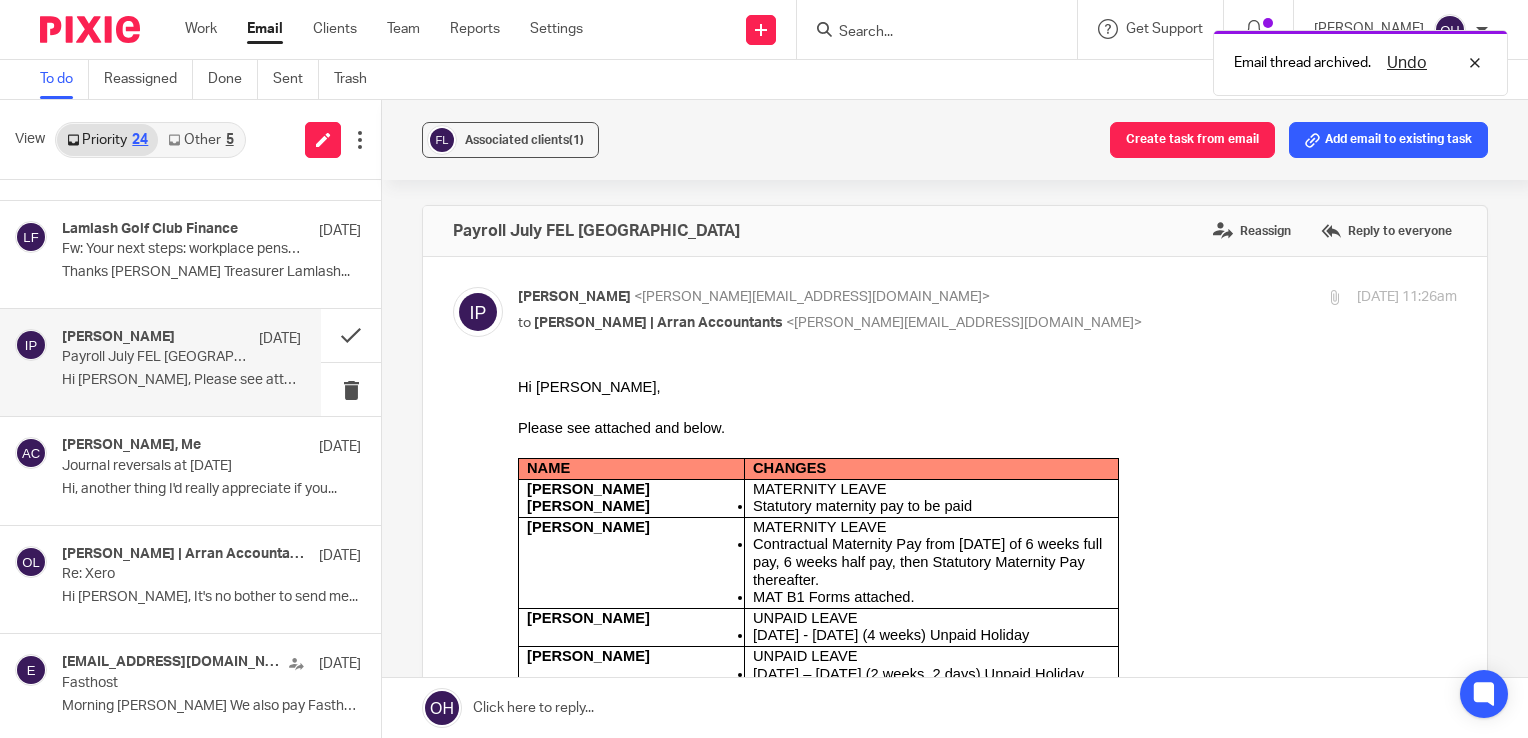 scroll, scrollTop: 0, scrollLeft: 0, axis: both 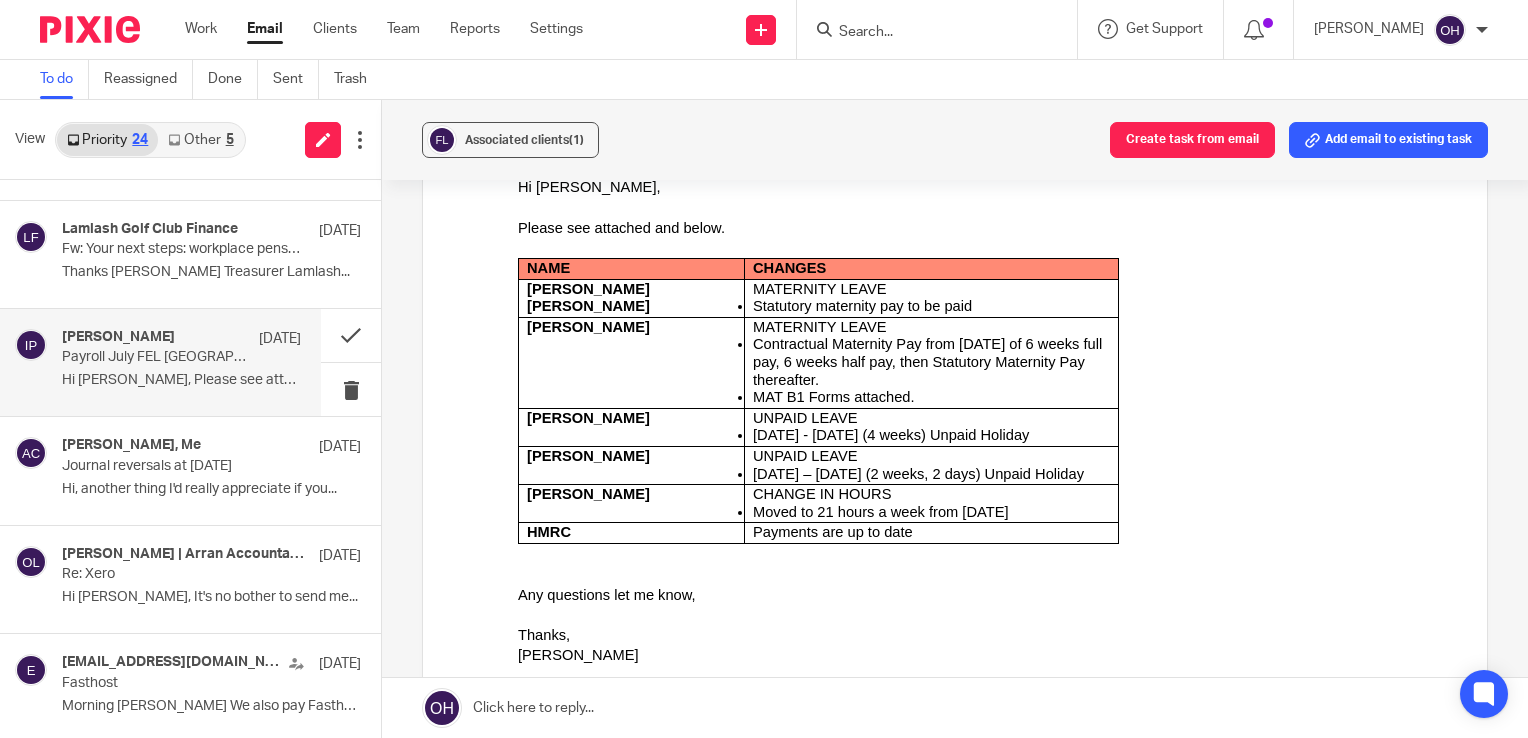 click on "Any questions let me know," at bounding box center [987, 595] 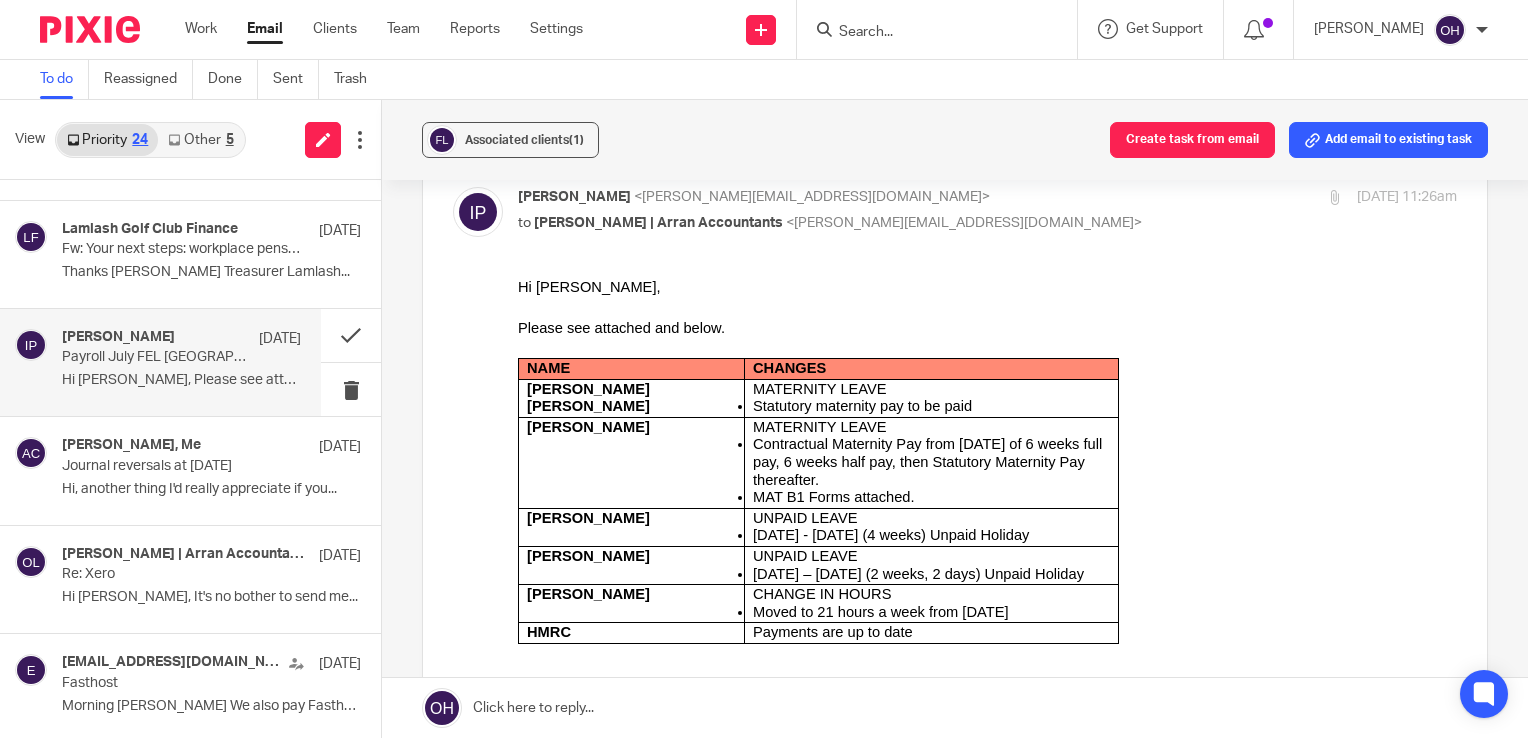 scroll, scrollTop: 100, scrollLeft: 0, axis: vertical 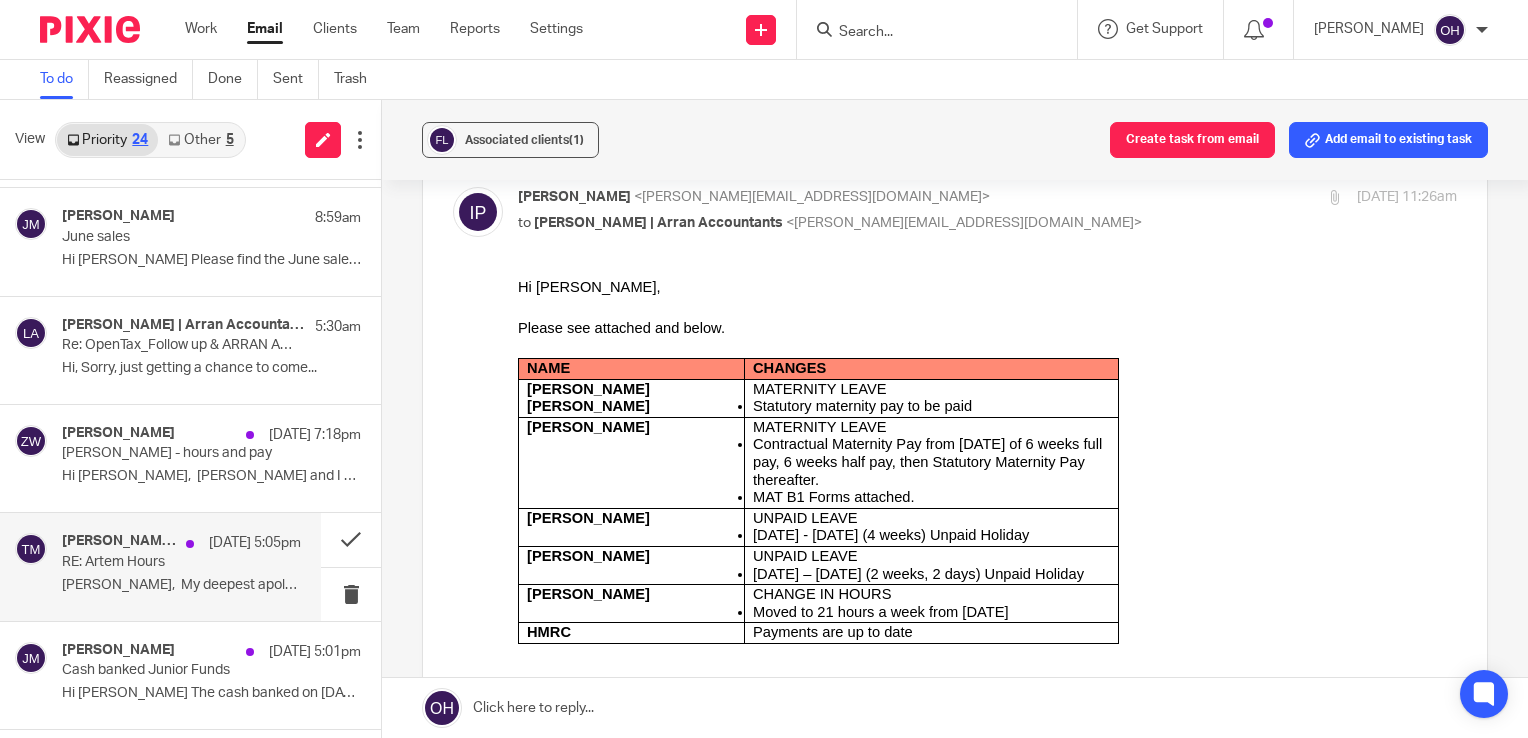 click on "RE: Artem Hours" at bounding box center [157, 562] 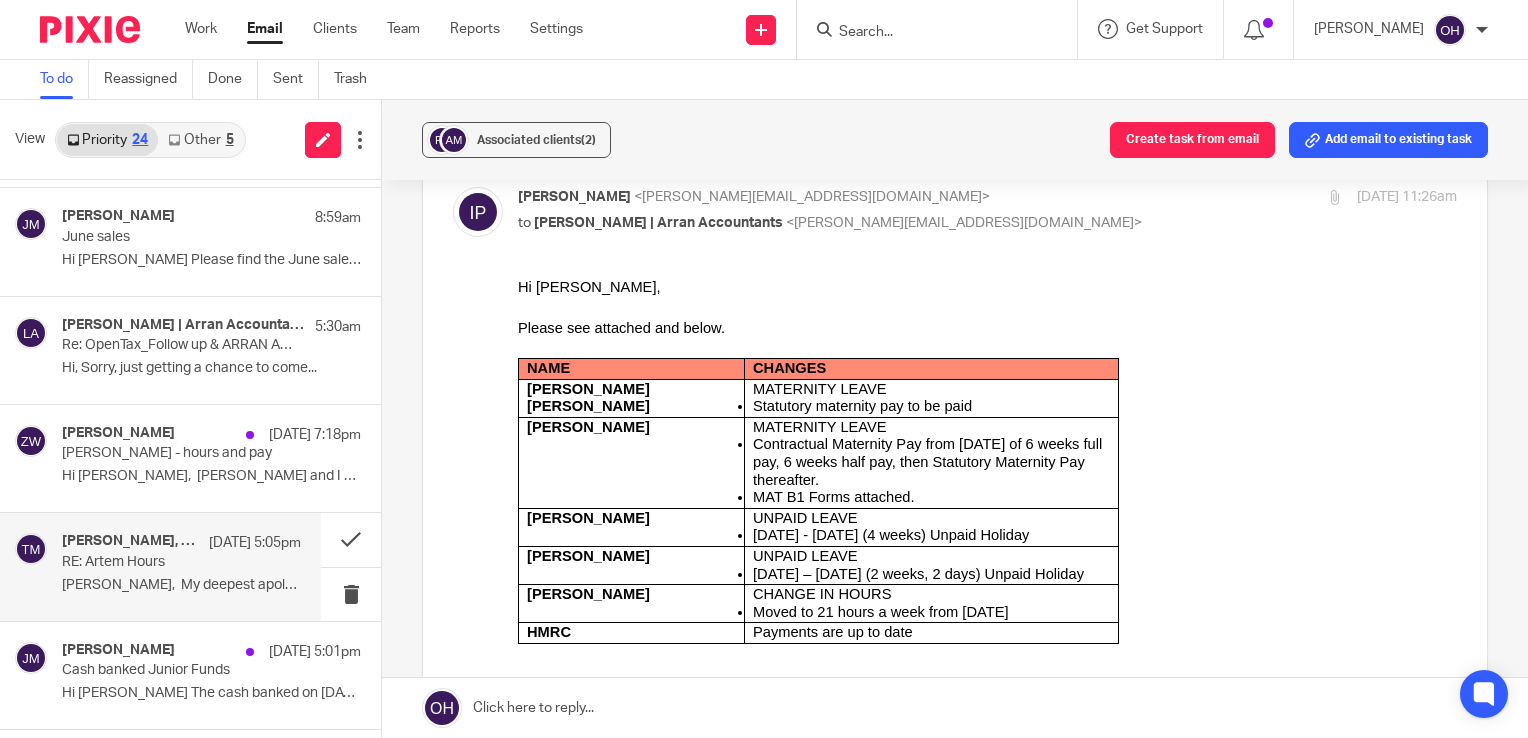 scroll, scrollTop: 0, scrollLeft: 0, axis: both 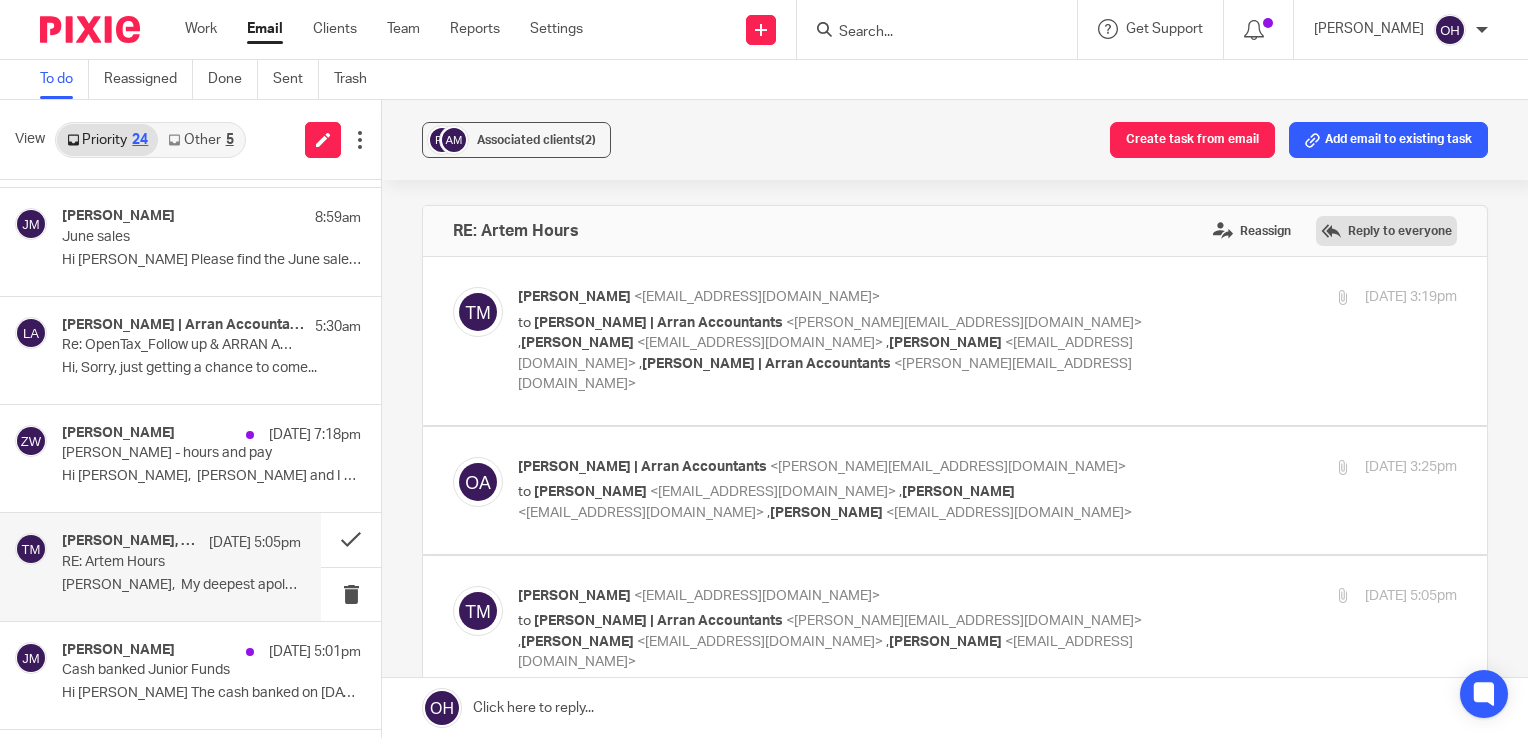 click on "Reply to everyone" at bounding box center [1386, 231] 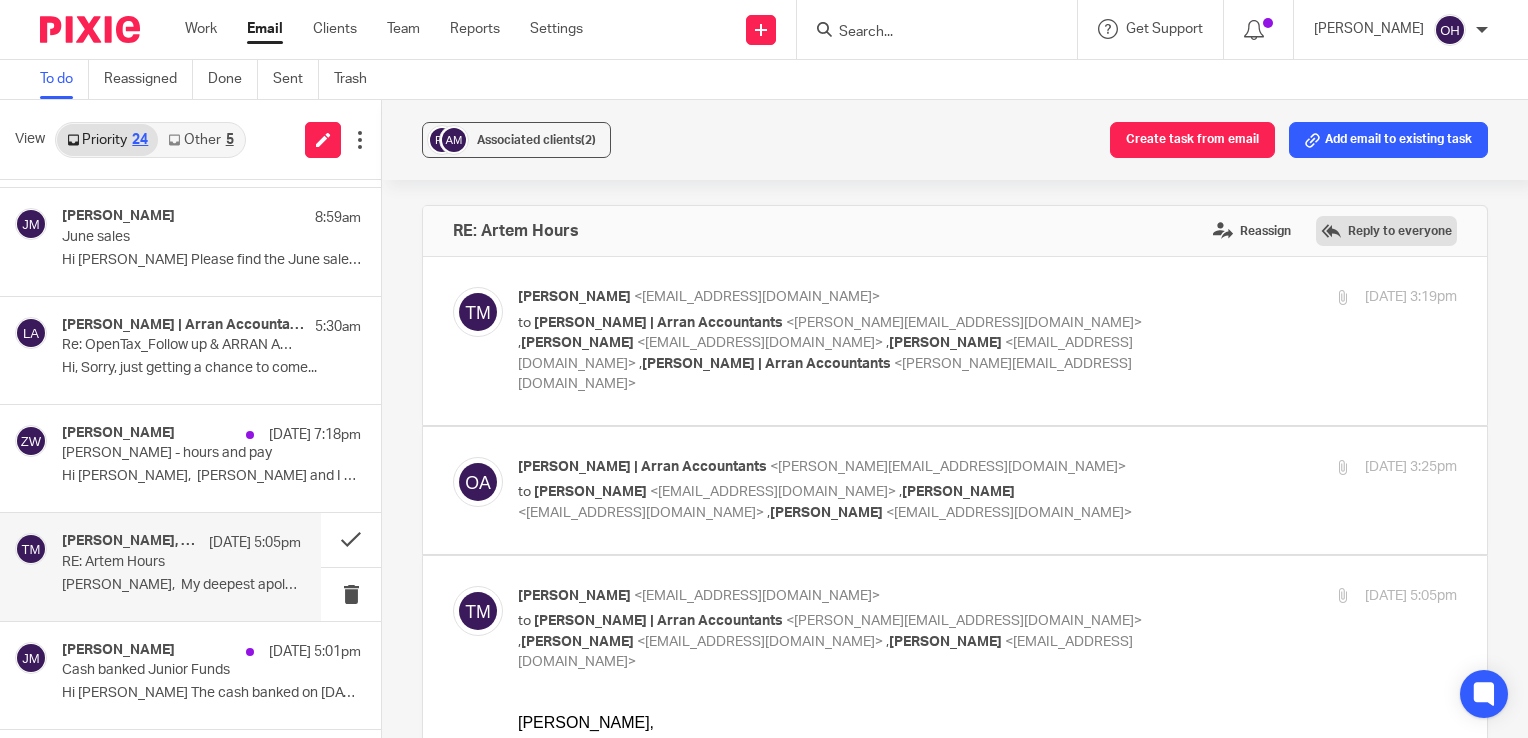 scroll, scrollTop: 1904, scrollLeft: 0, axis: vertical 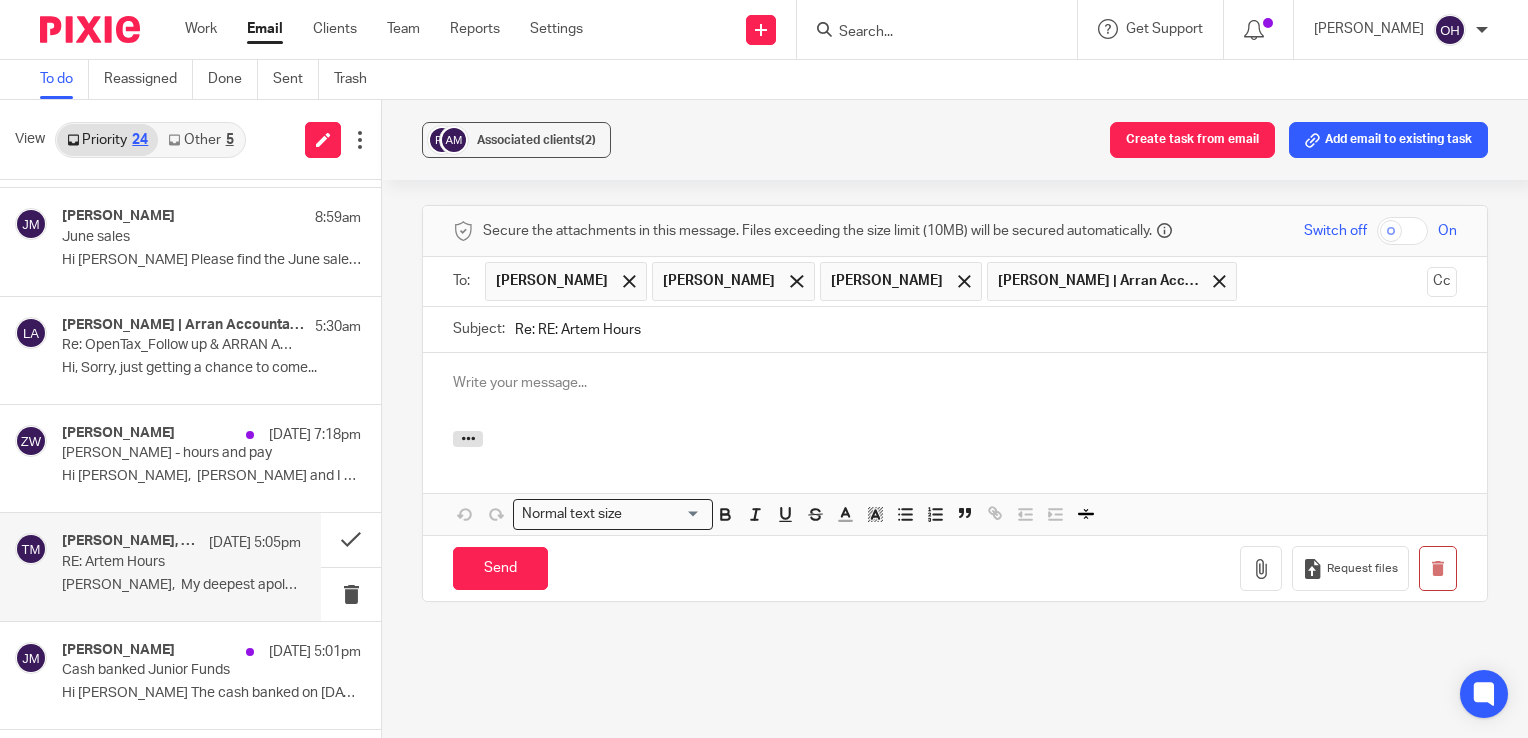 type 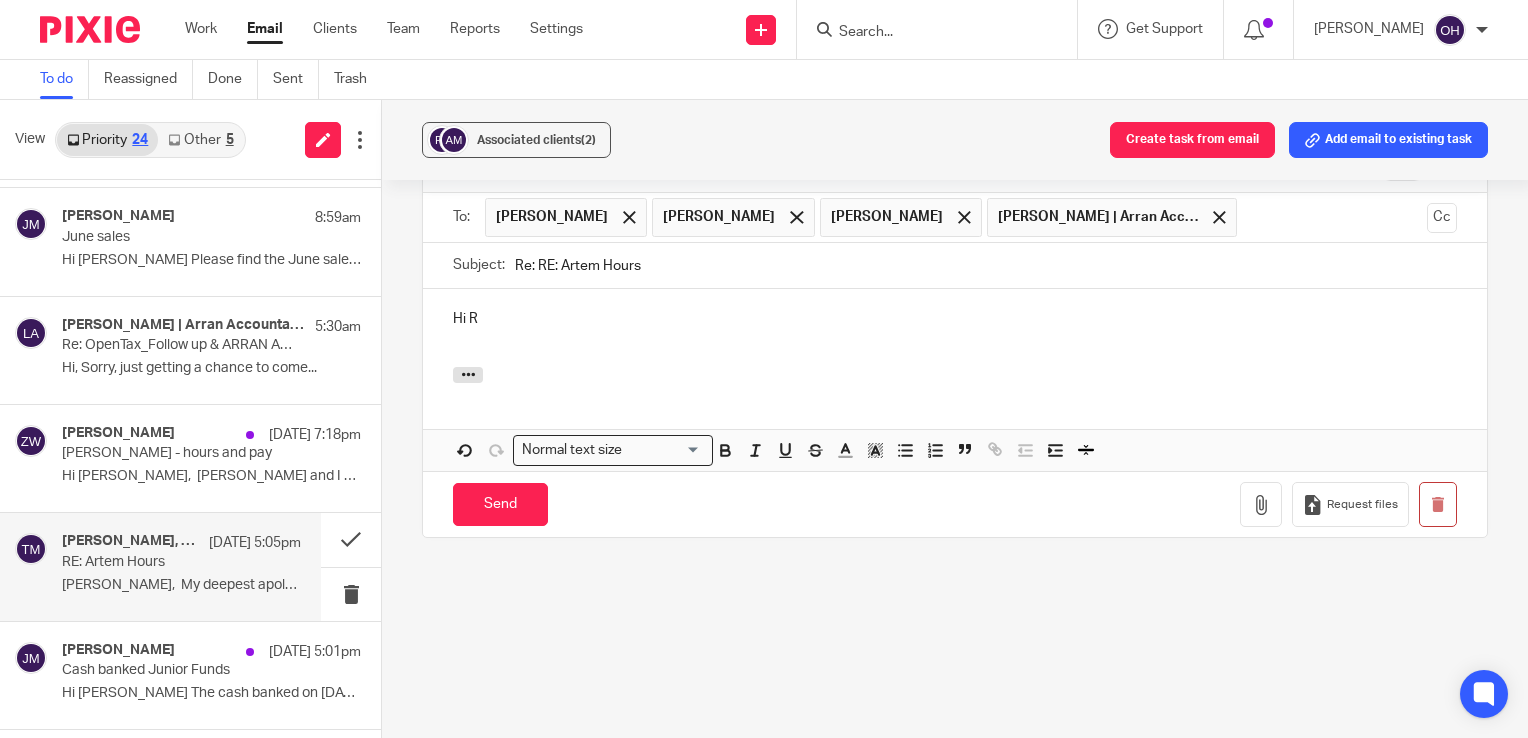 scroll, scrollTop: 1982, scrollLeft: 0, axis: vertical 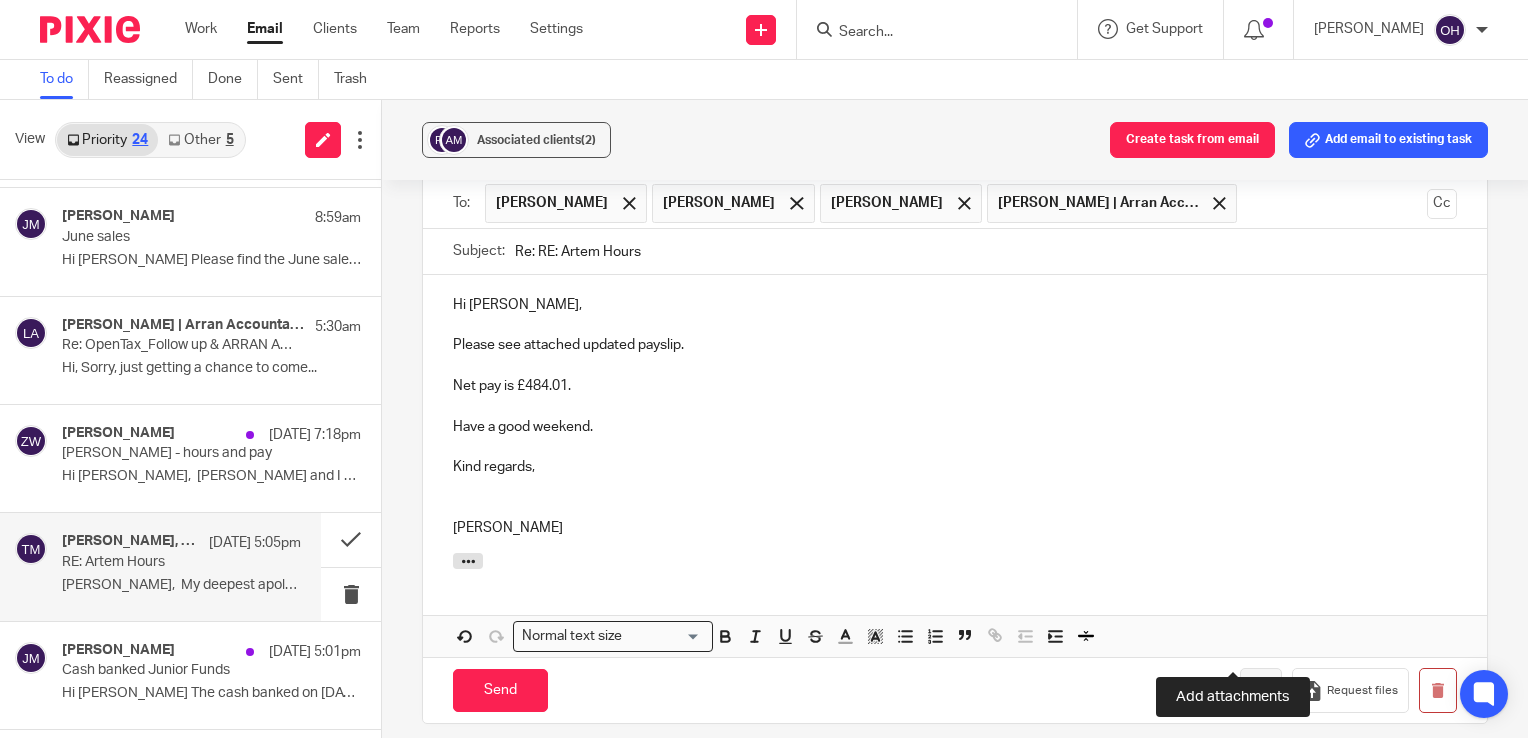 click at bounding box center (1261, 691) 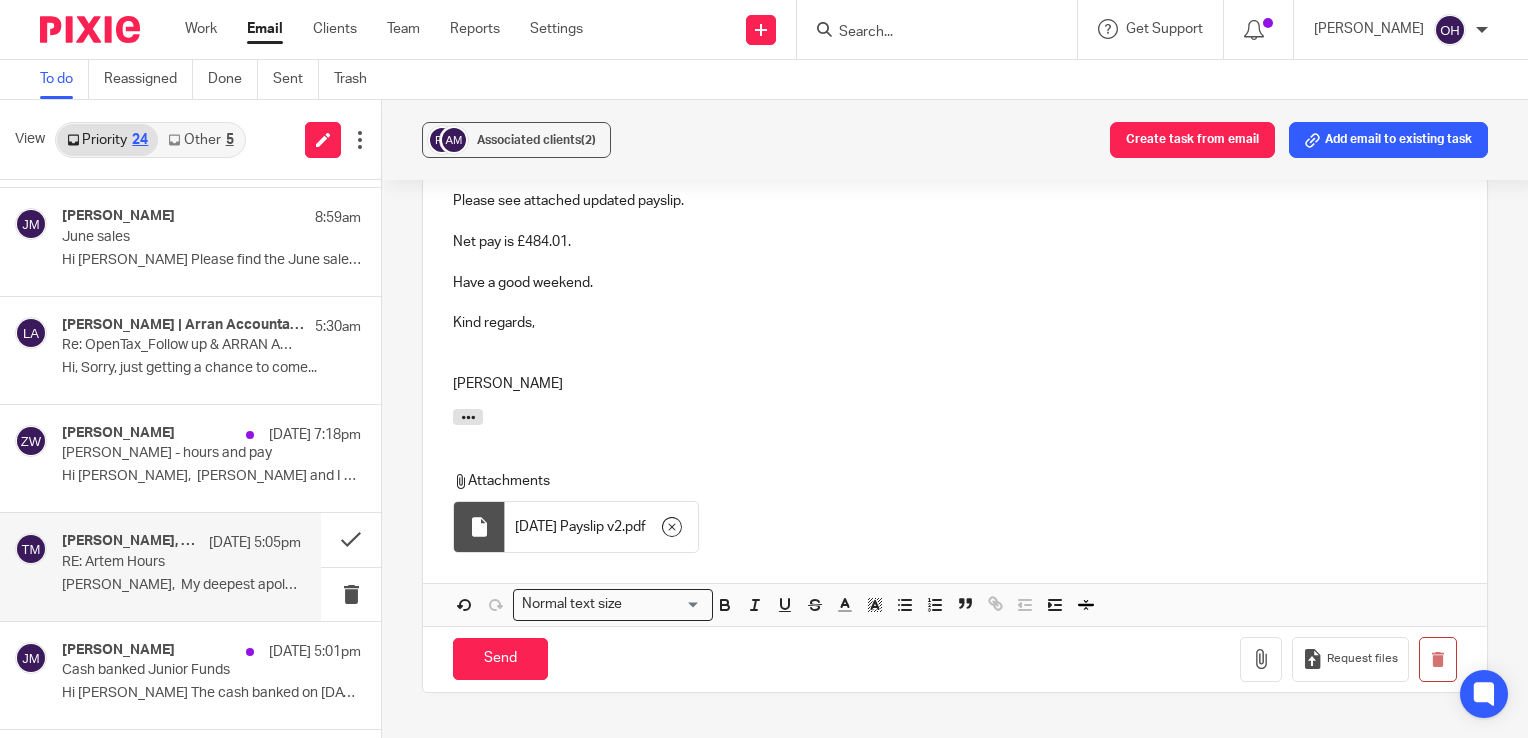 scroll, scrollTop: 2182, scrollLeft: 0, axis: vertical 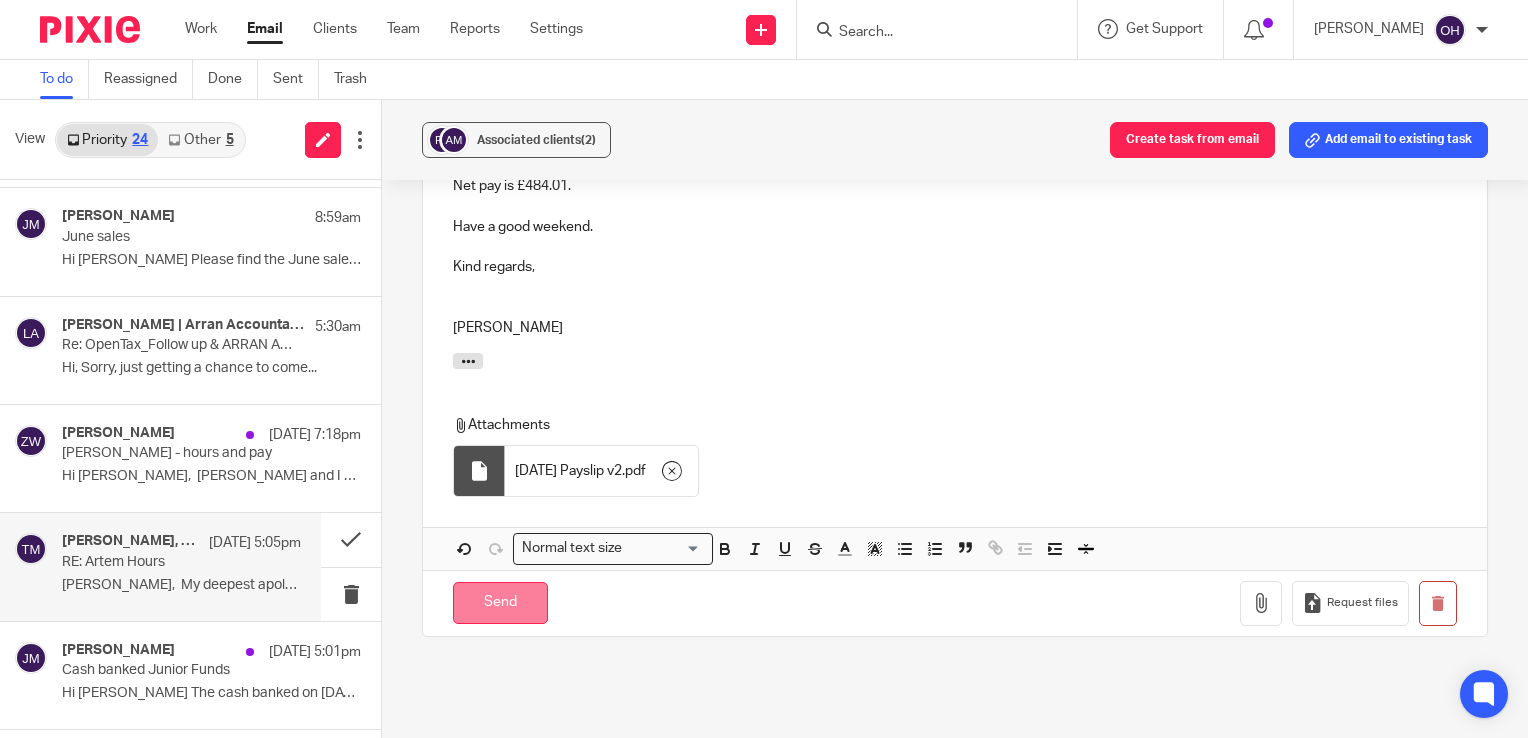 click on "Send" at bounding box center [500, 603] 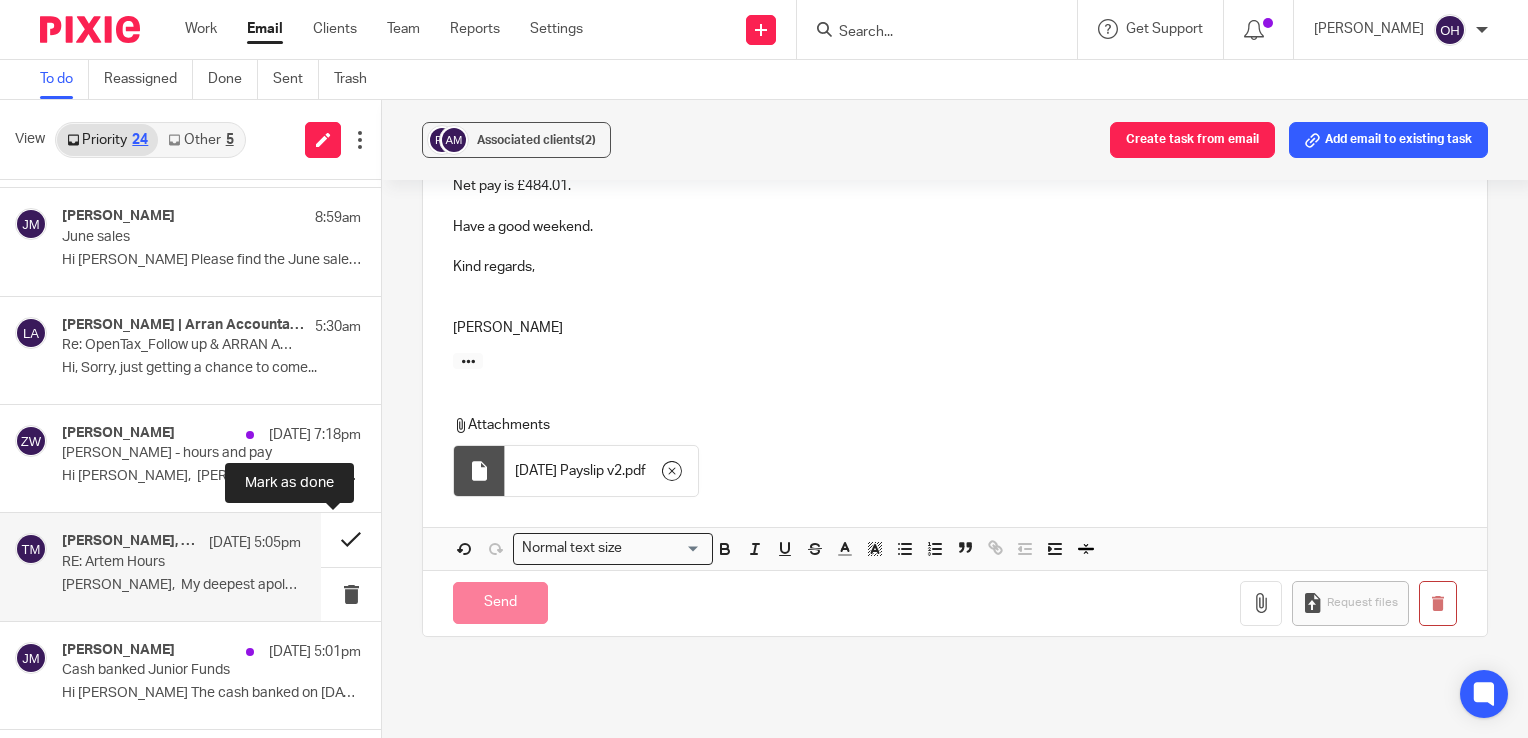 scroll, scrollTop: 1557, scrollLeft: 0, axis: vertical 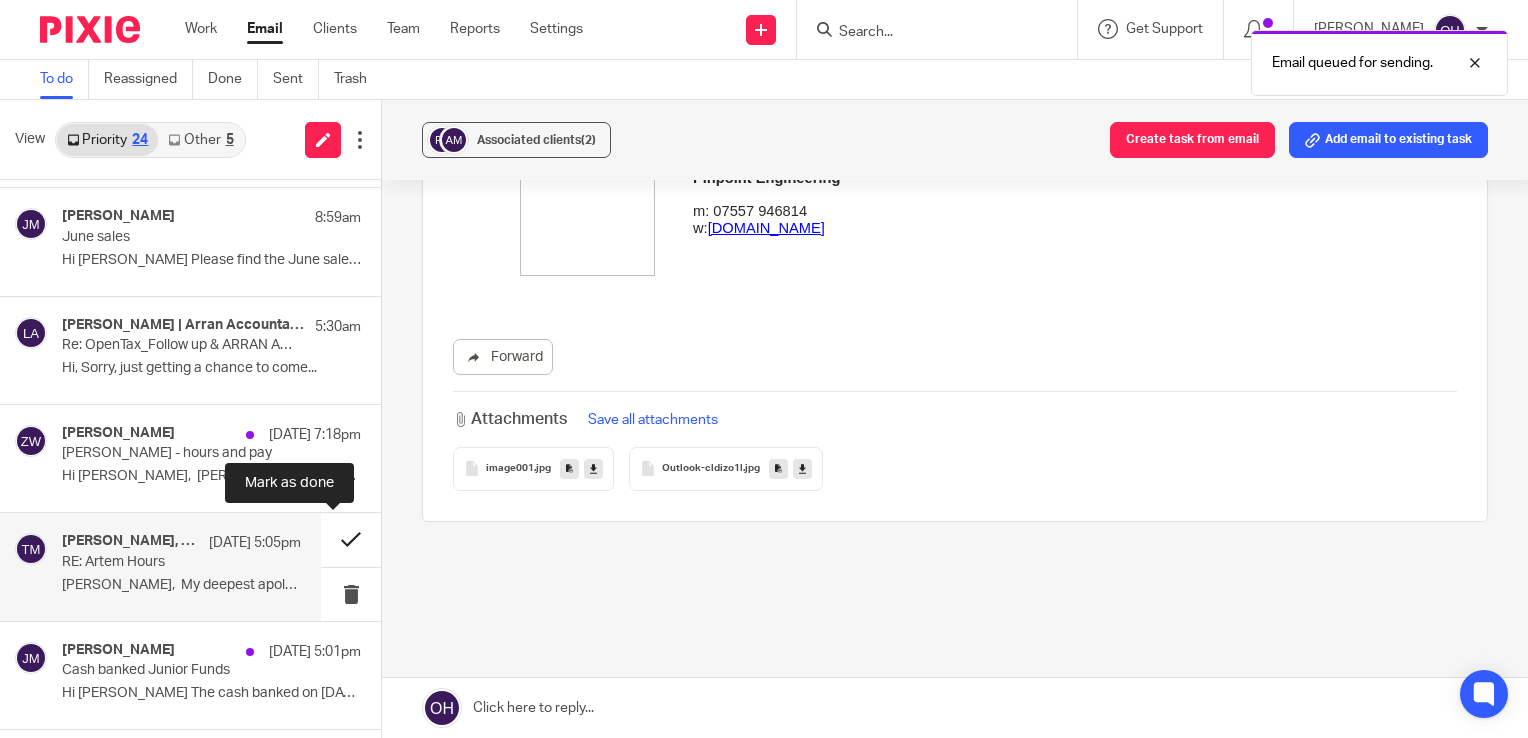 click at bounding box center (351, 539) 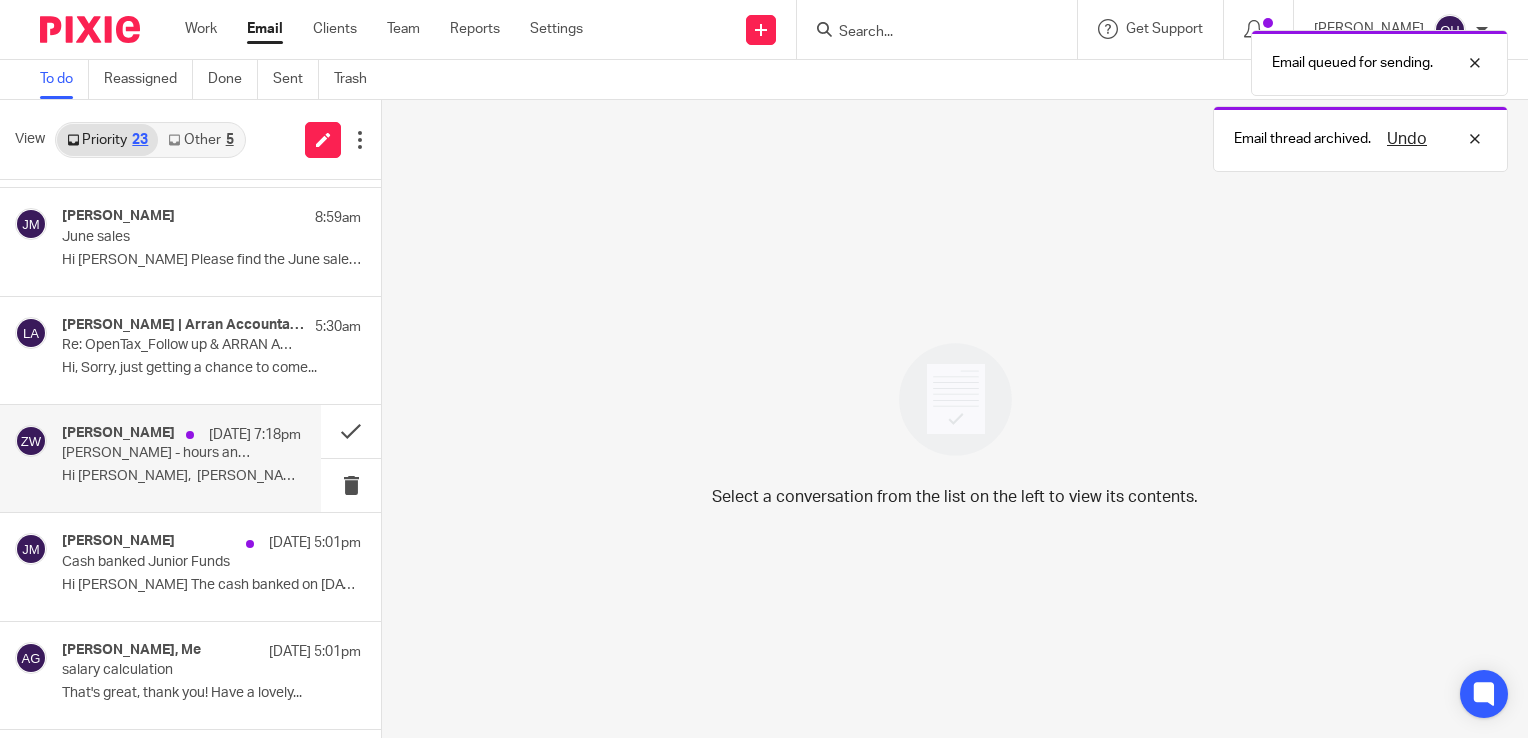 click on "Hi [PERSON_NAME],      [PERSON_NAME] and I have..." at bounding box center (181, 476) 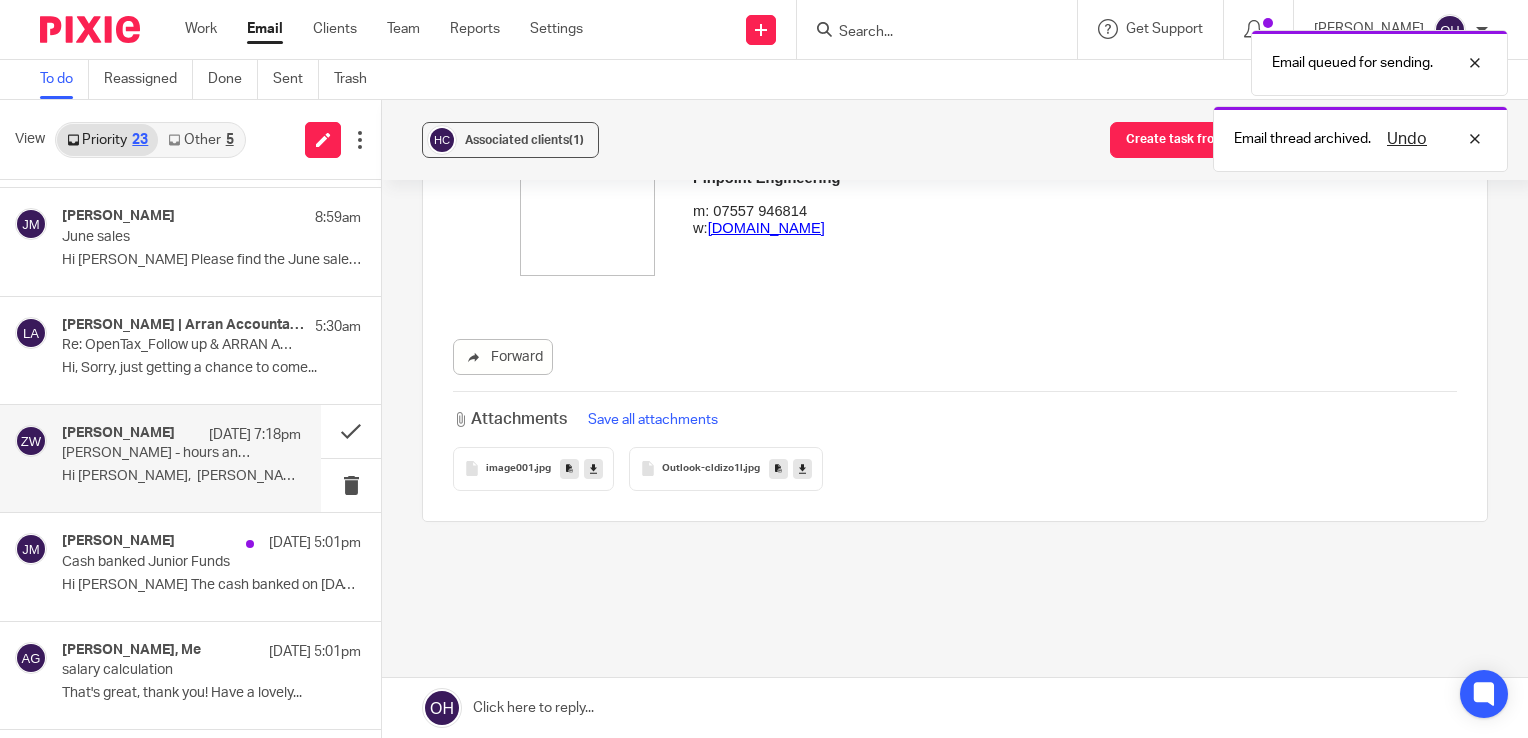 scroll, scrollTop: 0, scrollLeft: 0, axis: both 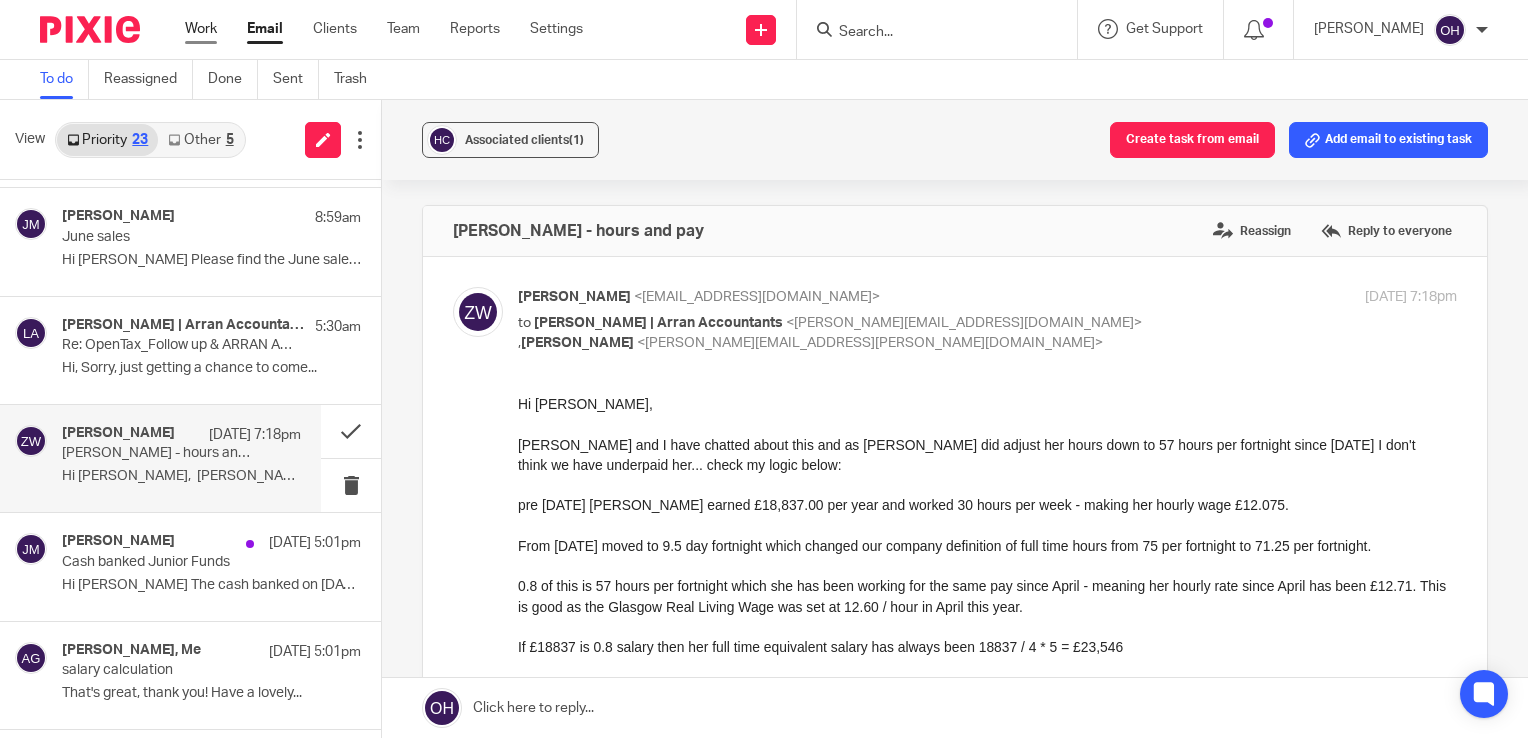 click on "Work" at bounding box center (201, 29) 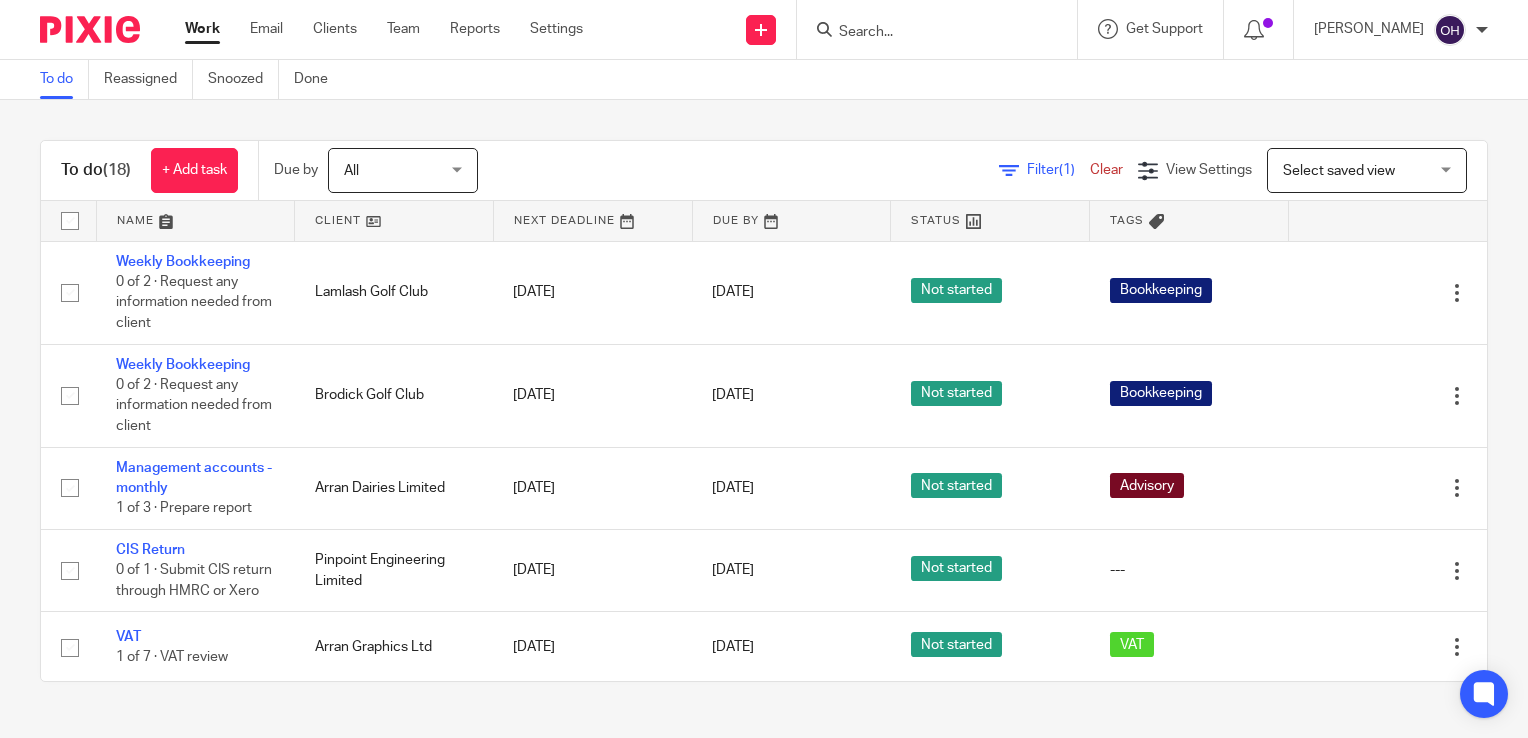 scroll, scrollTop: 0, scrollLeft: 0, axis: both 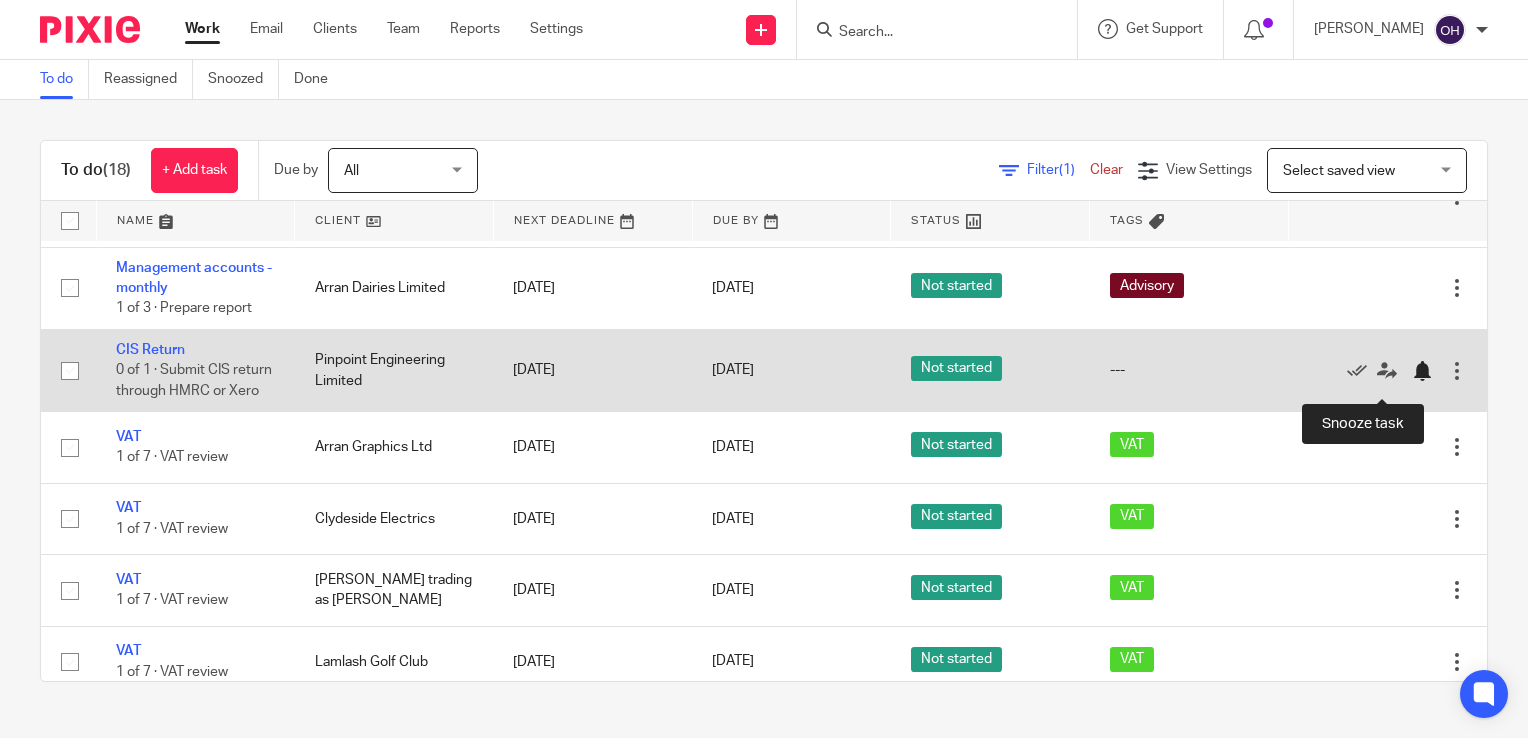 click at bounding box center [1422, 371] 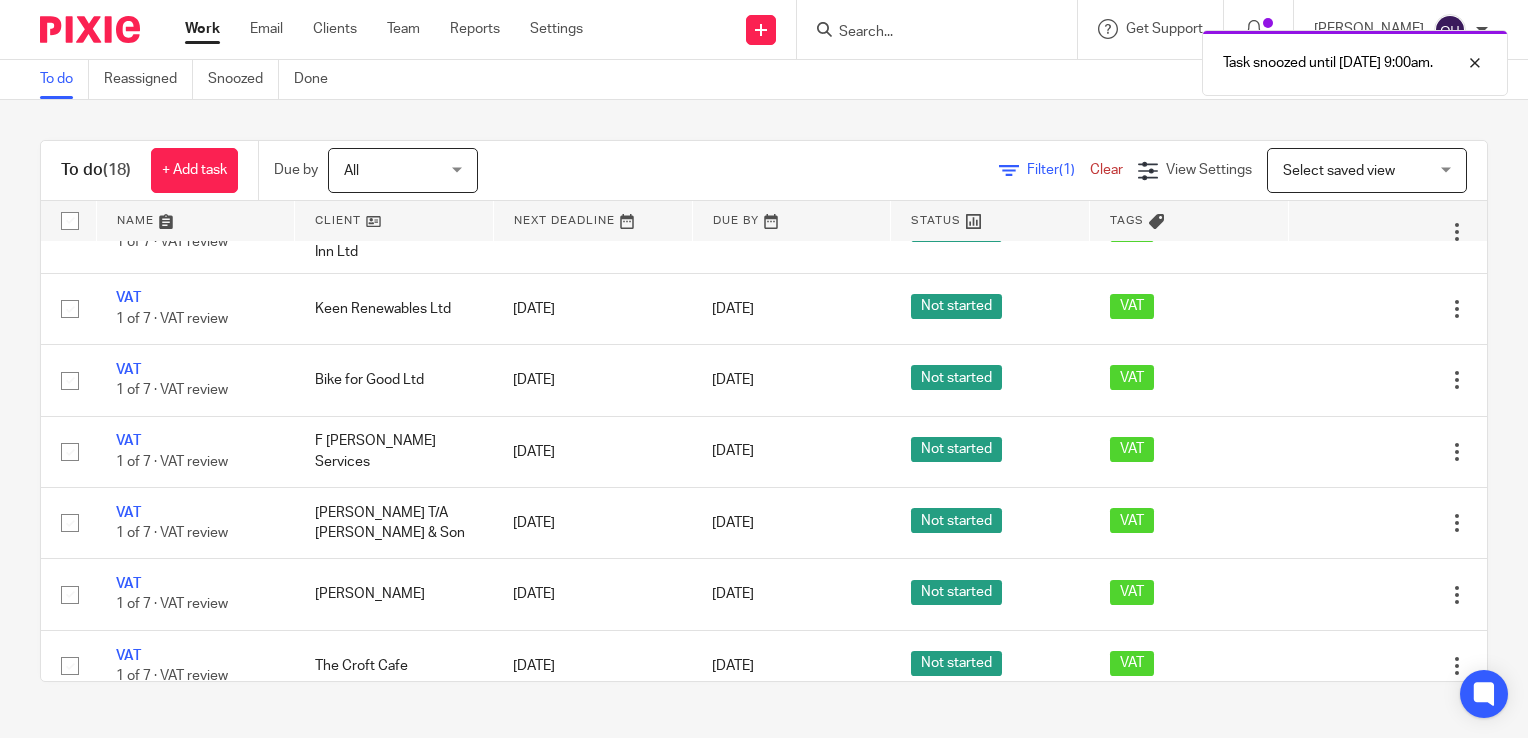 scroll, scrollTop: 863, scrollLeft: 0, axis: vertical 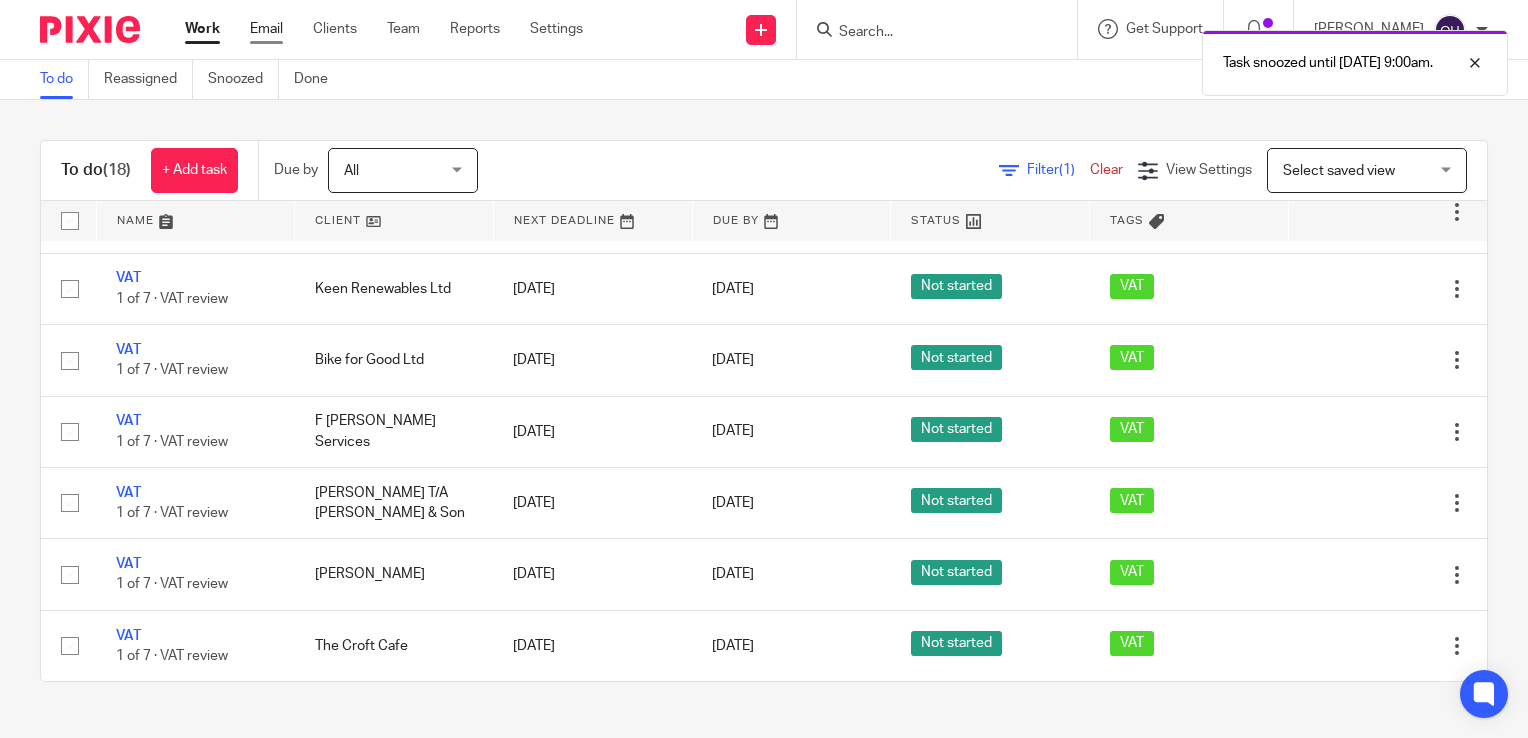 click on "Email" at bounding box center (266, 29) 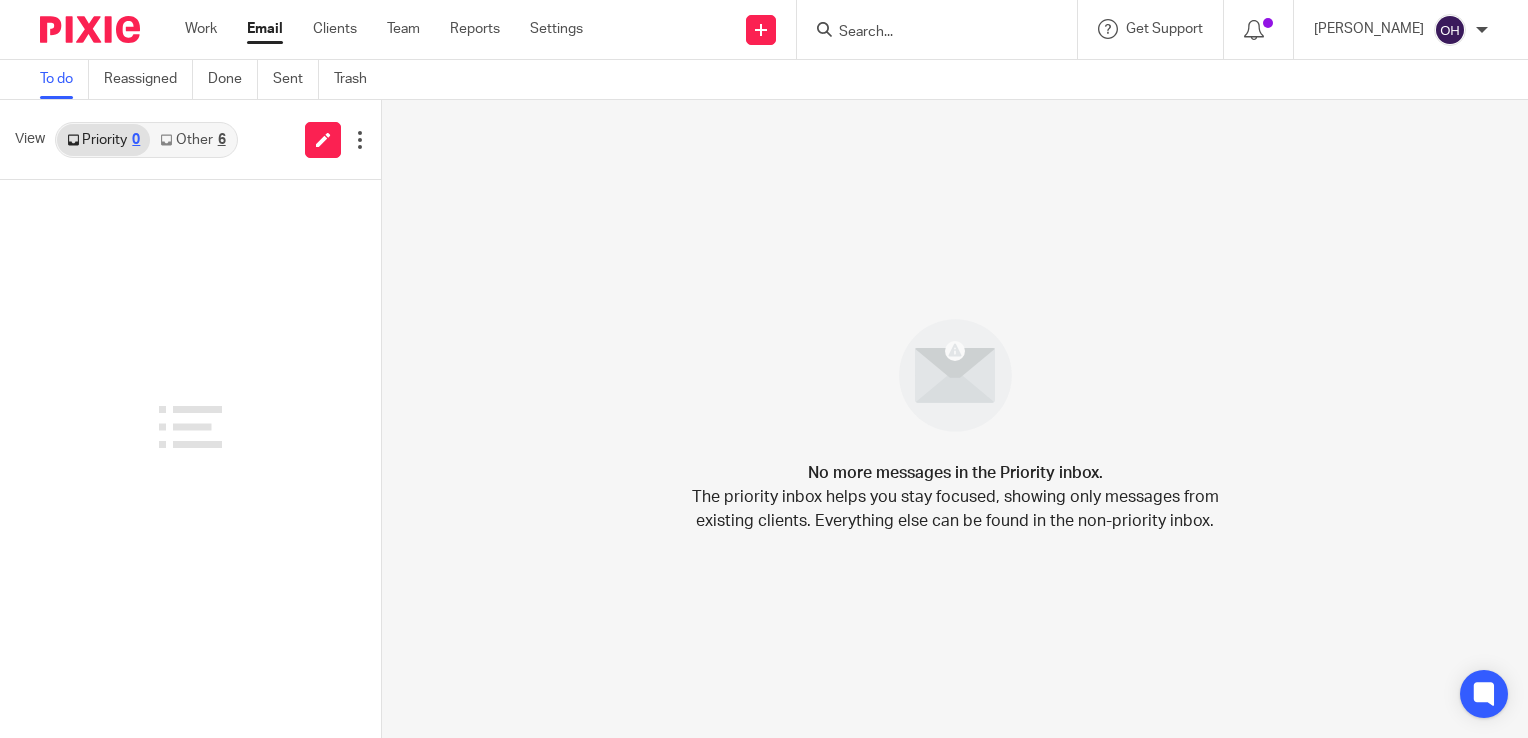 scroll, scrollTop: 0, scrollLeft: 0, axis: both 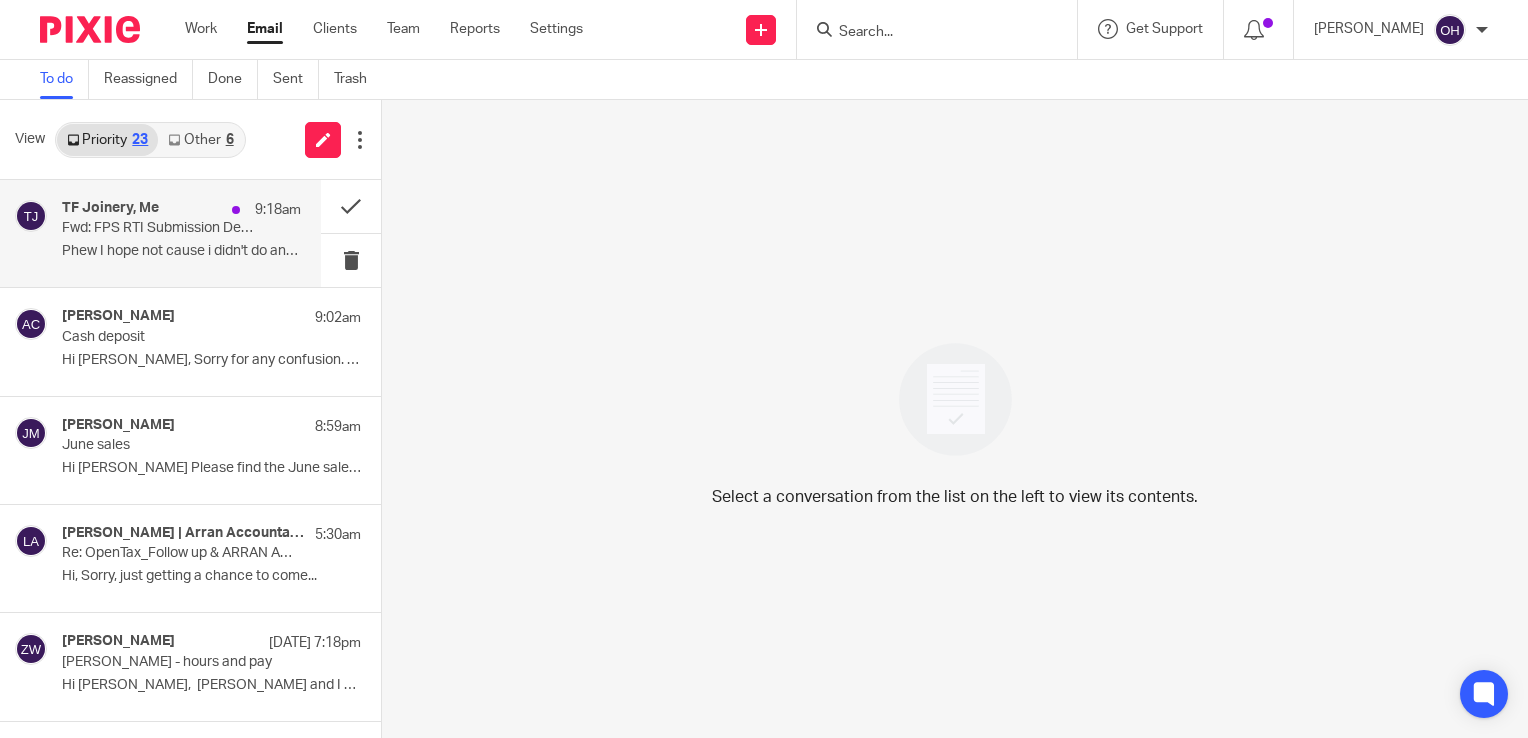 click on "Fwd: FPS RTI Submission Declined - help!!!" at bounding box center [157, 228] 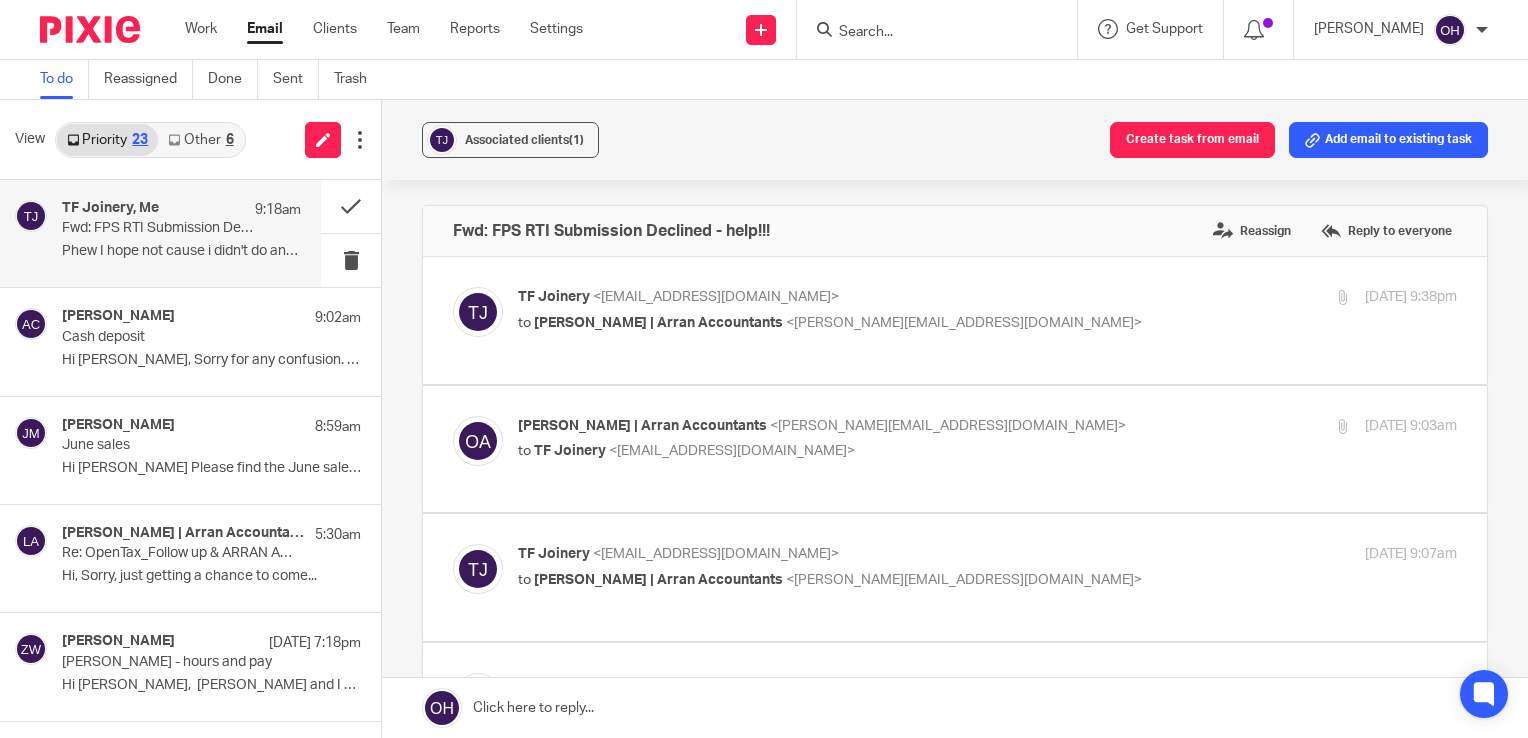 scroll, scrollTop: 0, scrollLeft: 0, axis: both 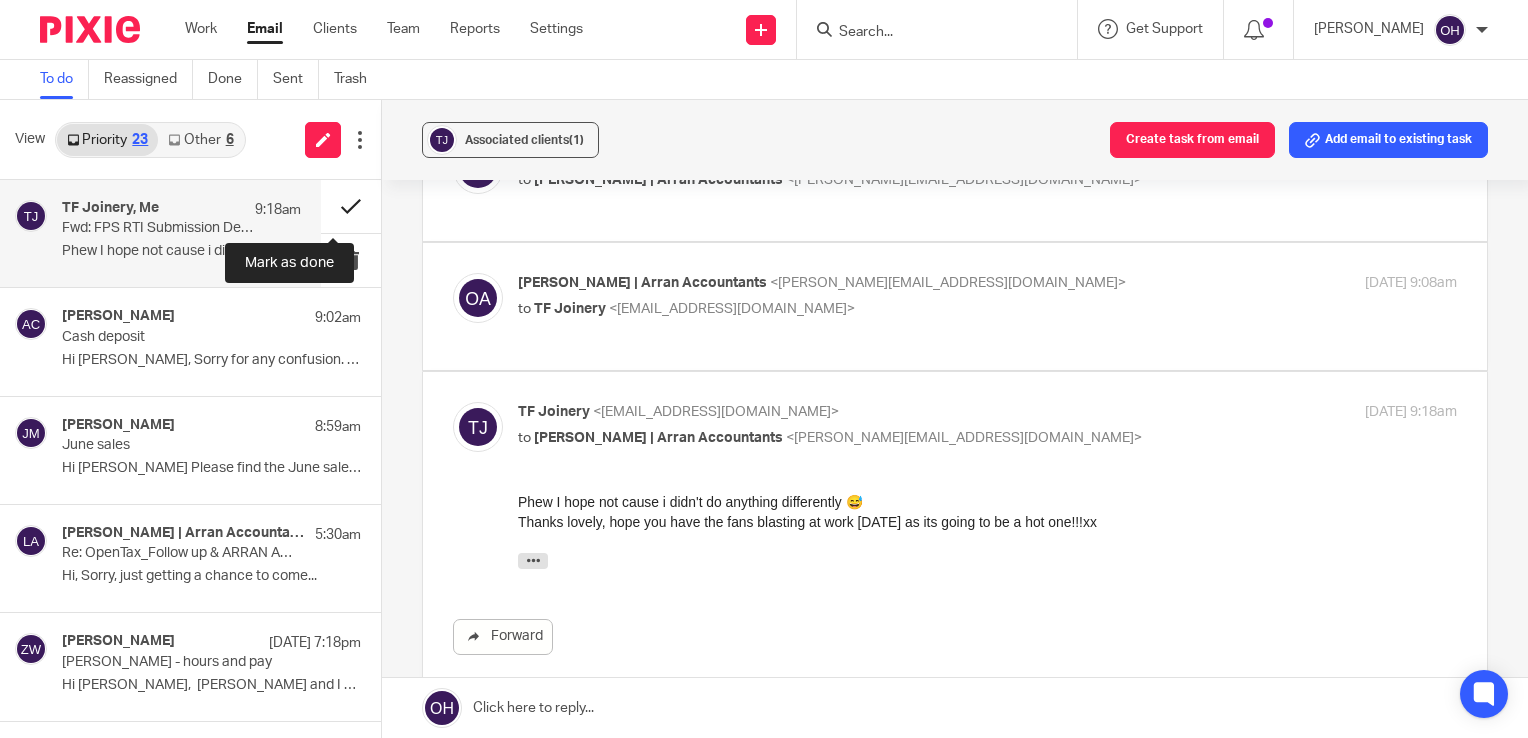 click at bounding box center (351, 206) 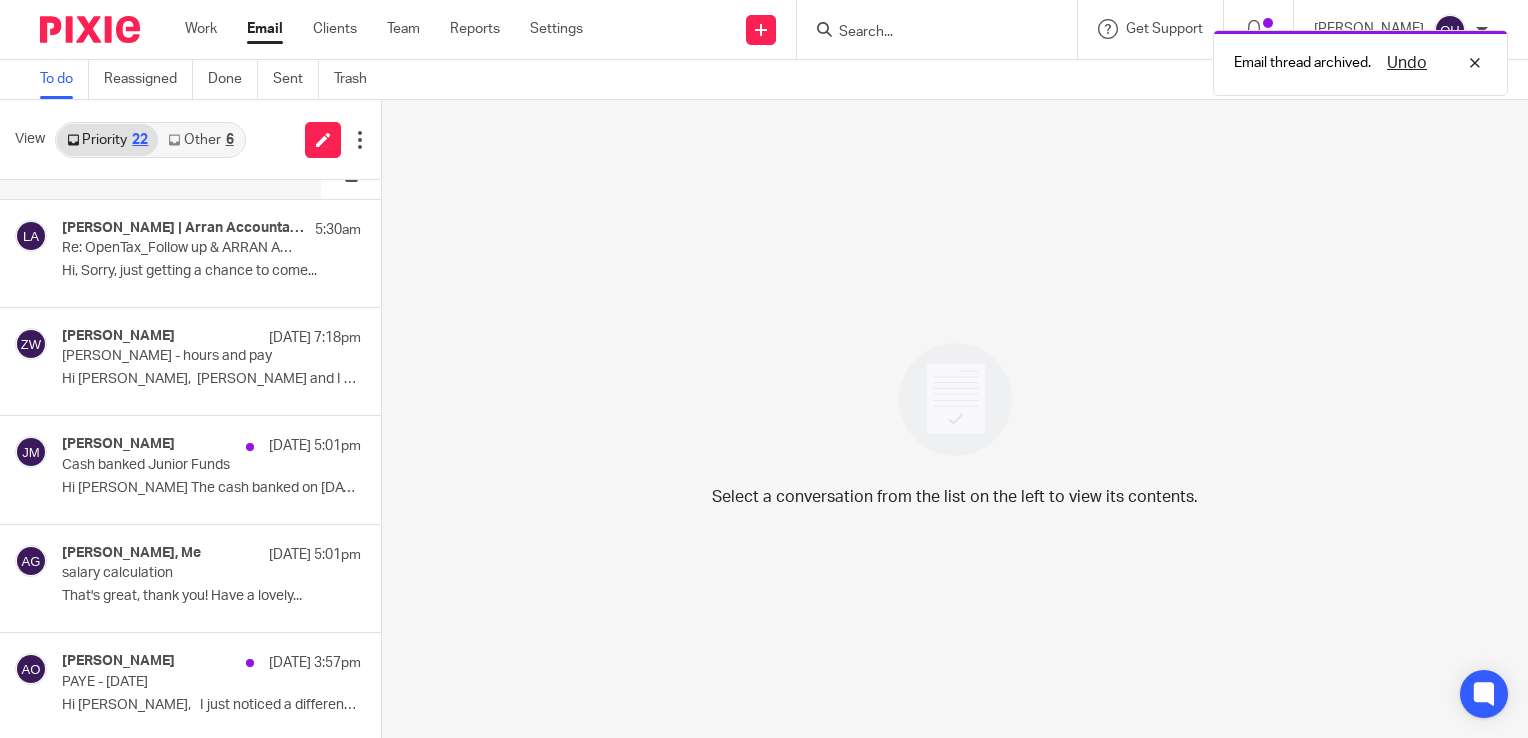 scroll, scrollTop: 200, scrollLeft: 0, axis: vertical 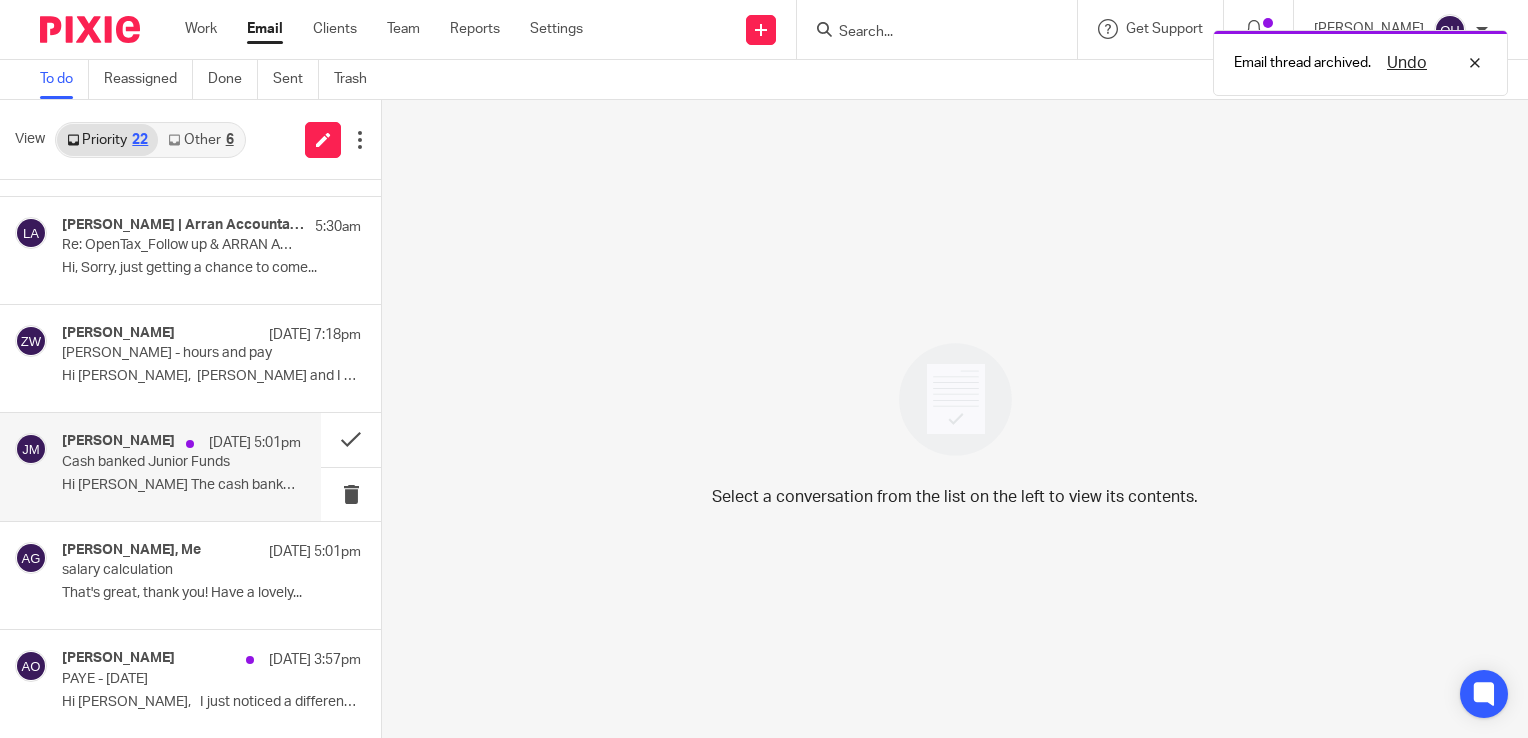 click on "Cash banked Junior Funds" at bounding box center (157, 462) 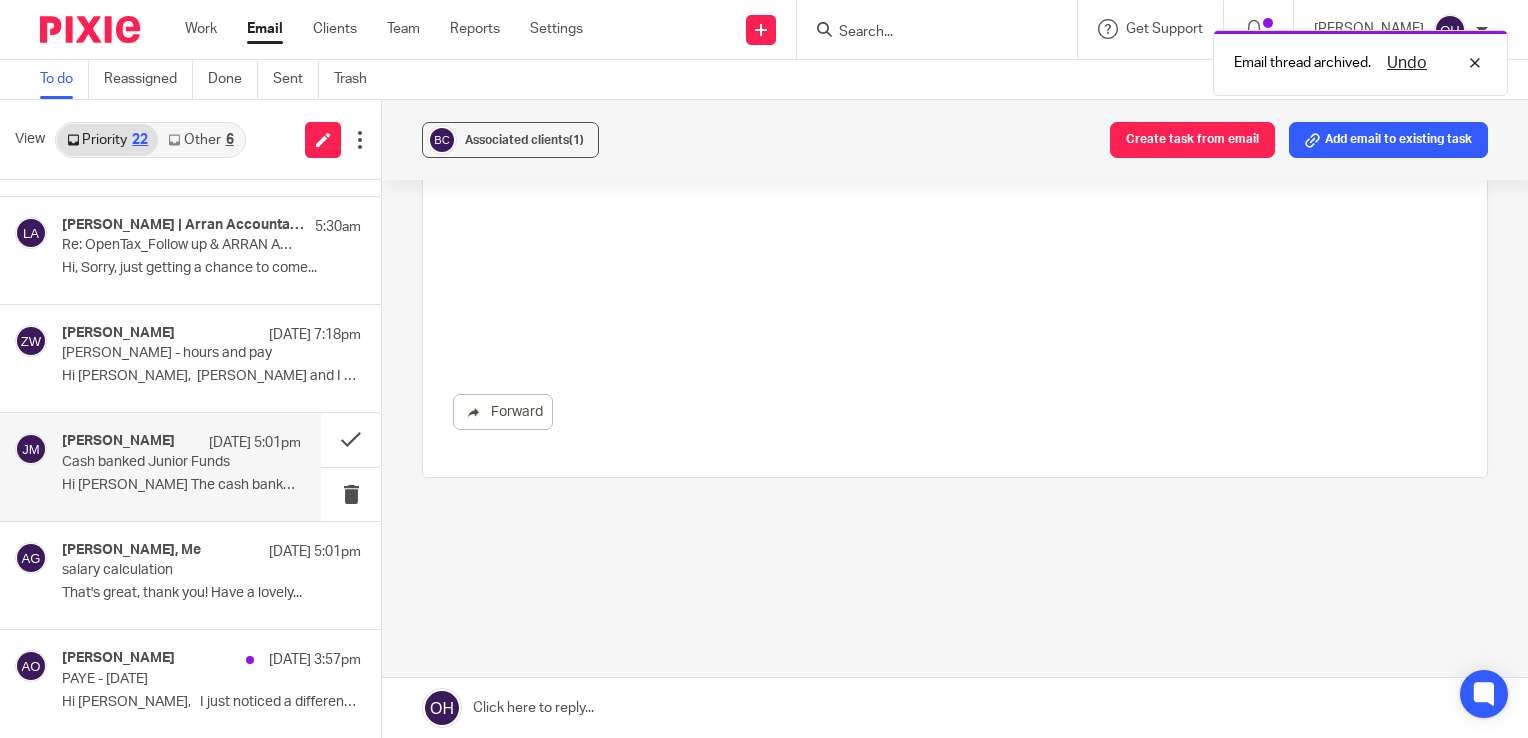 scroll, scrollTop: 0, scrollLeft: 0, axis: both 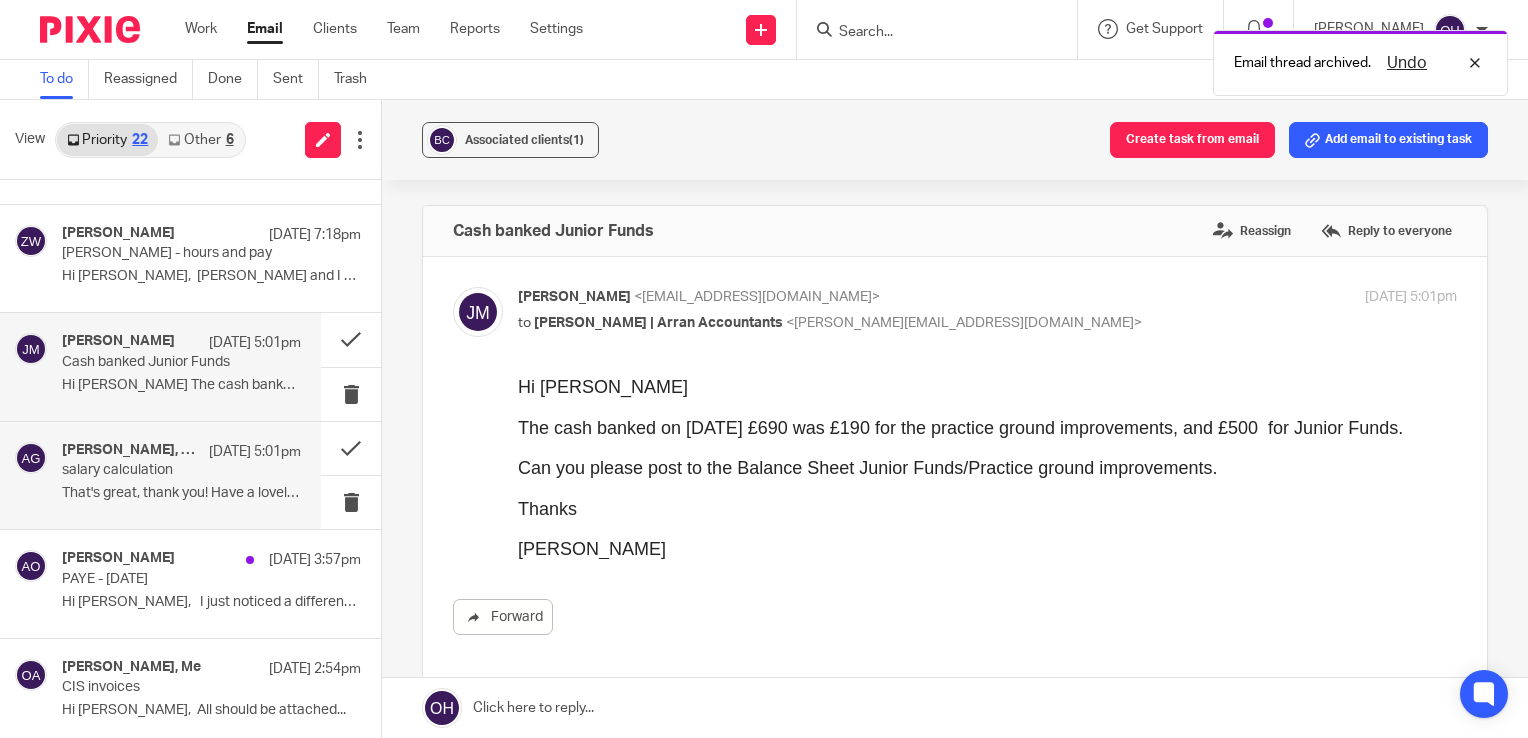 click on "salary calculation" at bounding box center (157, 470) 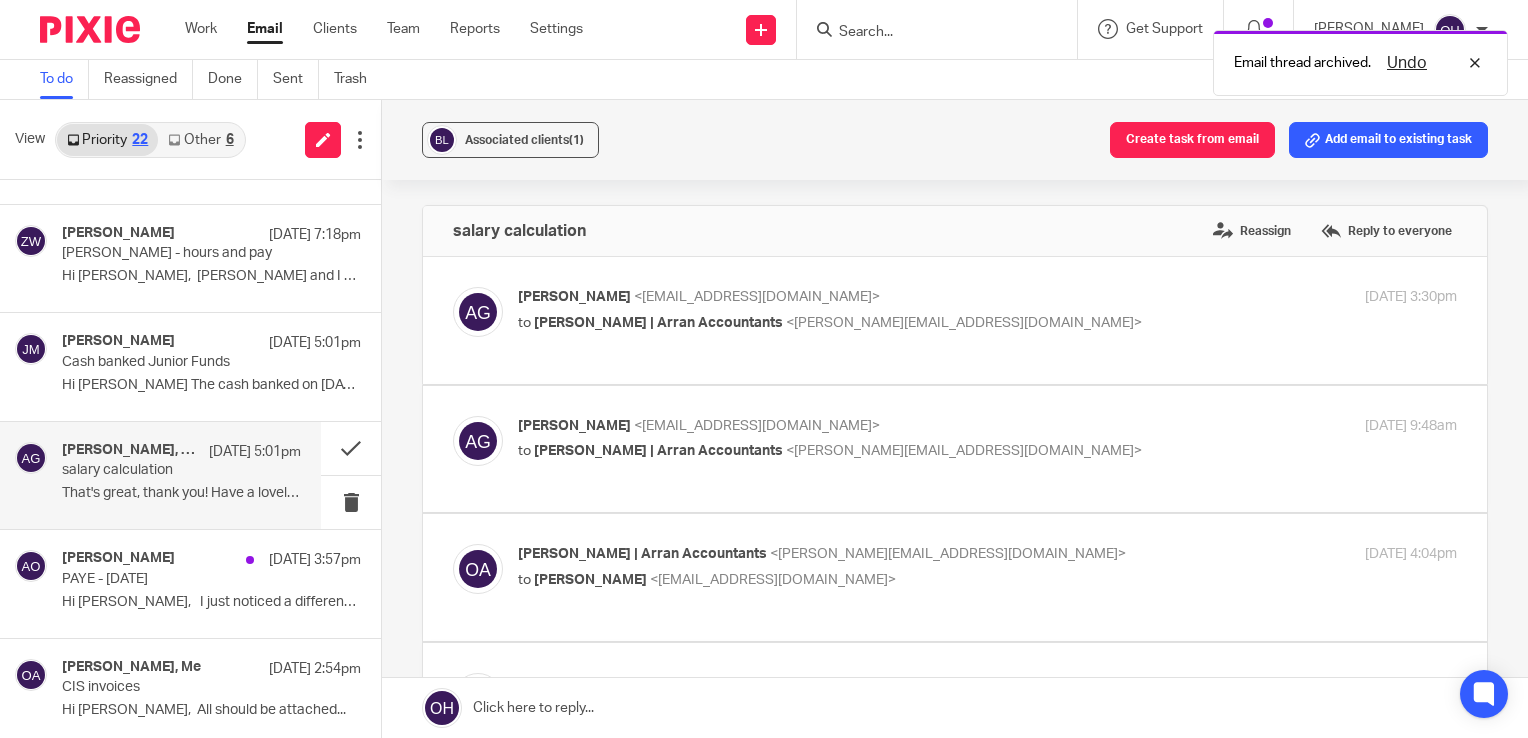 scroll, scrollTop: 0, scrollLeft: 0, axis: both 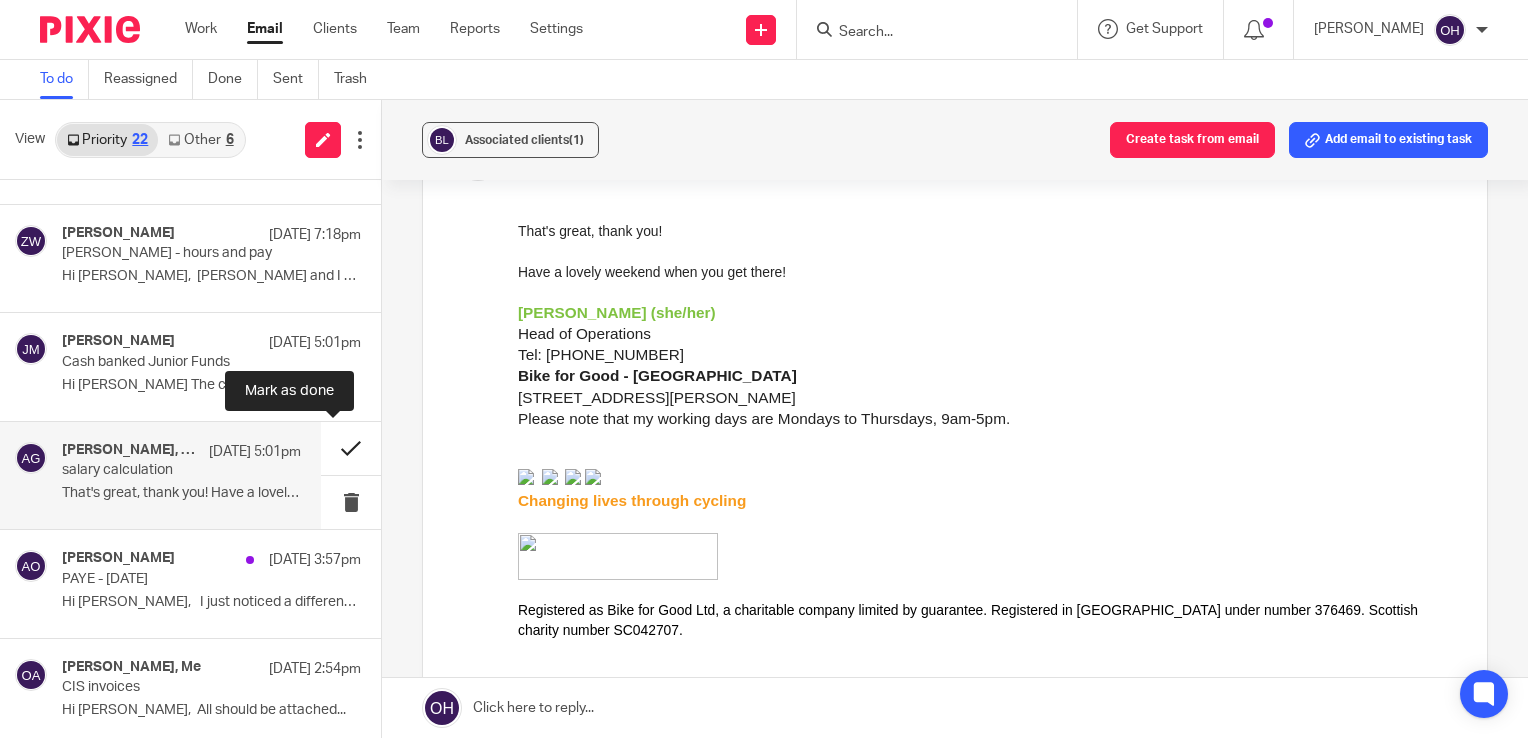 click at bounding box center (351, 448) 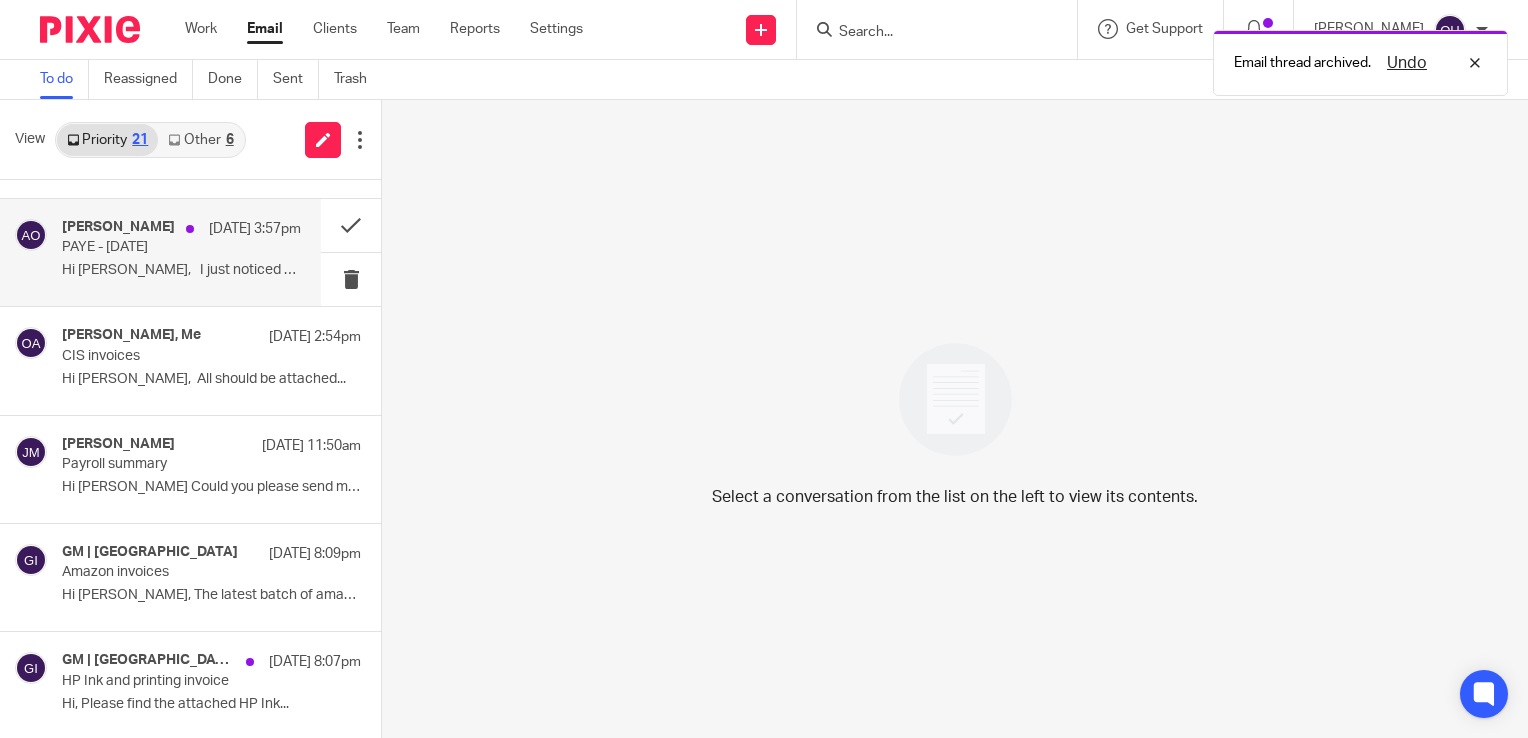 scroll, scrollTop: 600, scrollLeft: 0, axis: vertical 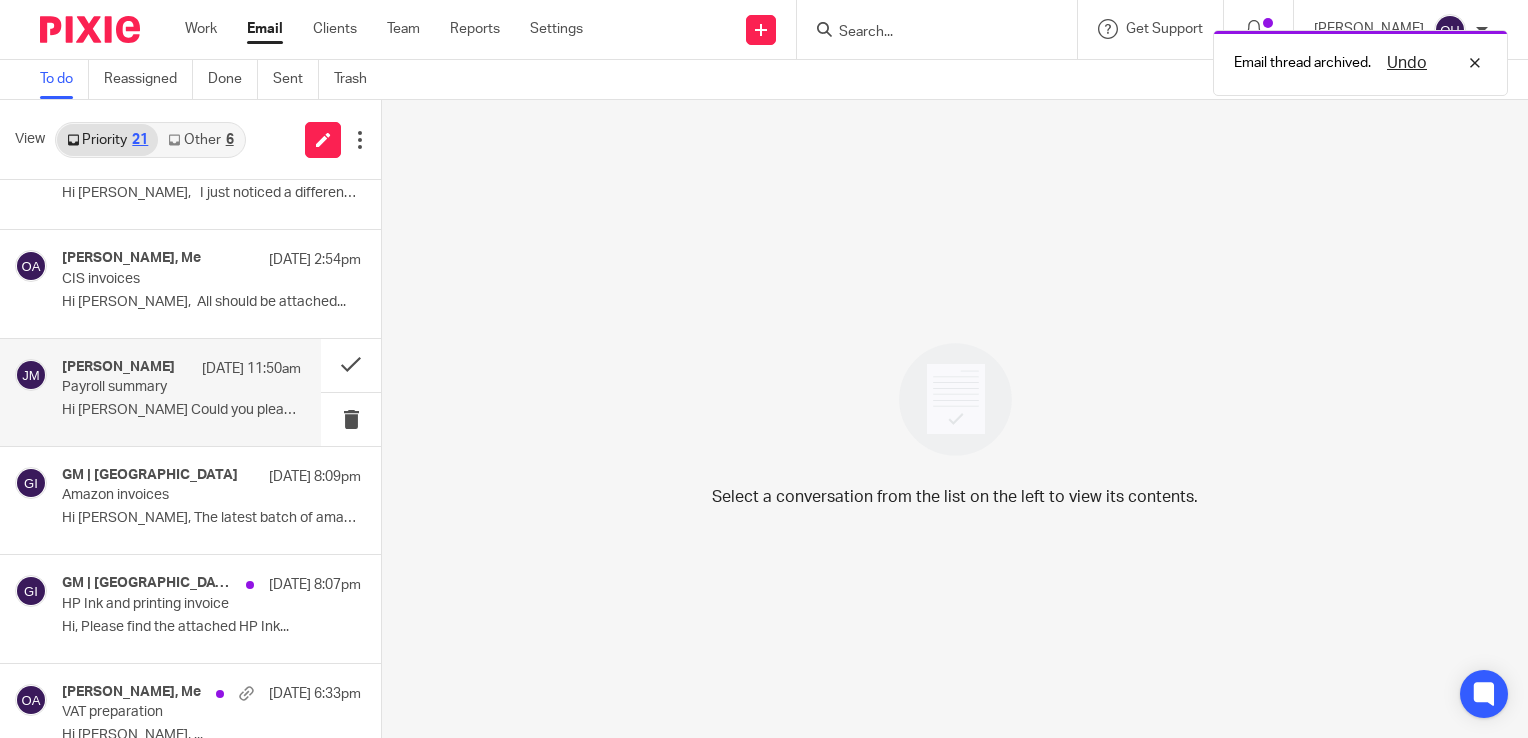 click on "[PERSON_NAME]
[DATE] 11:50am   Payroll summary   Hi [PERSON_NAME]      Could you please send me last..." at bounding box center (181, 392) 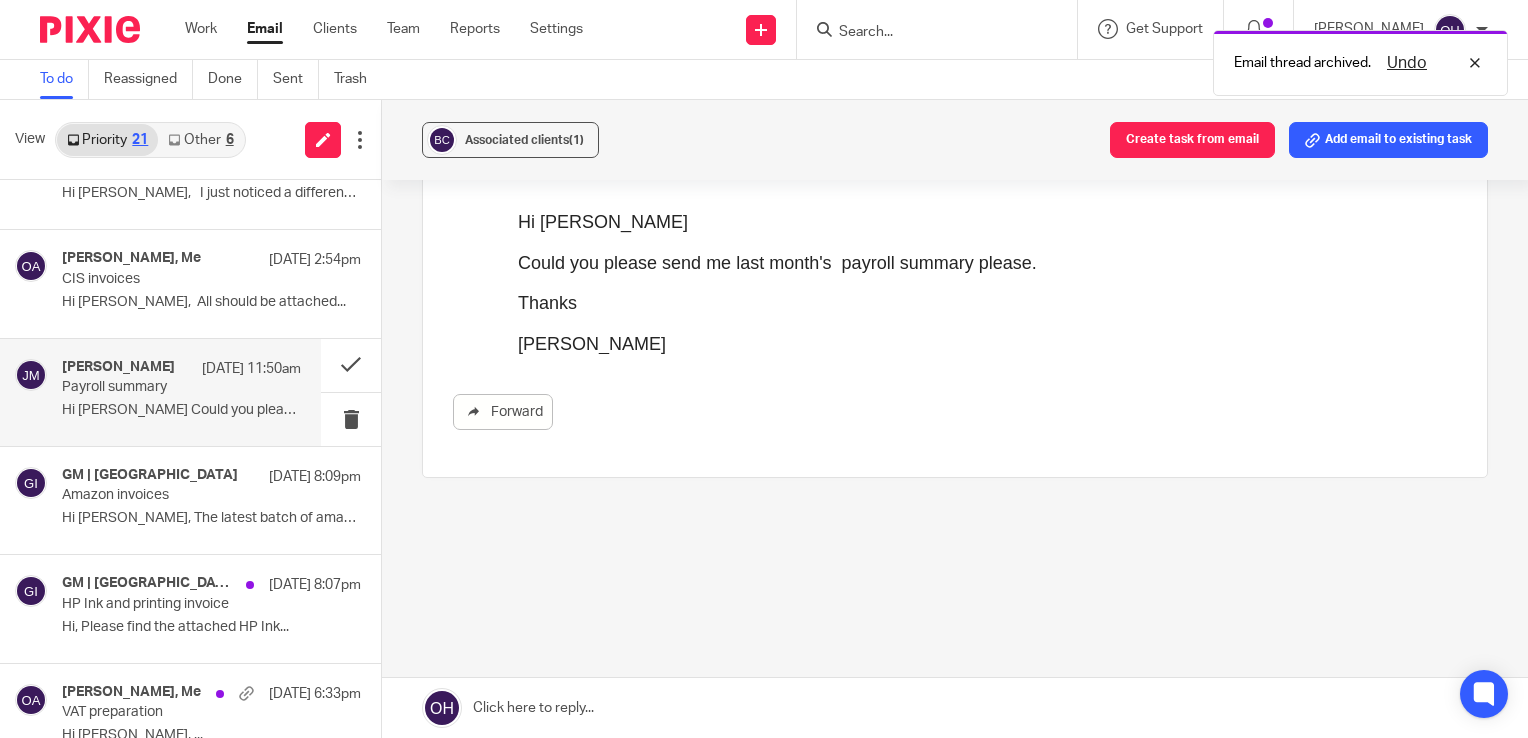 scroll, scrollTop: 0, scrollLeft: 0, axis: both 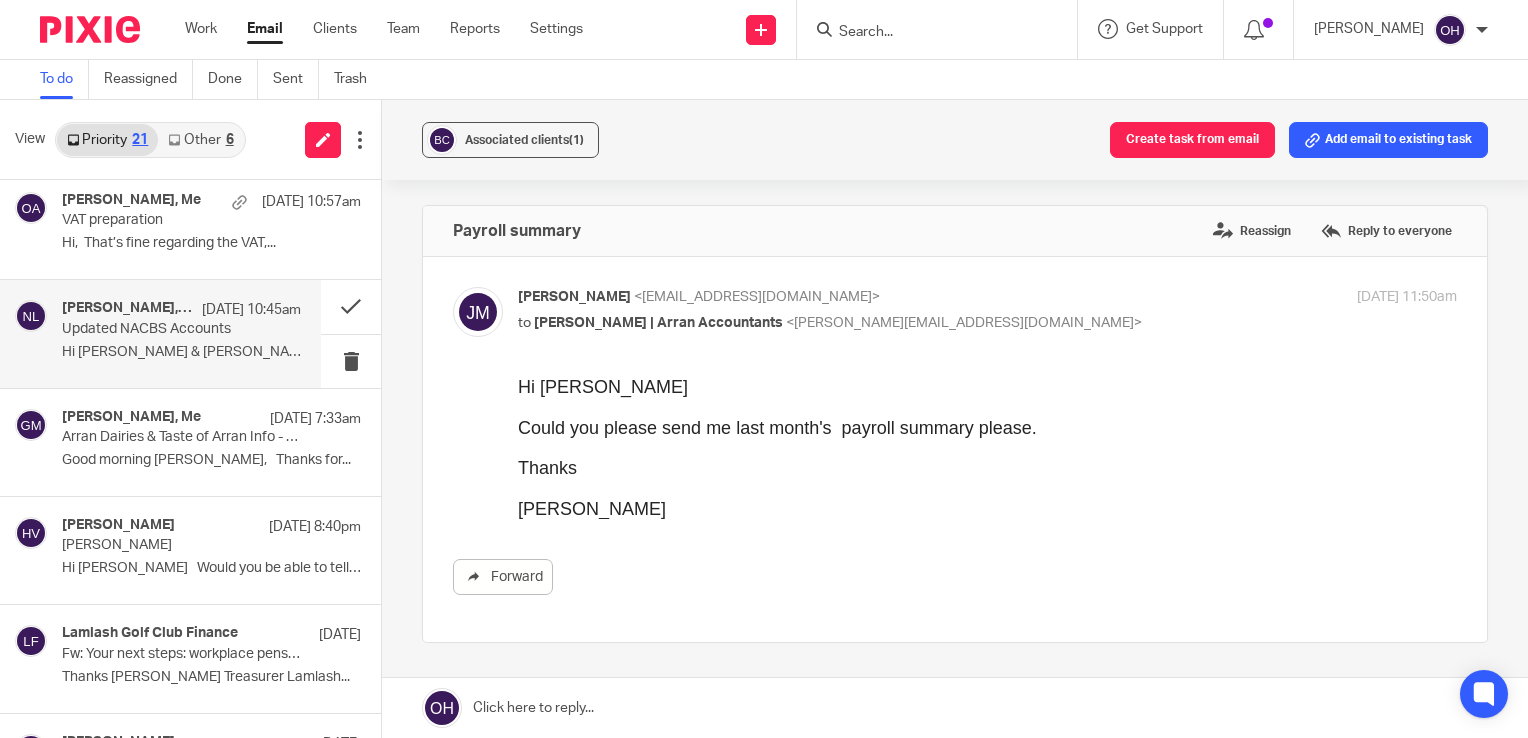 click on "Updated NACBS Accounts" at bounding box center (157, 329) 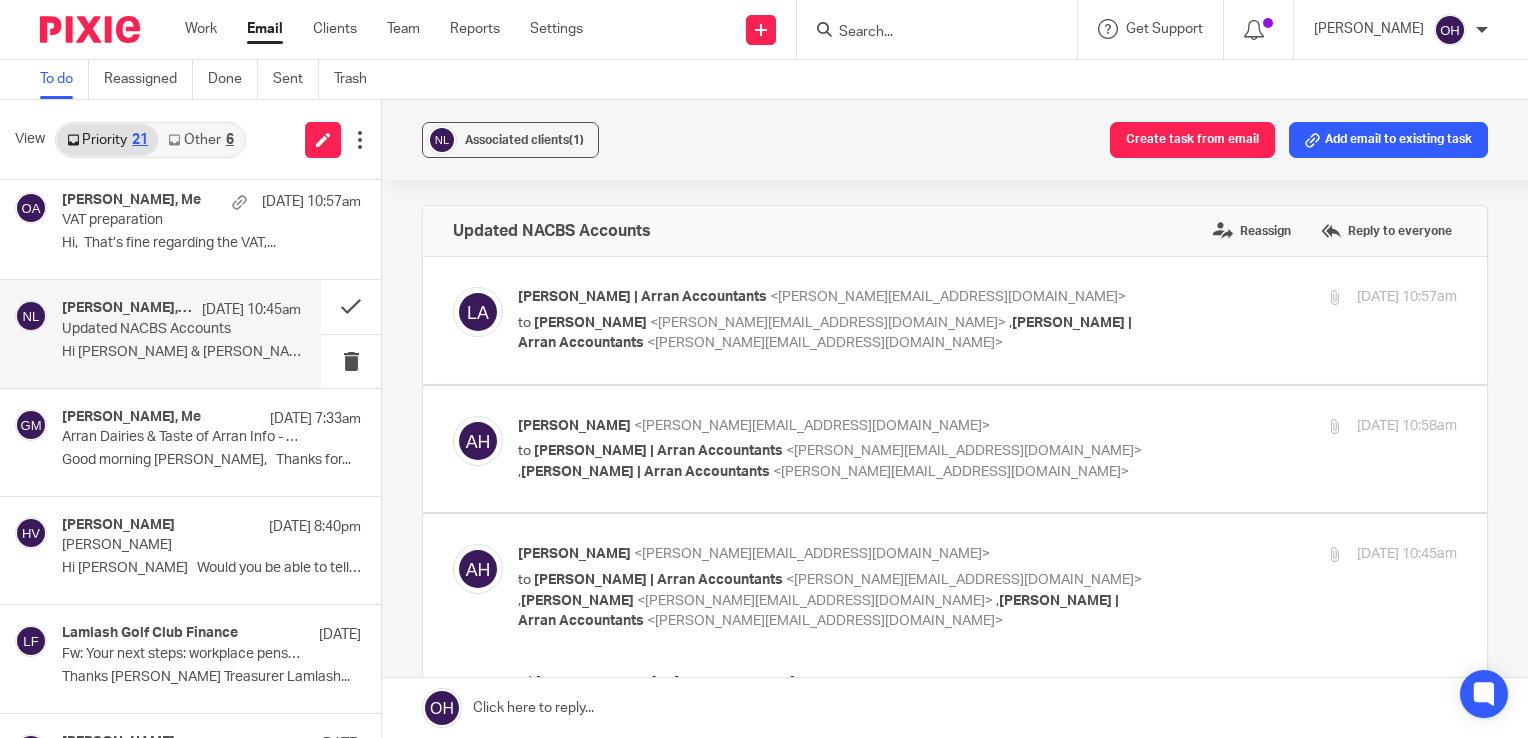 scroll, scrollTop: 0, scrollLeft: 0, axis: both 